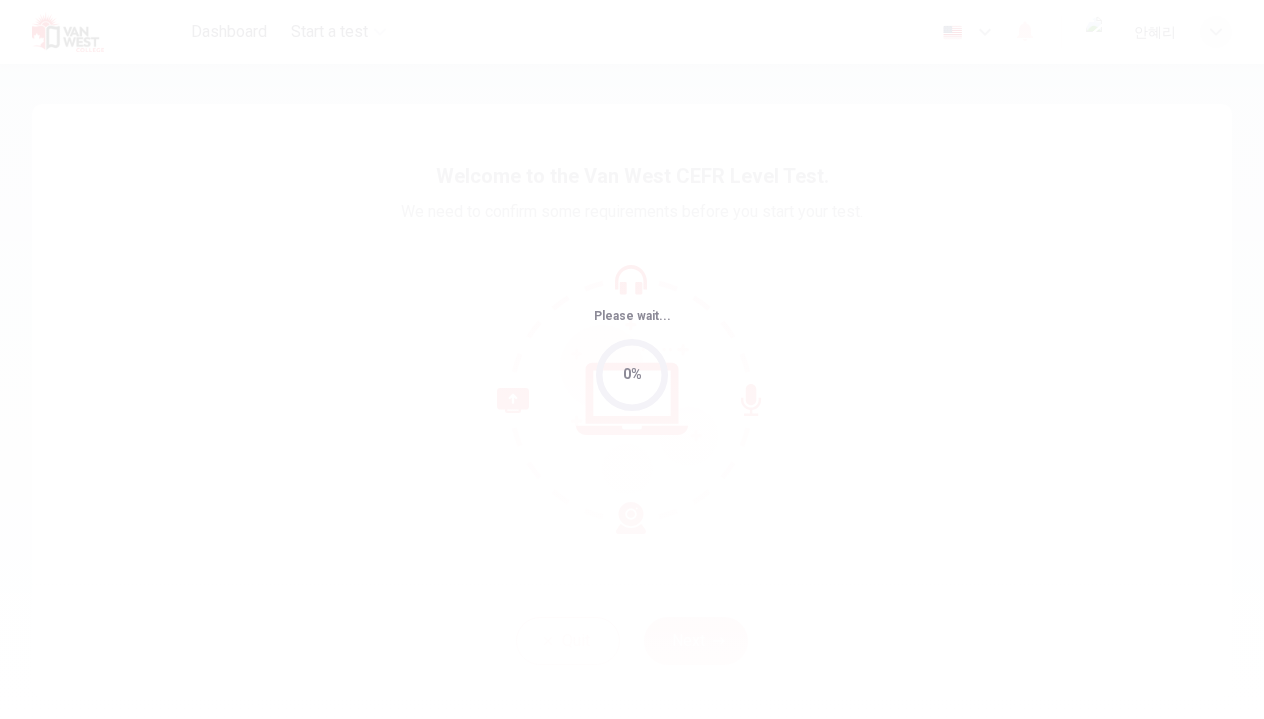scroll, scrollTop: 0, scrollLeft: 0, axis: both 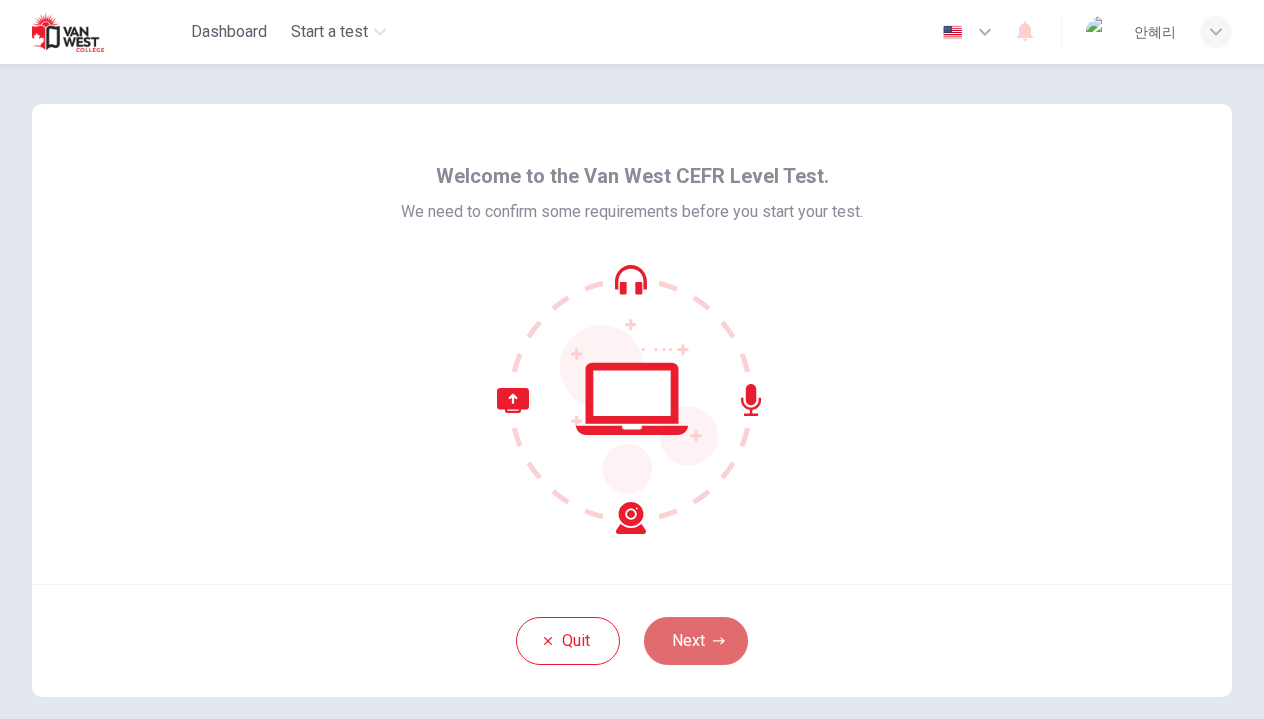 click on "Next" at bounding box center (696, 641) 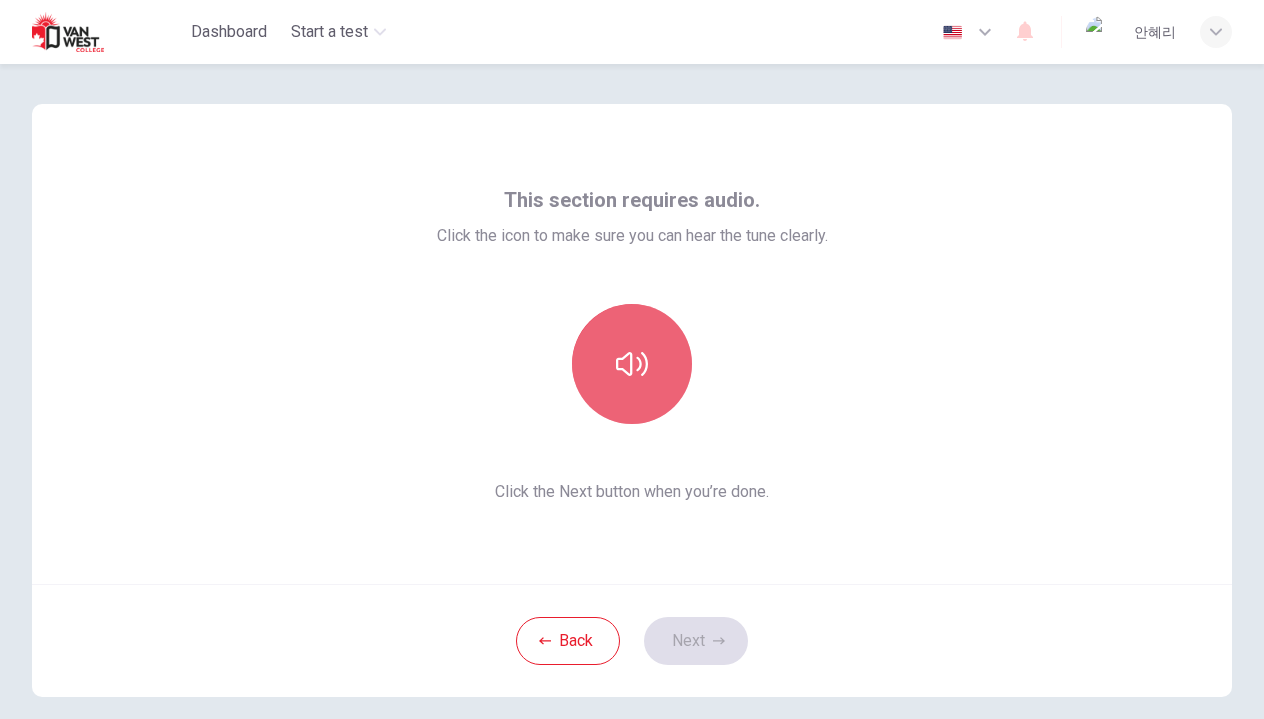 click at bounding box center [632, 364] 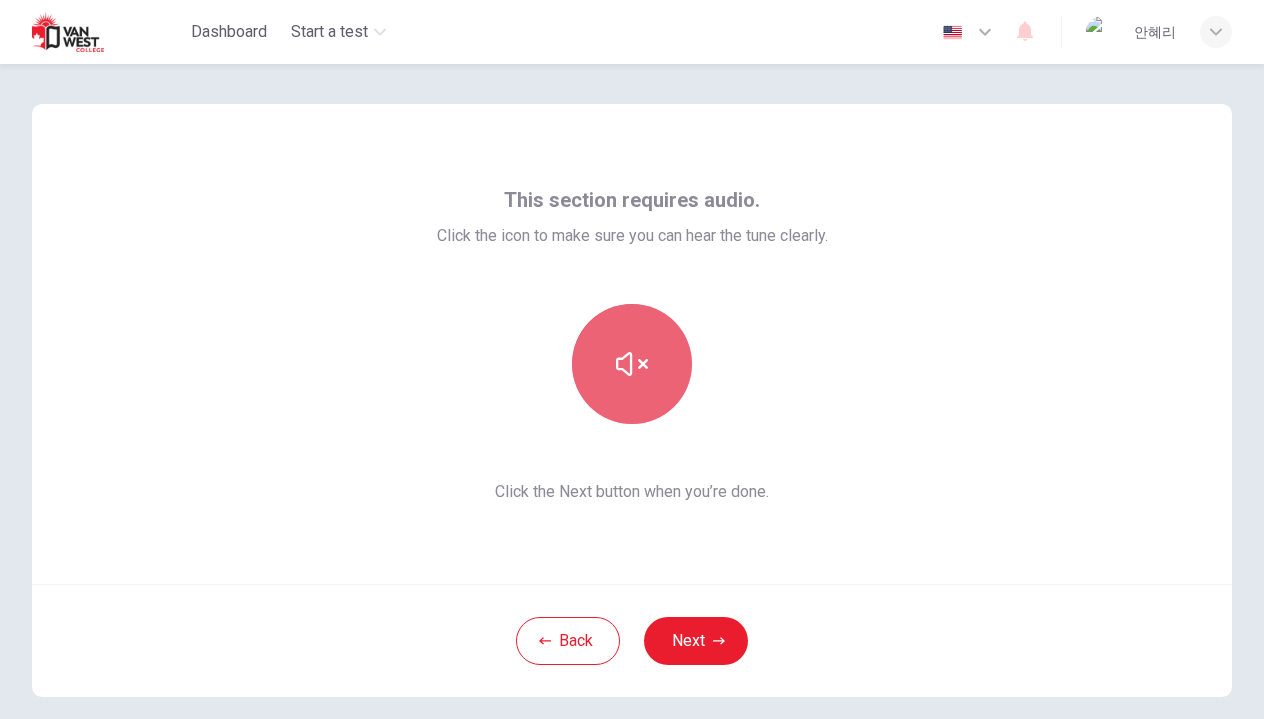 click at bounding box center [632, 364] 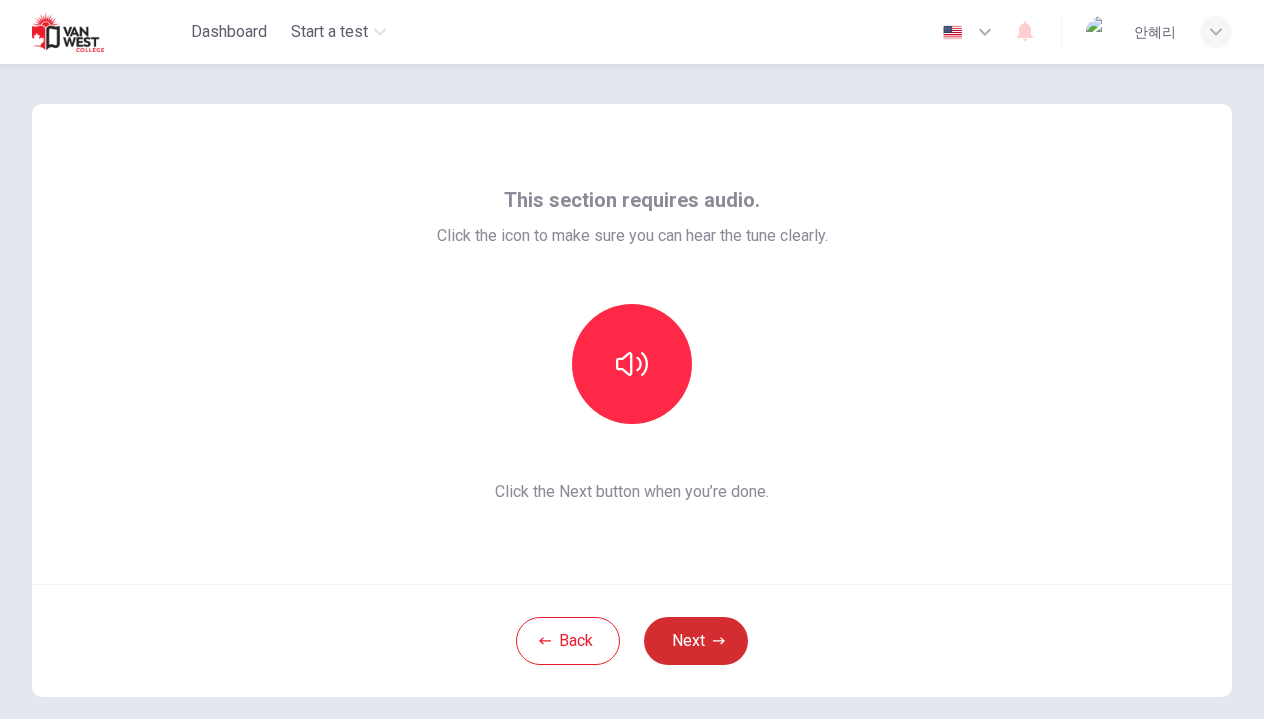 click at bounding box center [719, 641] 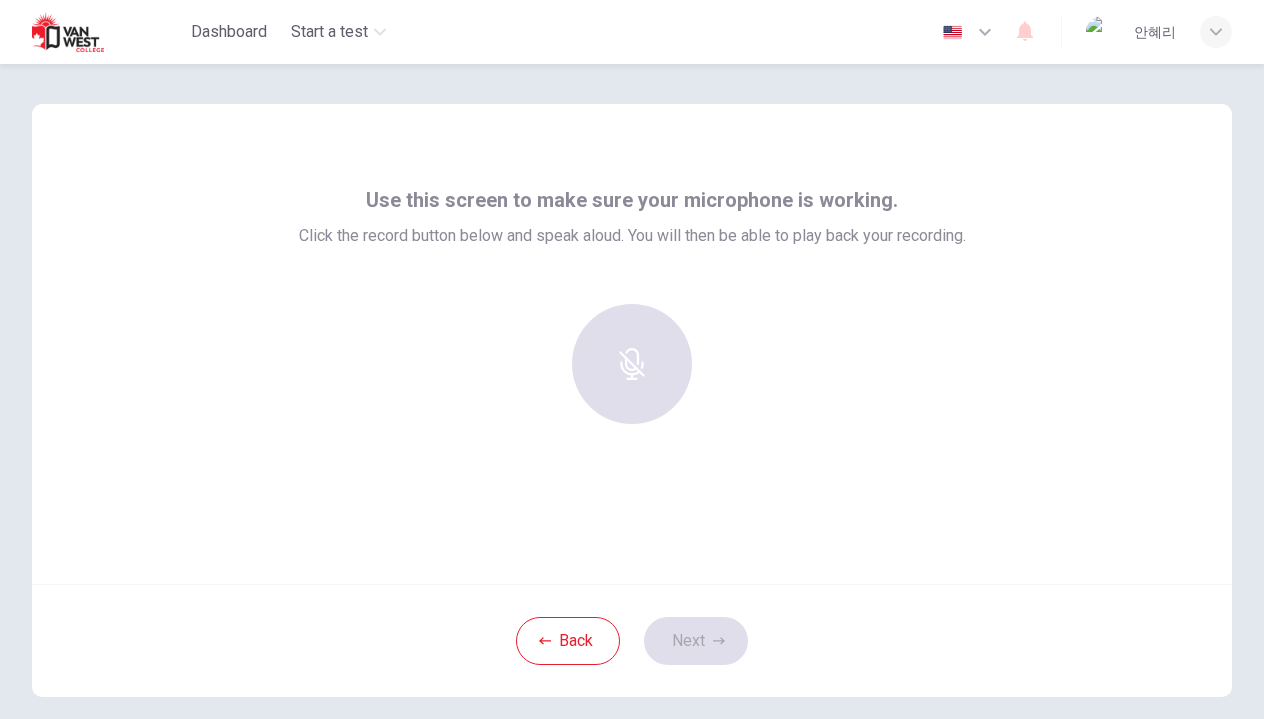 click at bounding box center [632, 364] 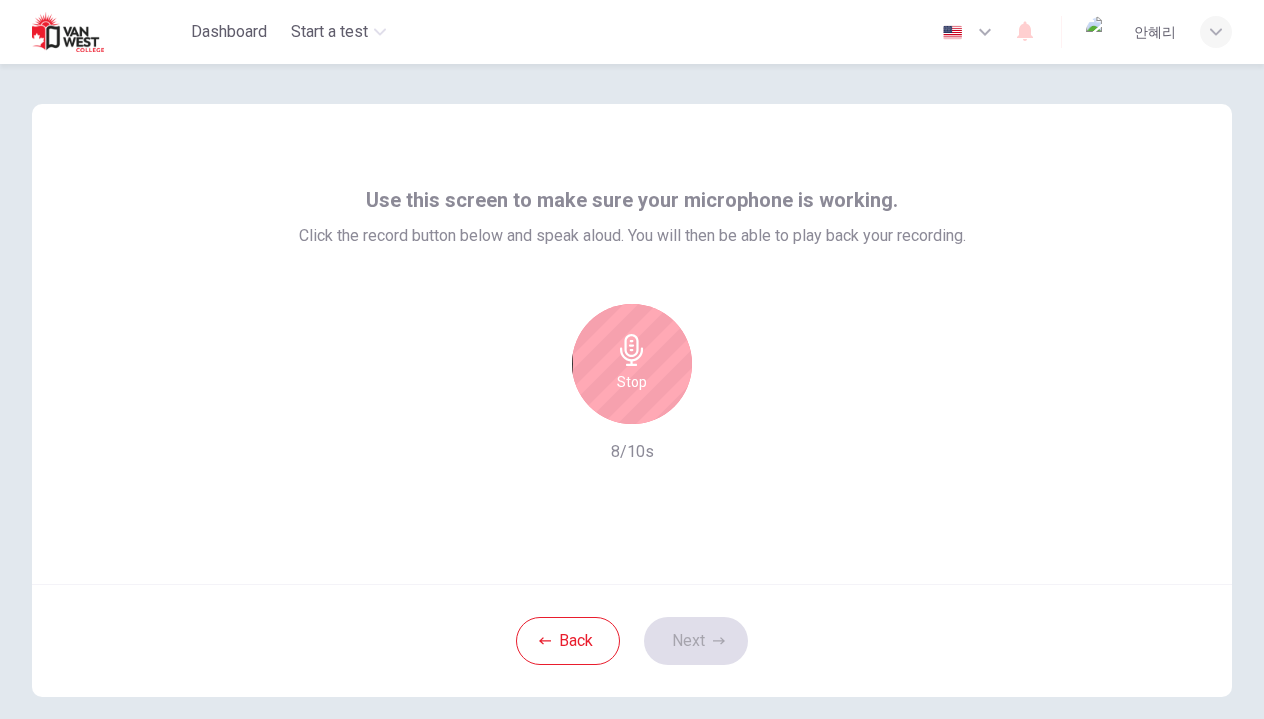 click on "Stop" at bounding box center (632, 364) 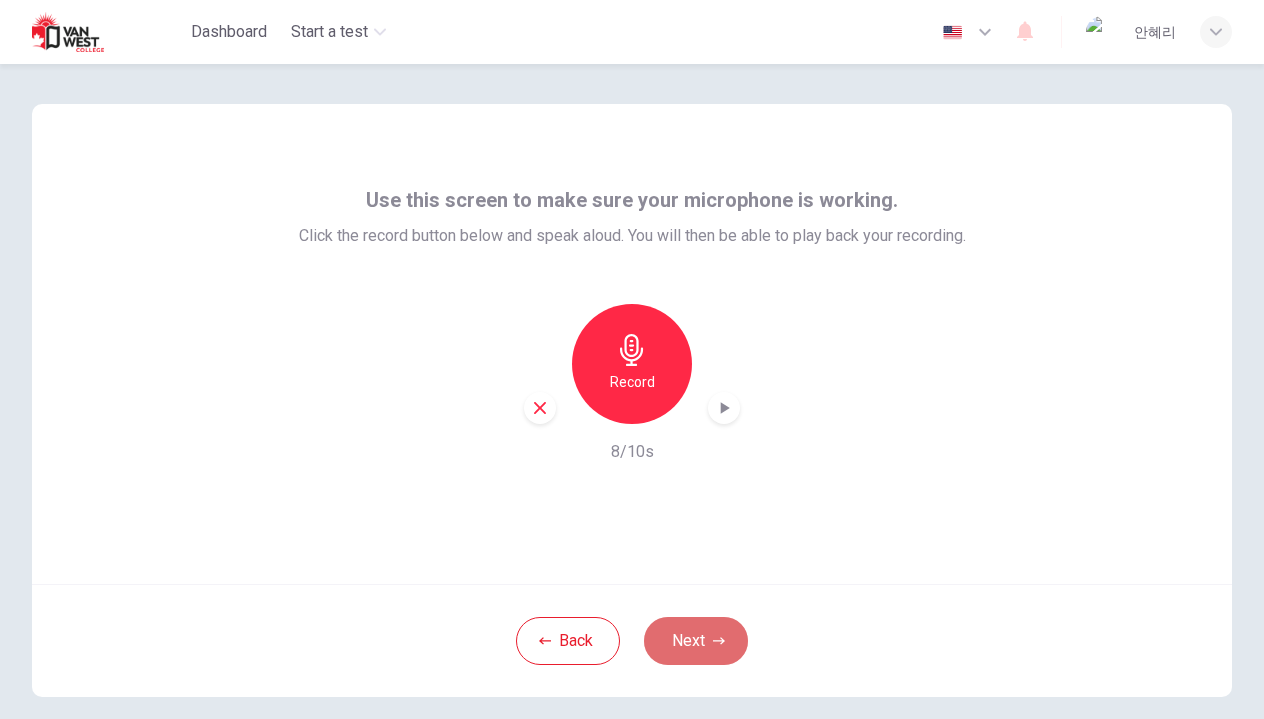 click on "Next" at bounding box center [696, 641] 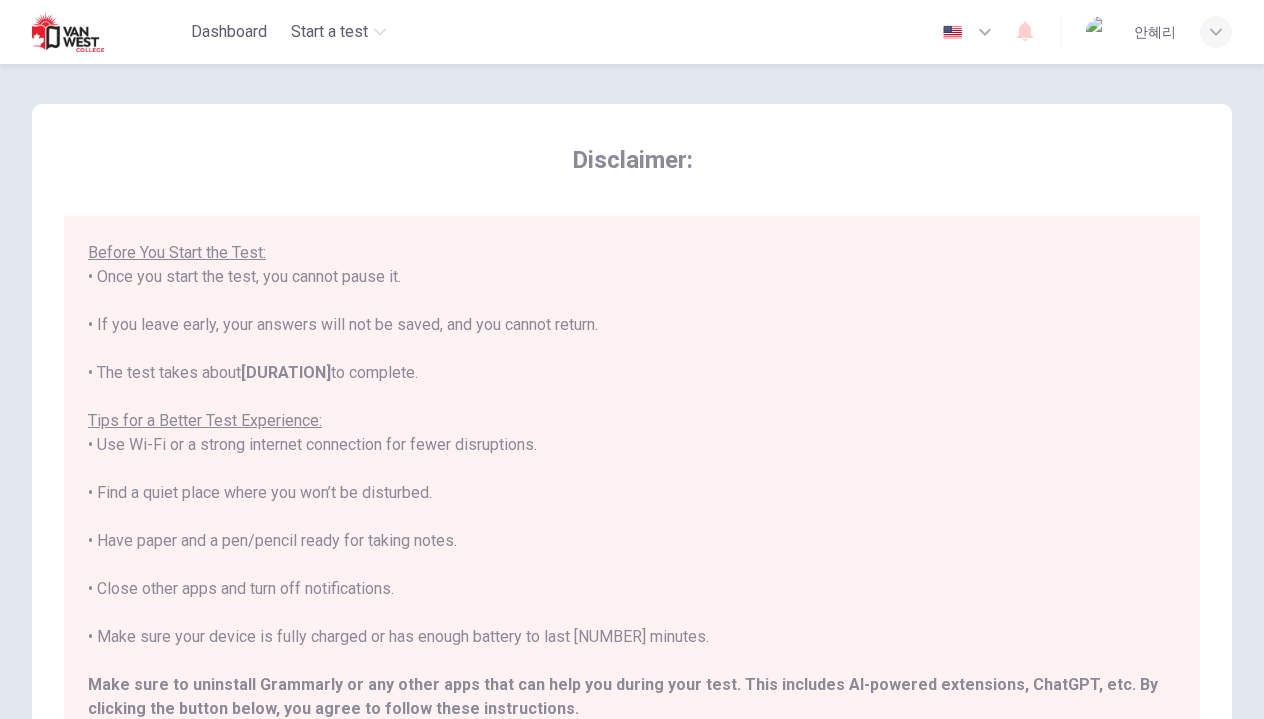 scroll, scrollTop: 189, scrollLeft: 0, axis: vertical 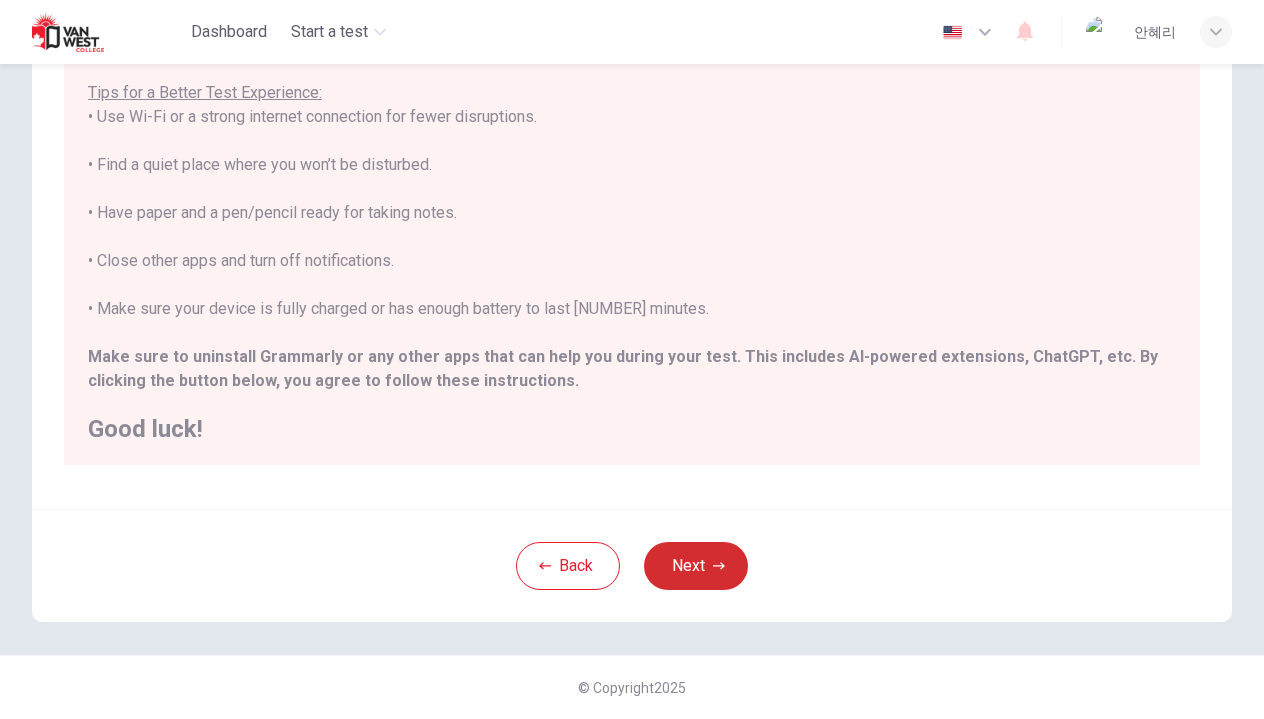 click at bounding box center (719, 565) 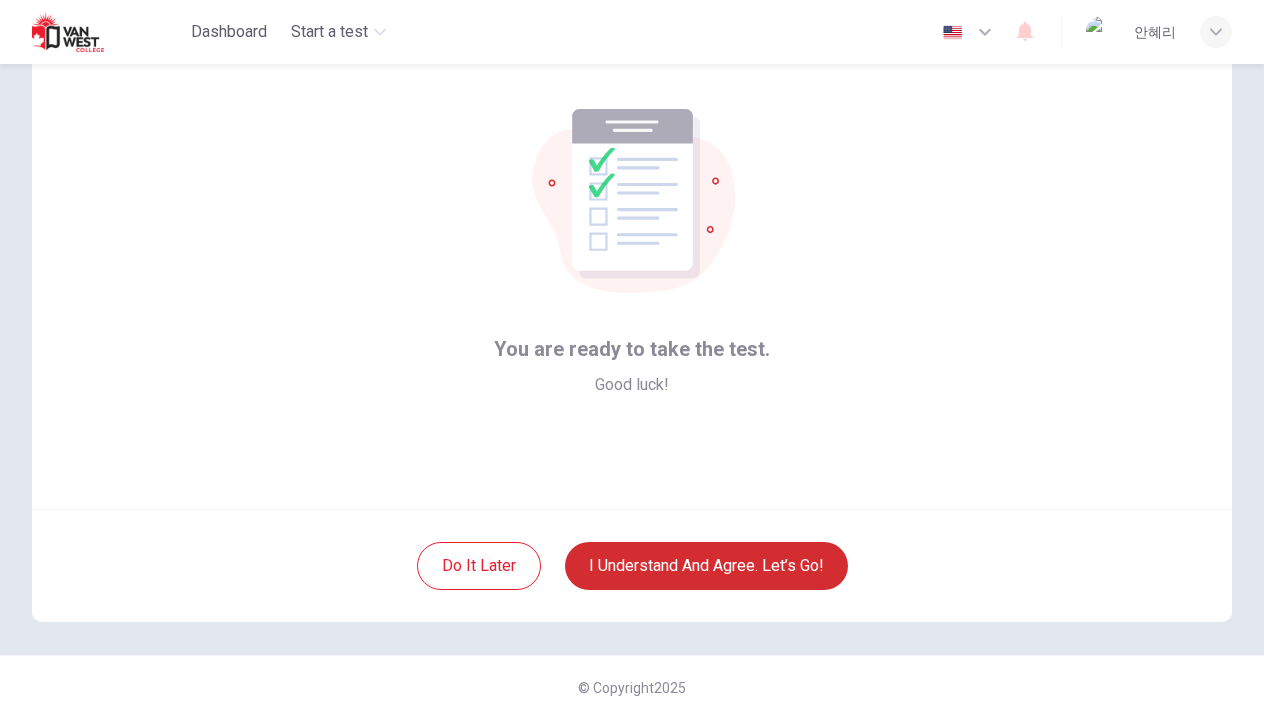 scroll, scrollTop: 75, scrollLeft: 0, axis: vertical 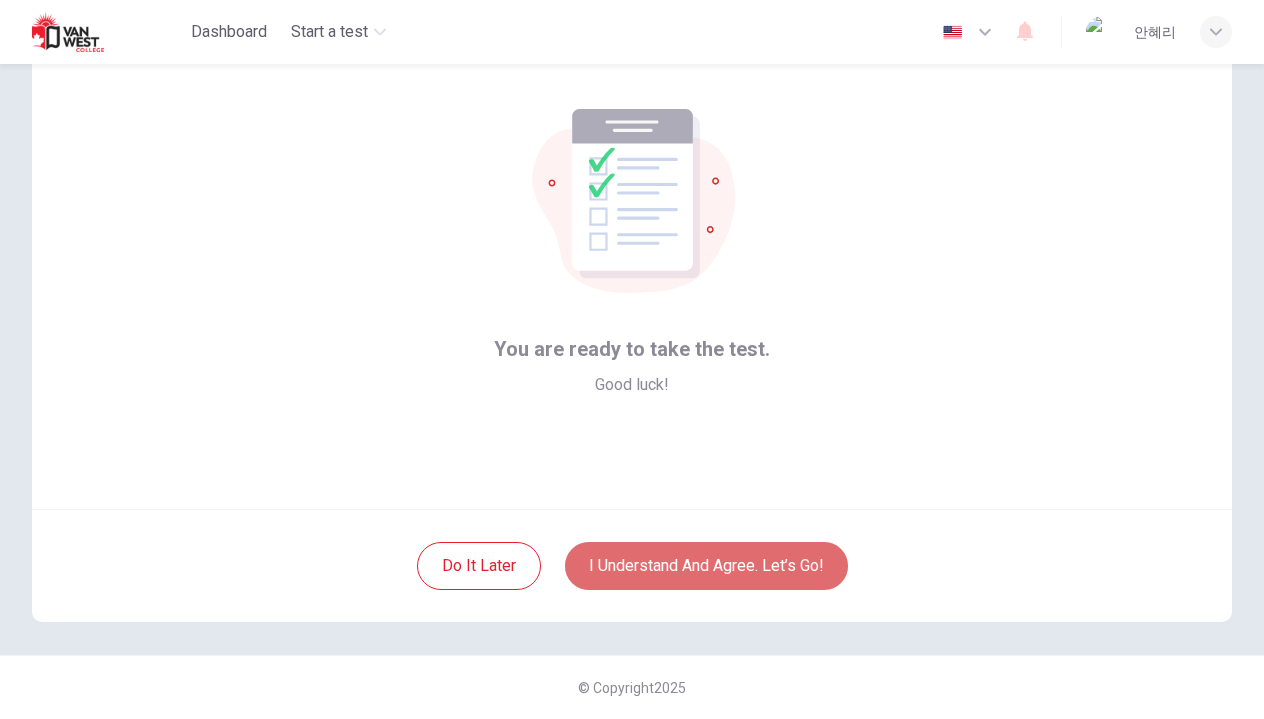 click on "I understand and agree. Let’s go!" at bounding box center (706, 566) 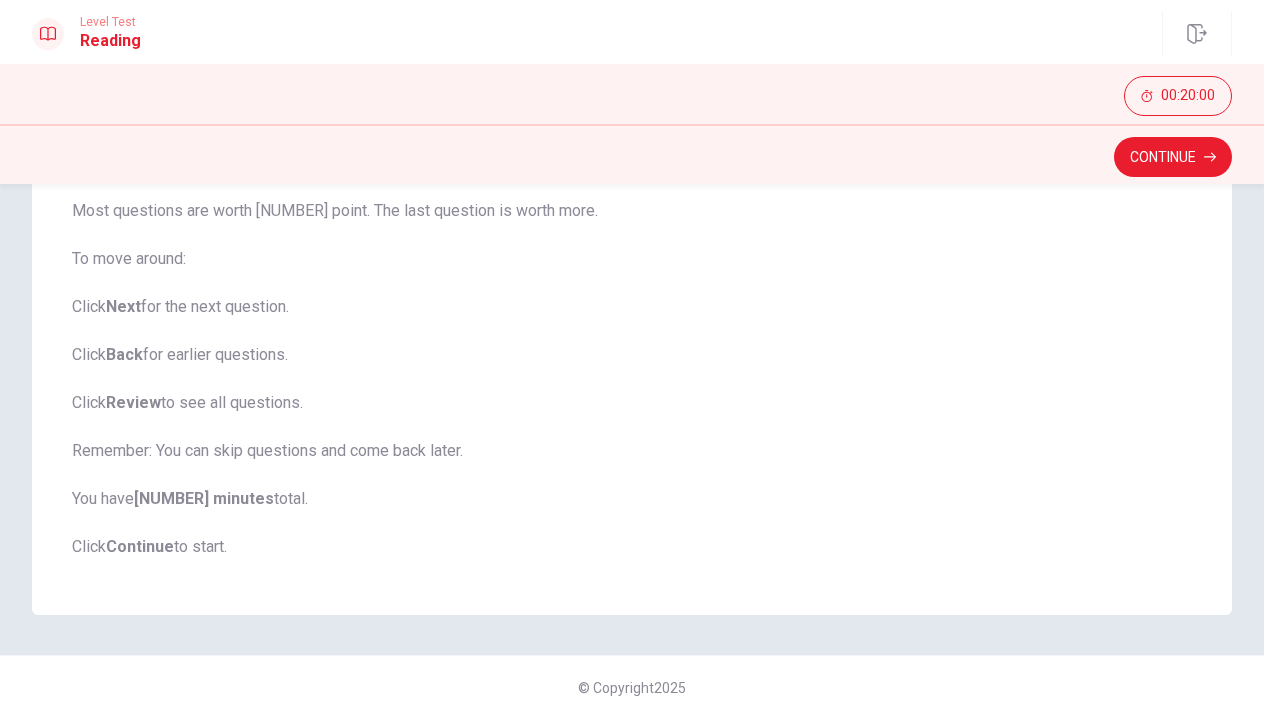 scroll, scrollTop: 249, scrollLeft: 0, axis: vertical 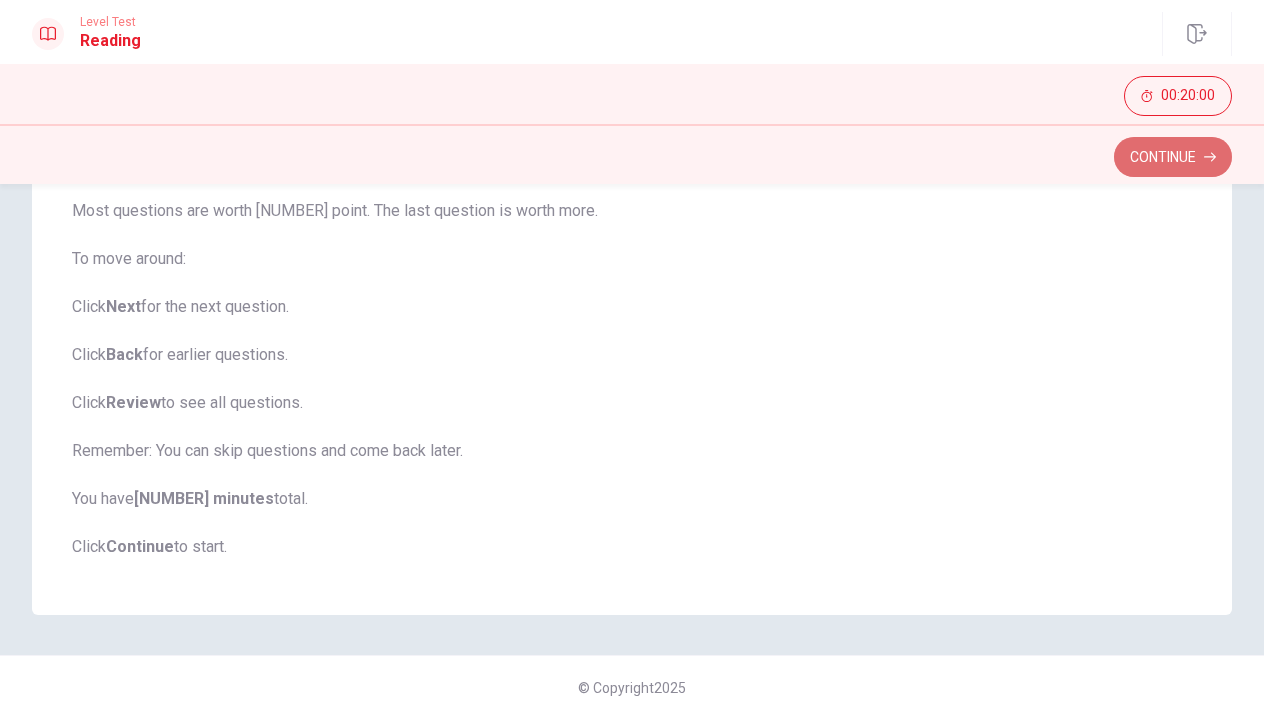click on "Continue" at bounding box center (1173, 157) 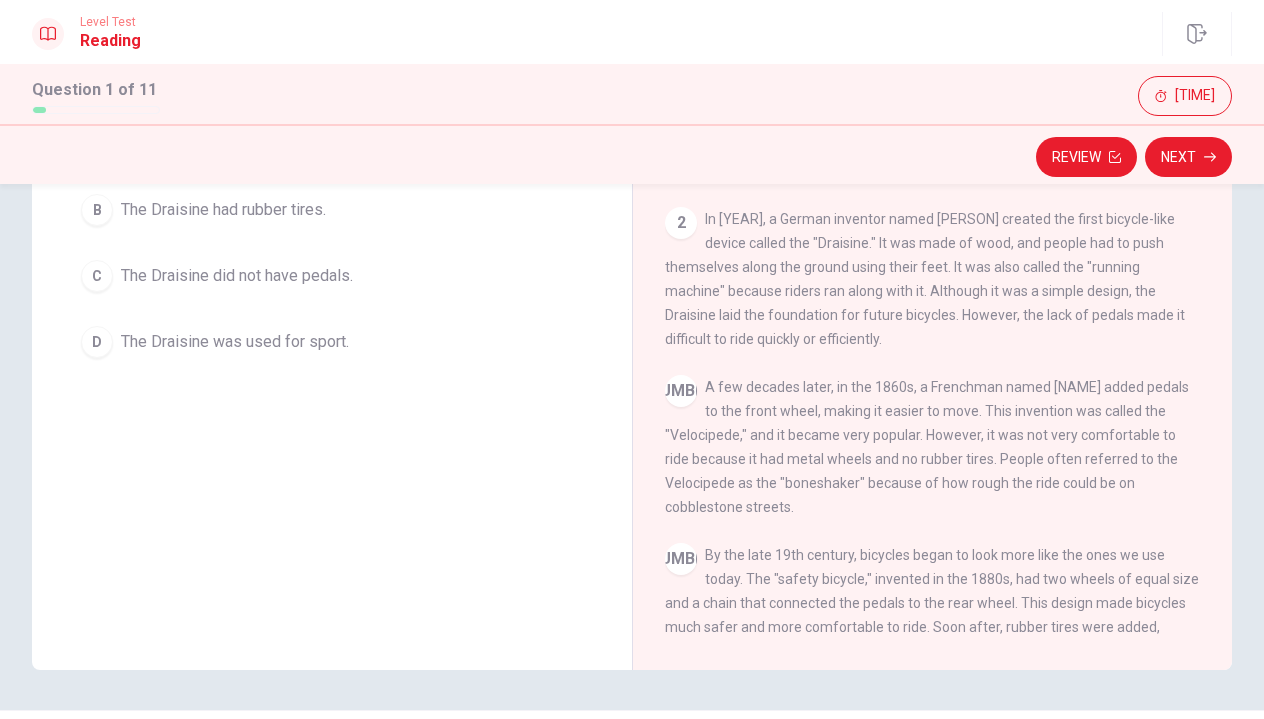 scroll, scrollTop: 0, scrollLeft: 0, axis: both 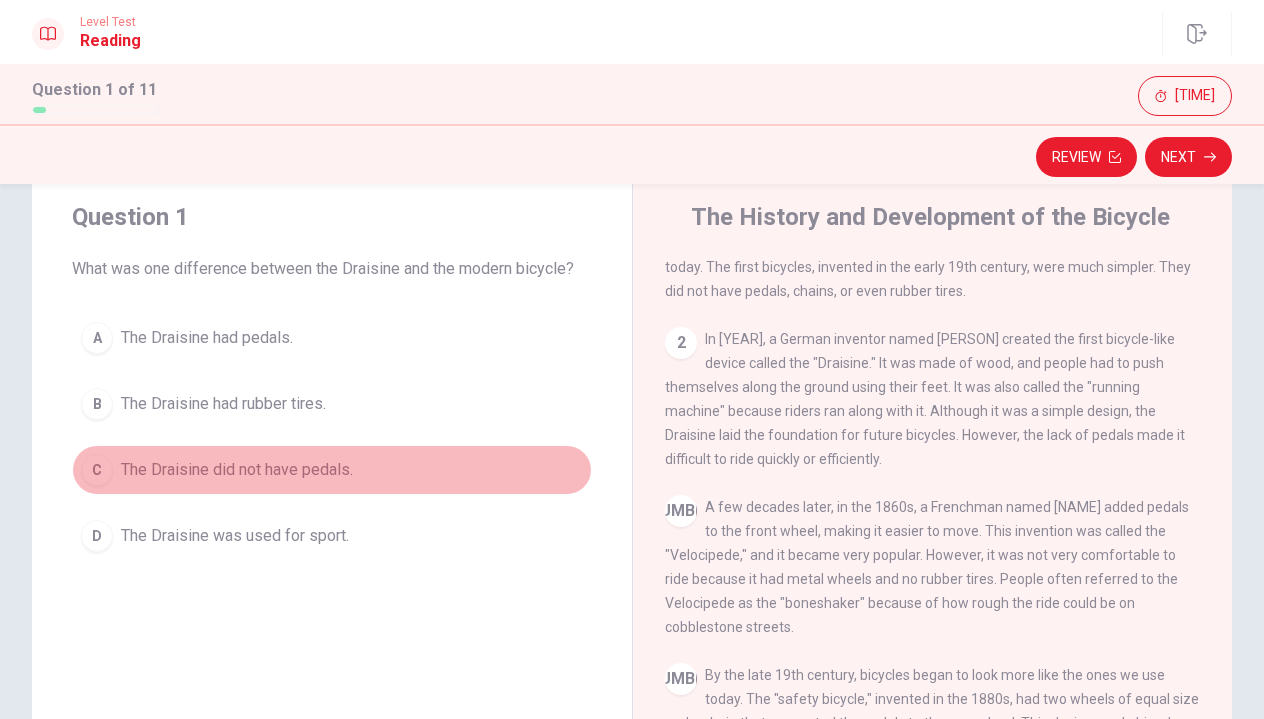 click on "The Draisine did not have pedals." at bounding box center [207, 338] 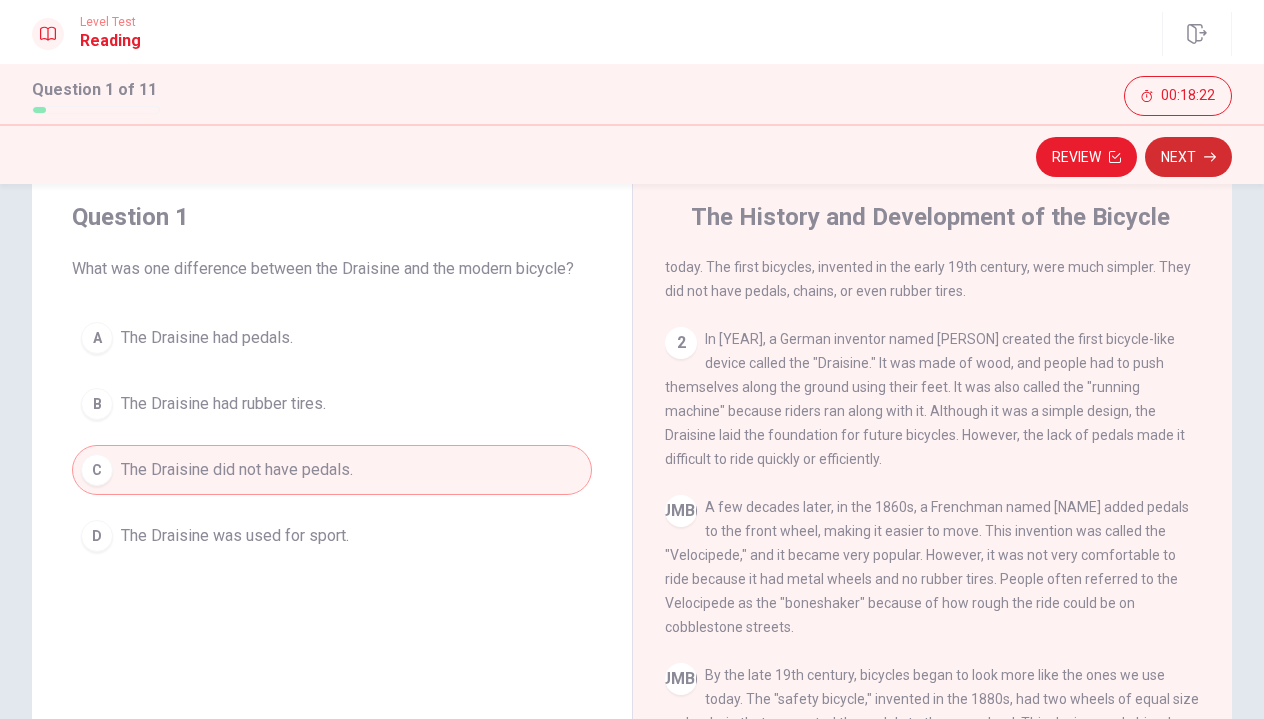 click on "Next" at bounding box center (1188, 157) 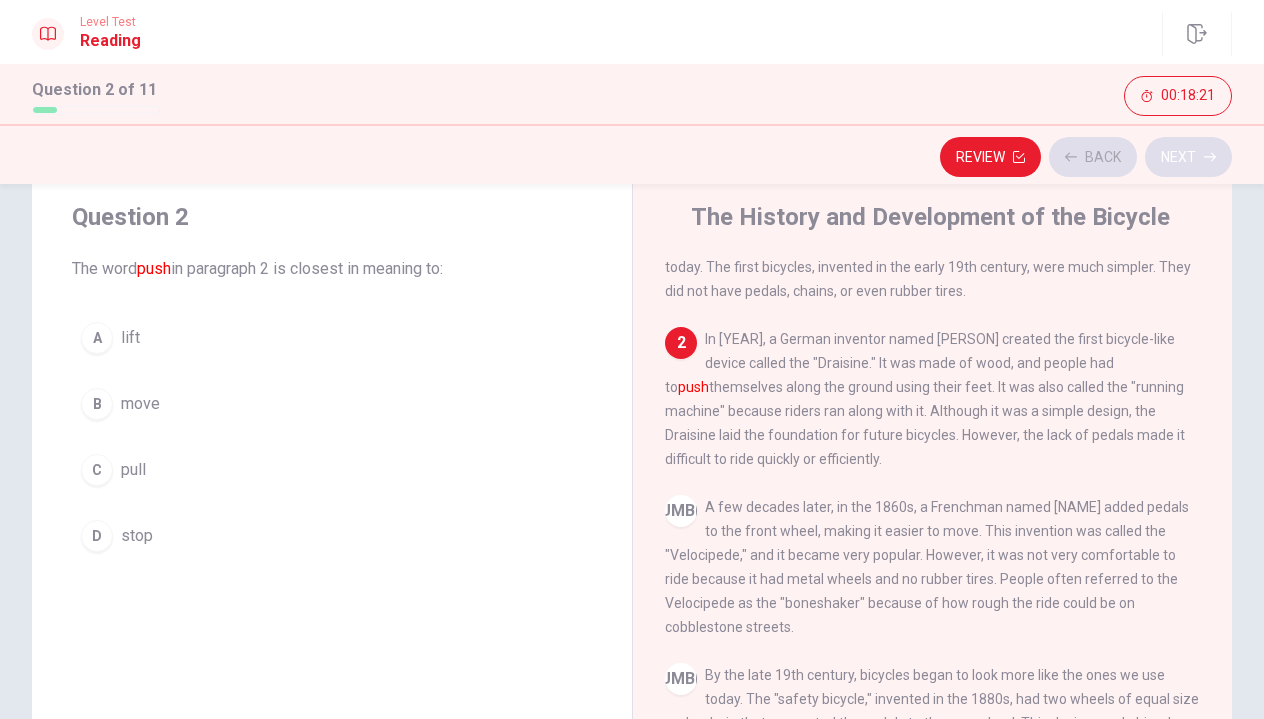 scroll, scrollTop: 144, scrollLeft: 0, axis: vertical 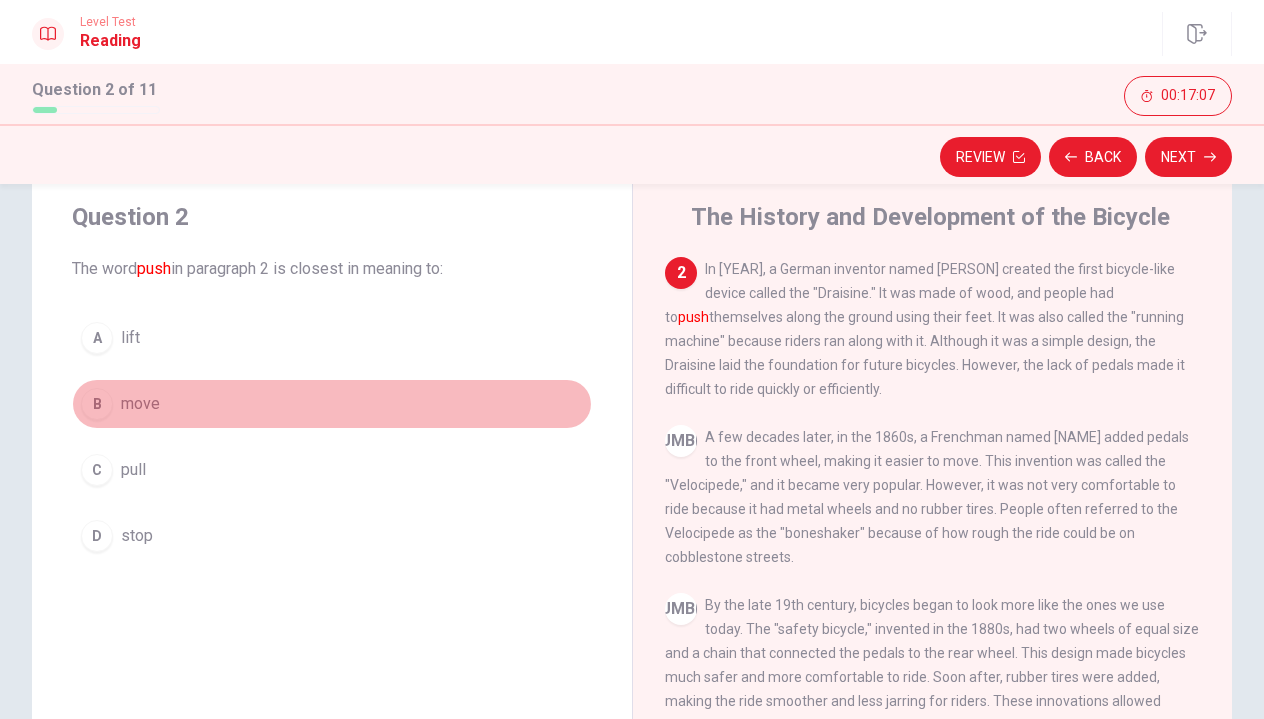 click on "B" at bounding box center (97, 338) 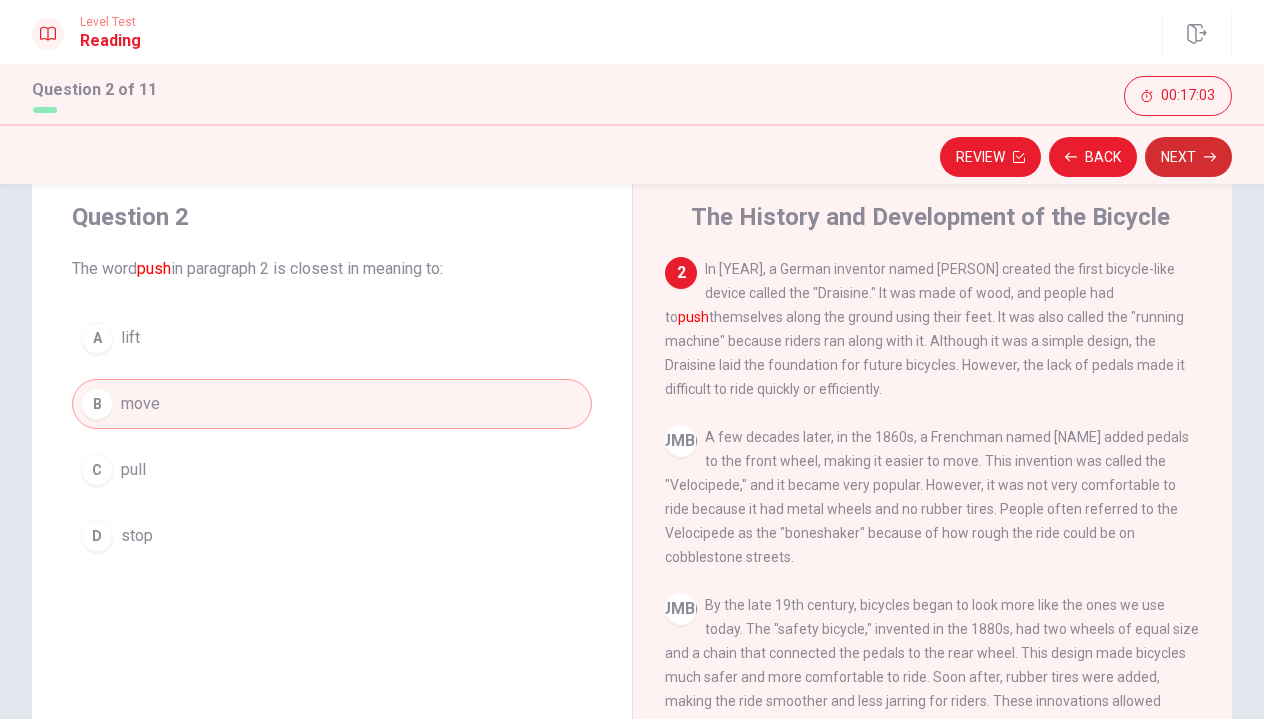 click on "Next" at bounding box center [1188, 157] 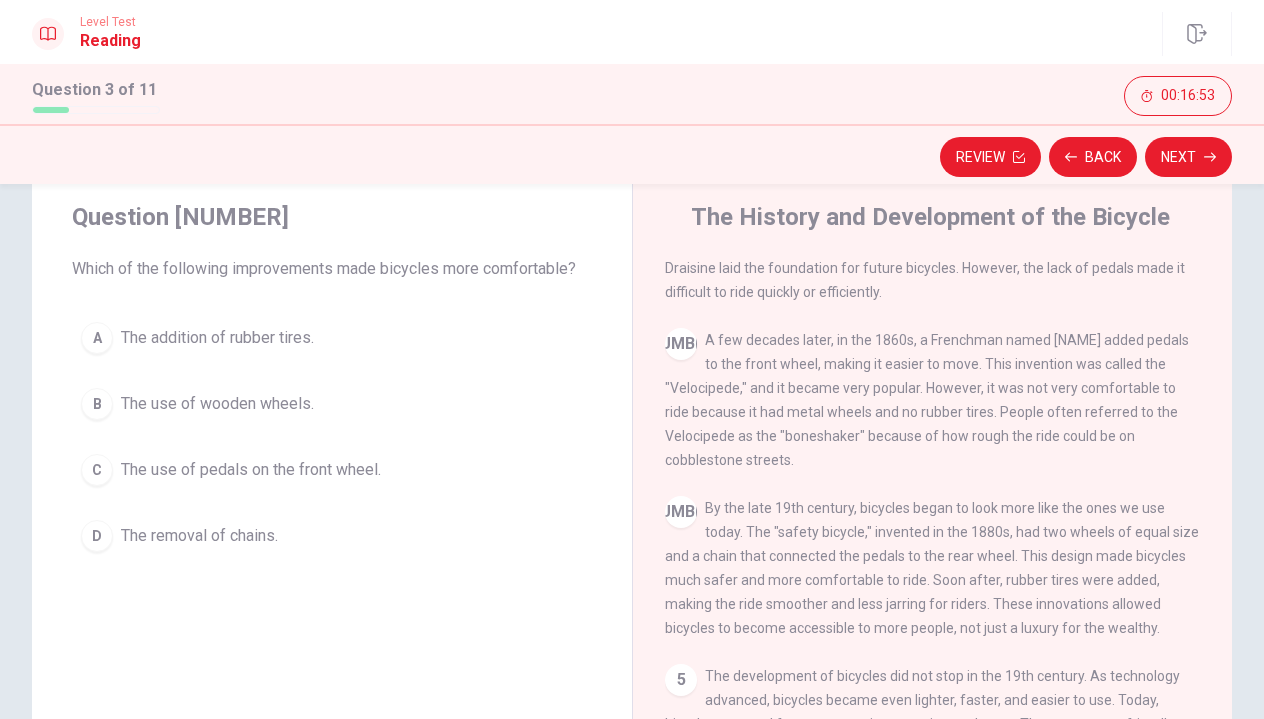 scroll, scrollTop: 241, scrollLeft: 0, axis: vertical 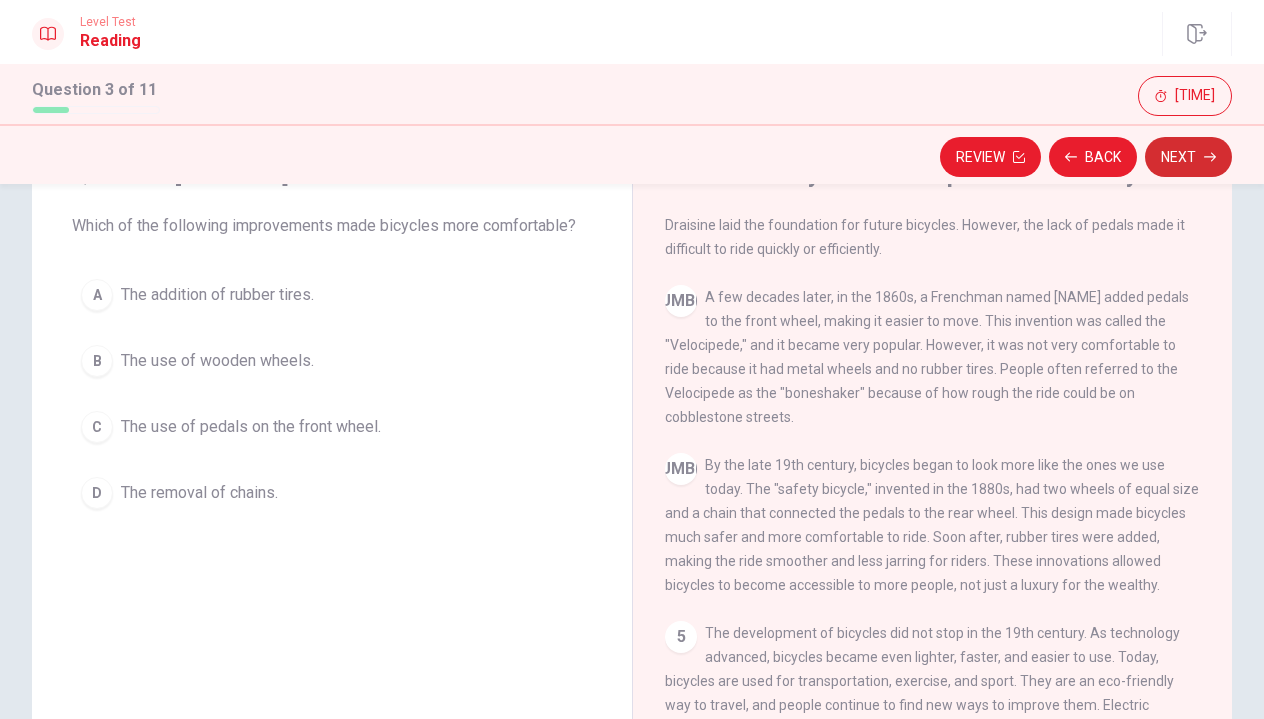 click on "Next" at bounding box center [1188, 157] 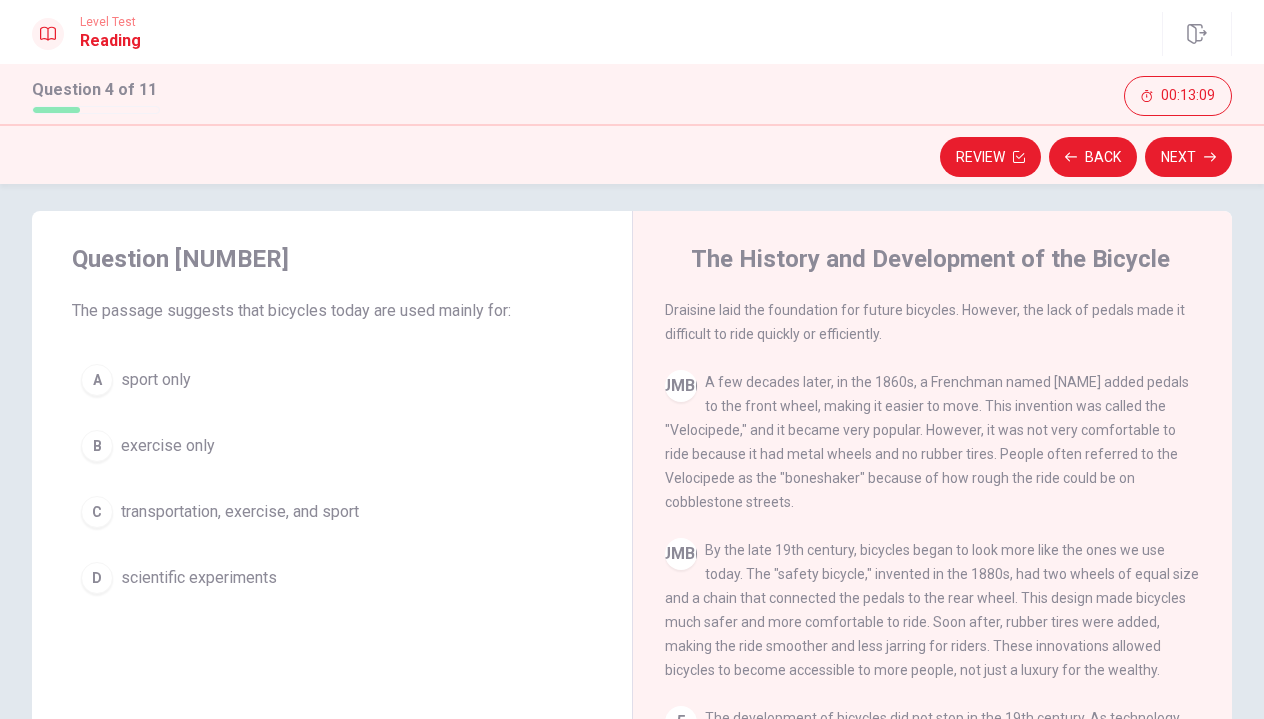 scroll, scrollTop: 12, scrollLeft: 0, axis: vertical 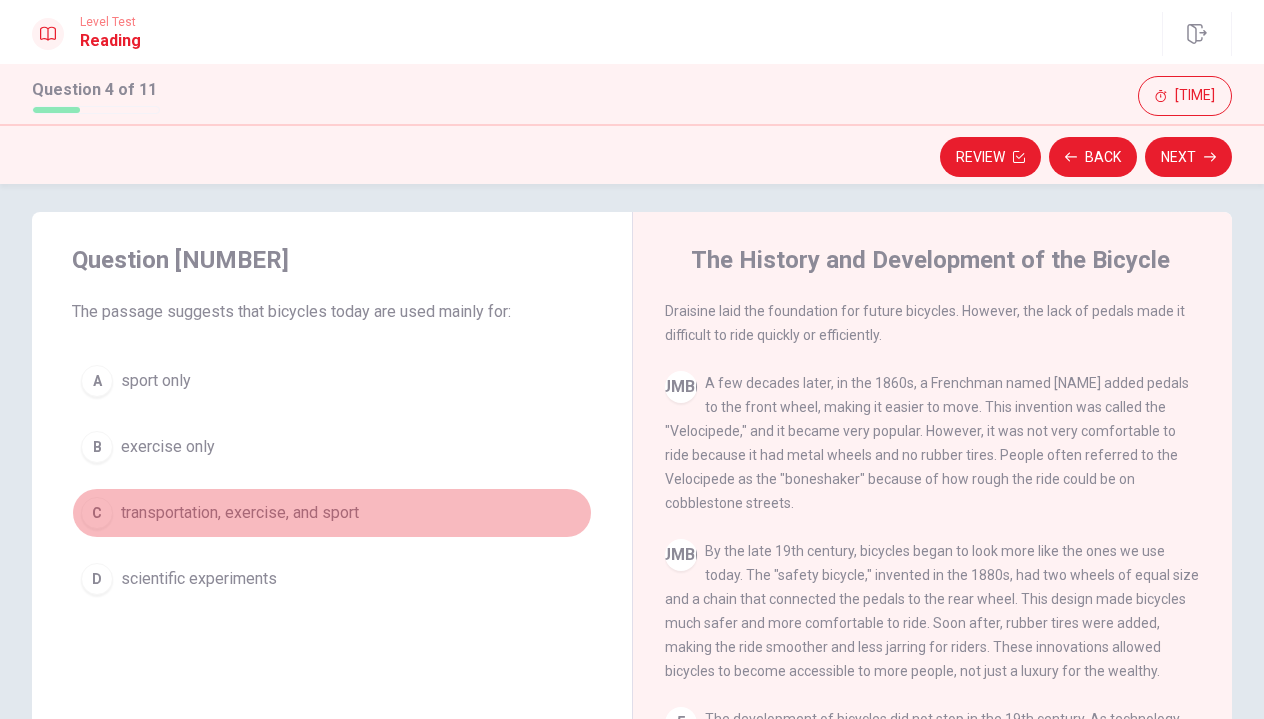 click on "transportation, exercise, and sport" at bounding box center (156, 381) 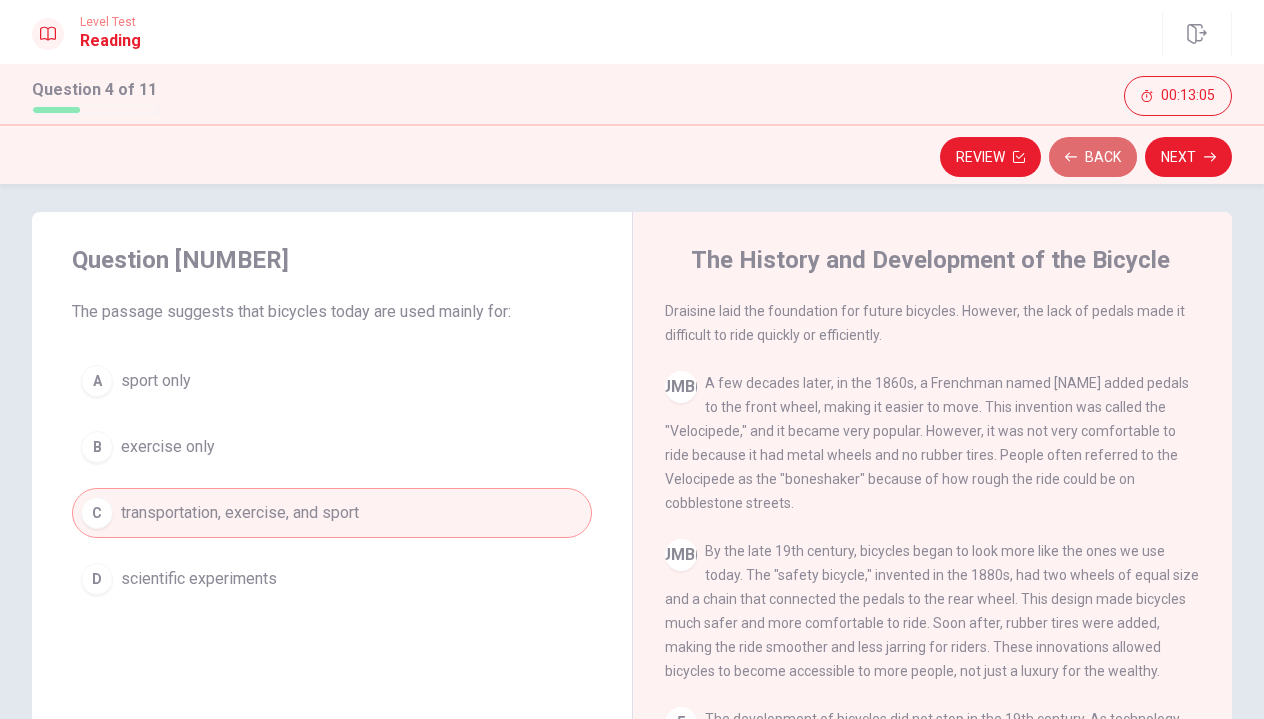 click on "Back" at bounding box center (1093, 157) 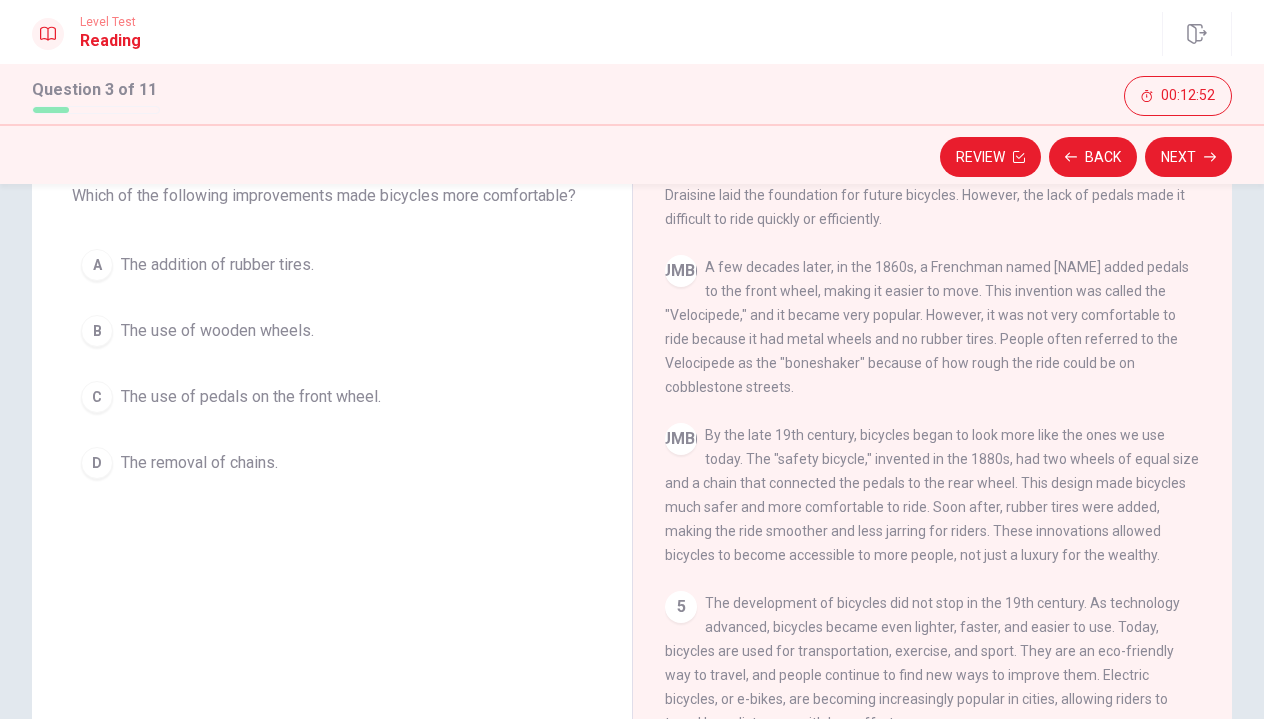 scroll, scrollTop: 155, scrollLeft: 0, axis: vertical 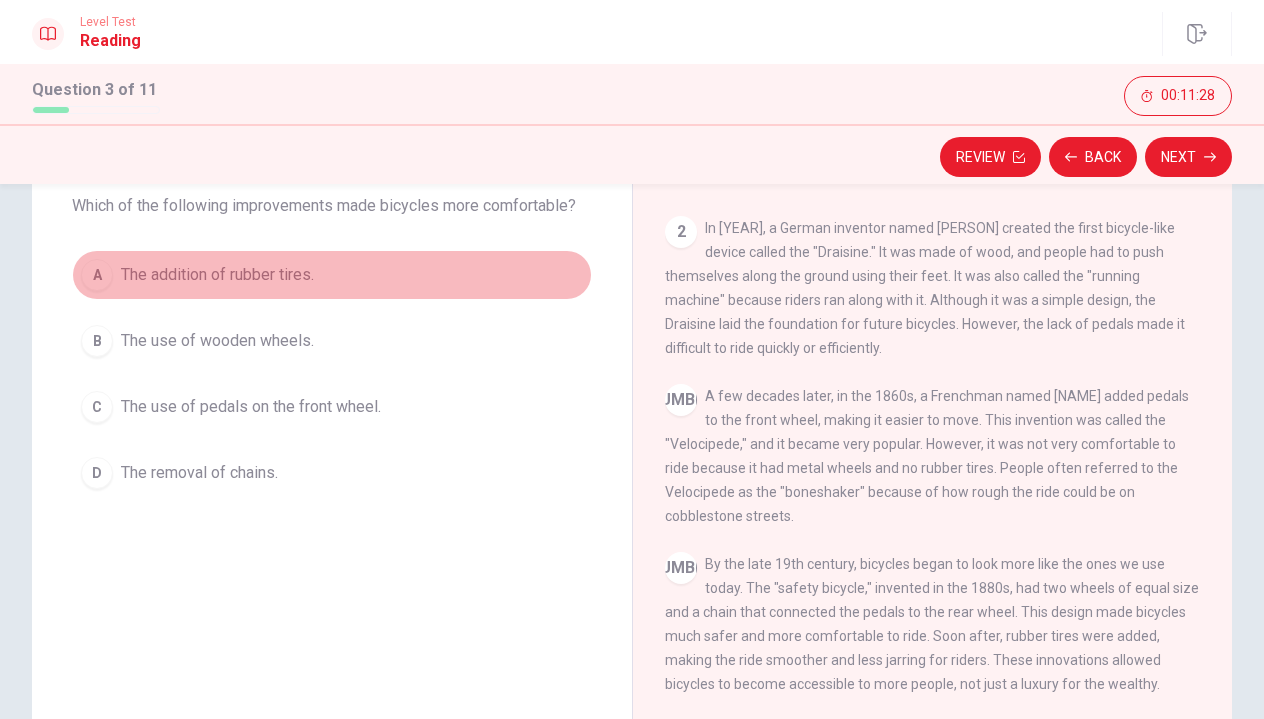click on "A The addition of rubber tires." at bounding box center (332, 275) 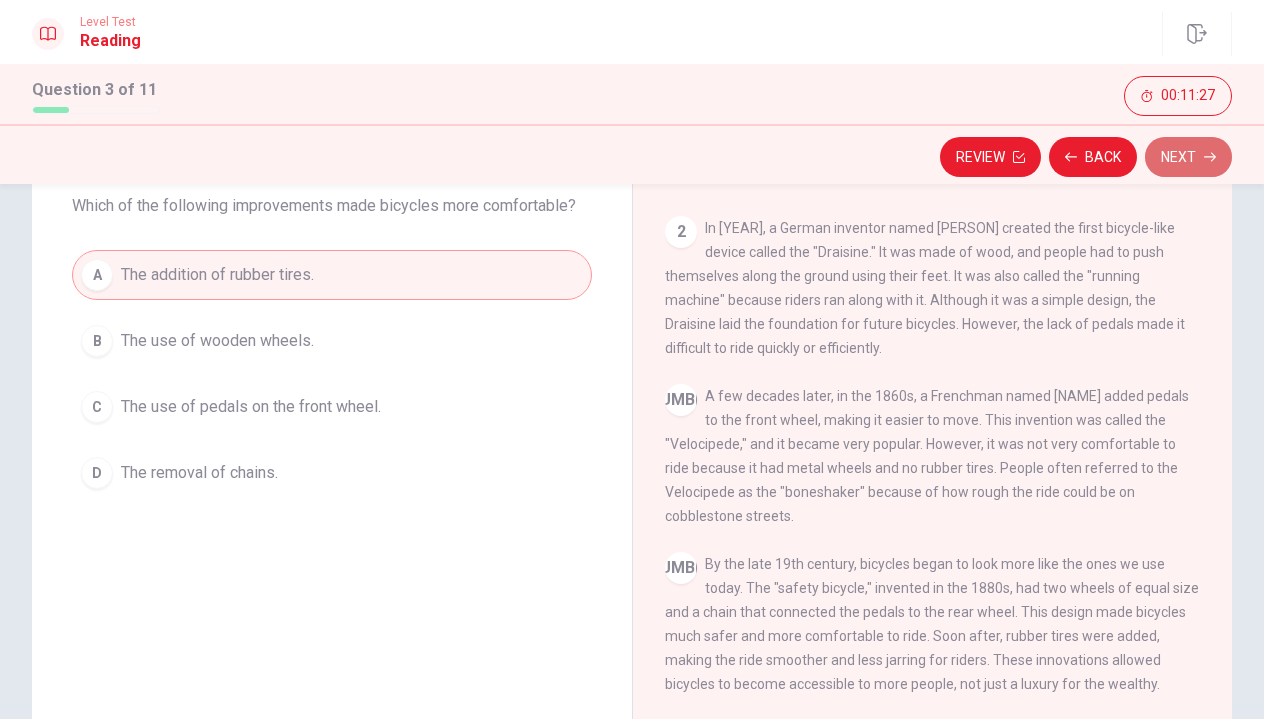 click on "Next" at bounding box center [1188, 157] 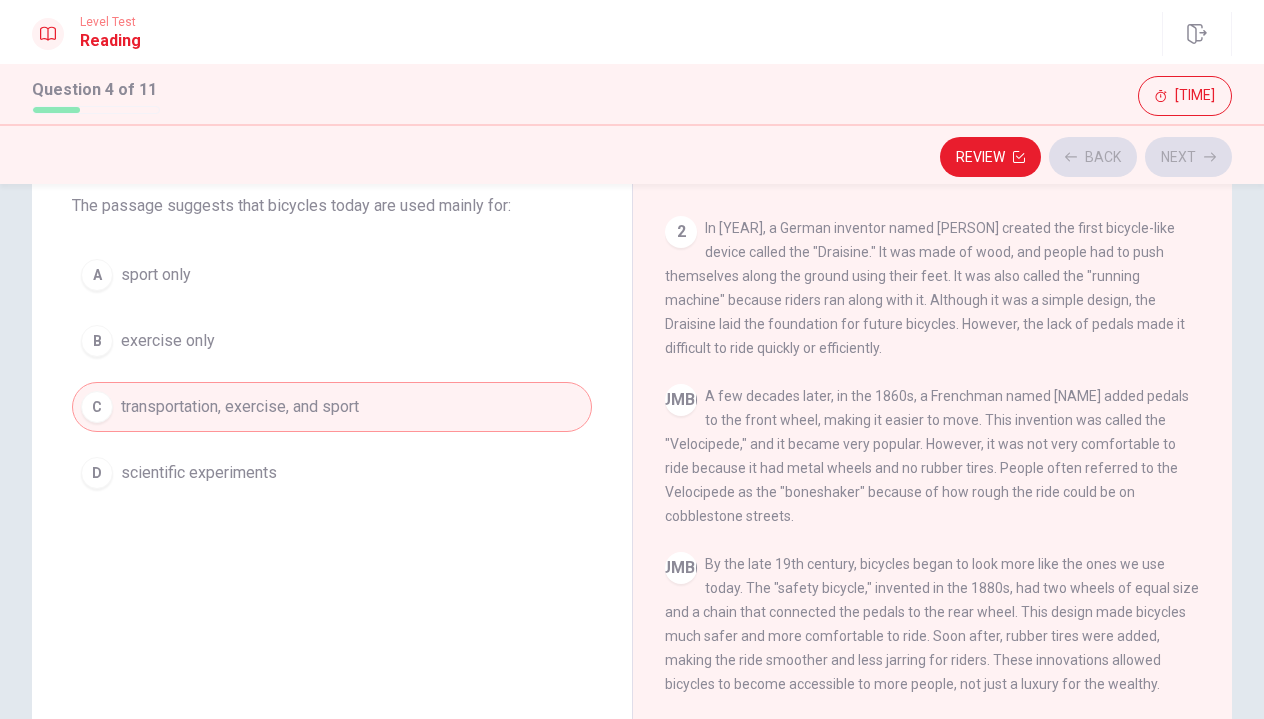 click on "Review Back Next" at bounding box center (632, 157) 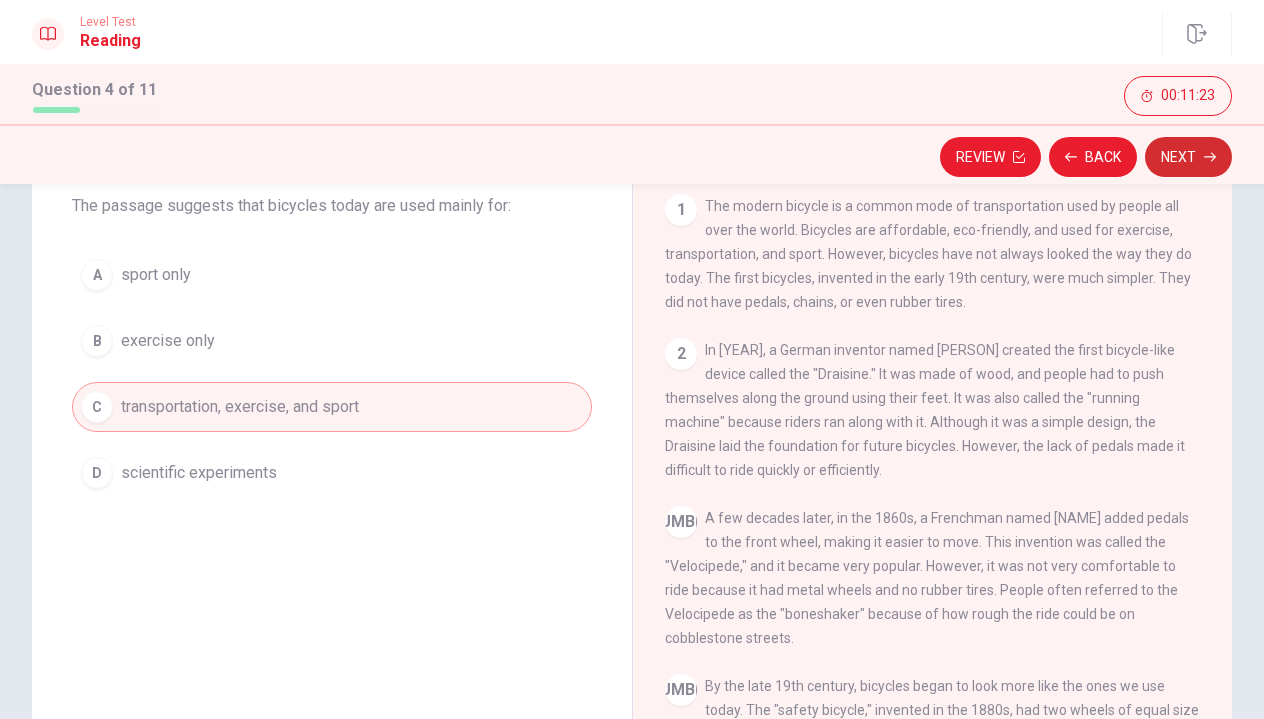 scroll, scrollTop: 0, scrollLeft: 0, axis: both 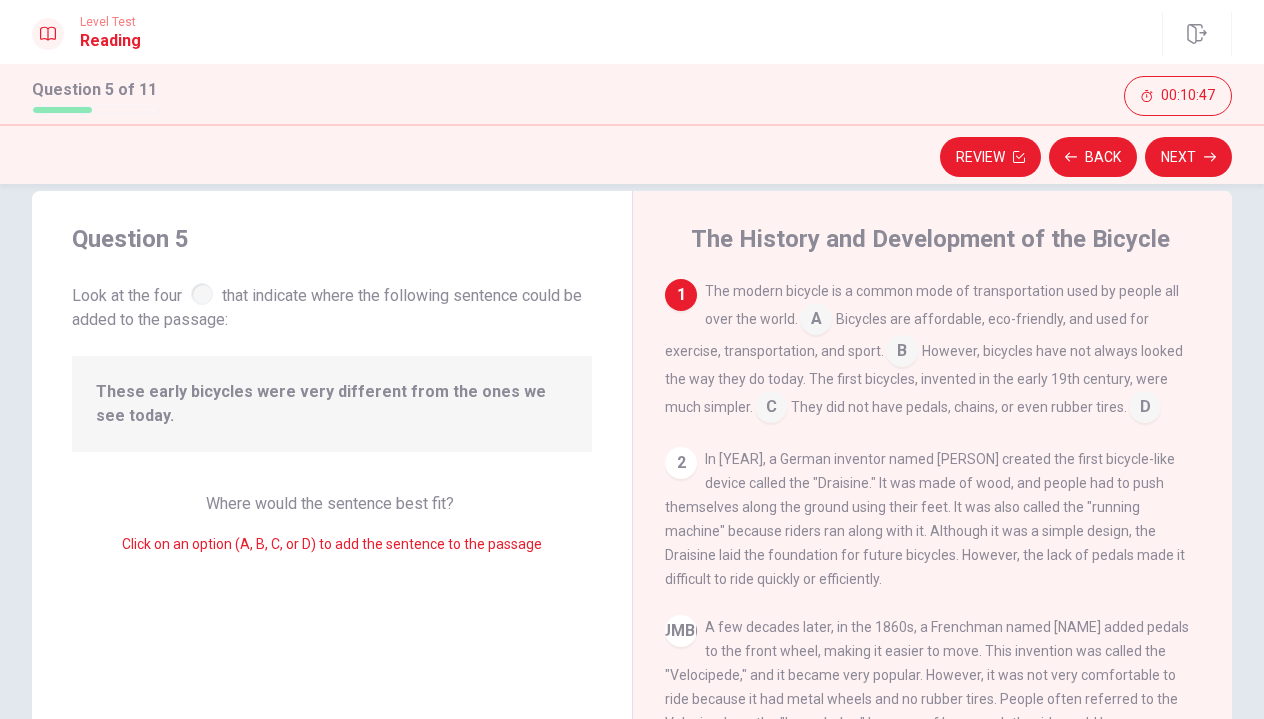 click at bounding box center [816, 321] 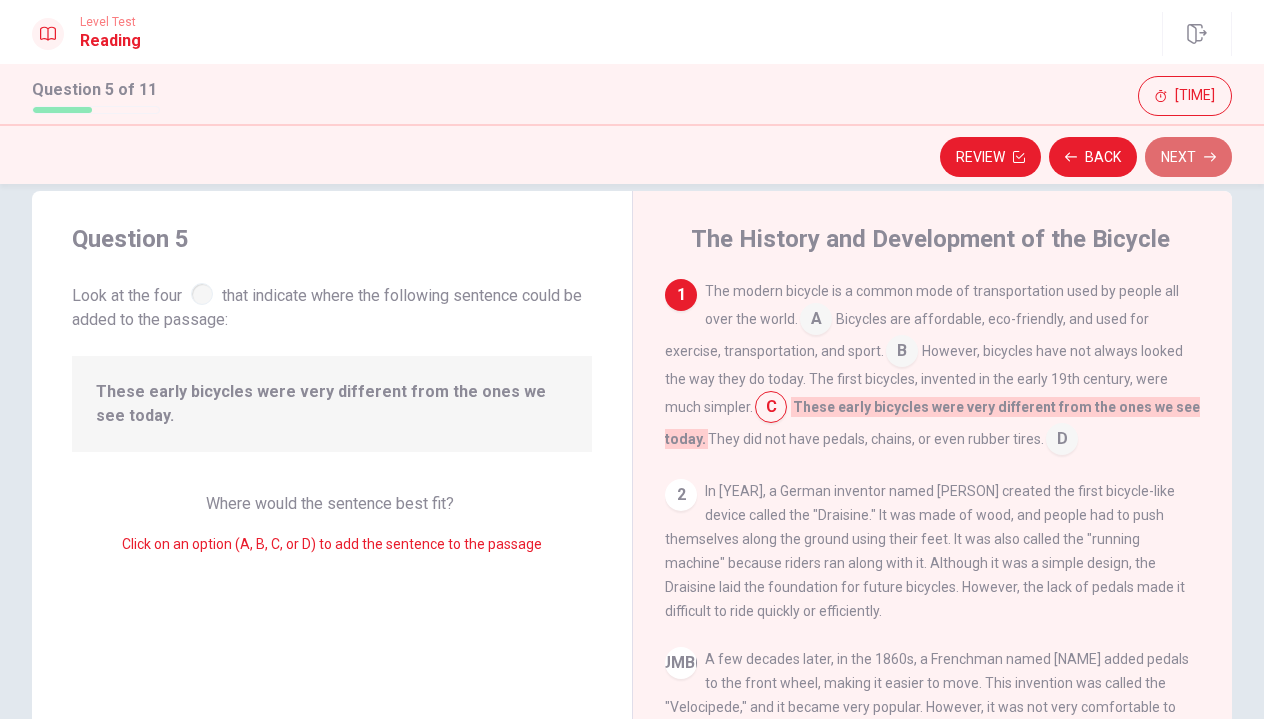 click on "Next" at bounding box center (1188, 157) 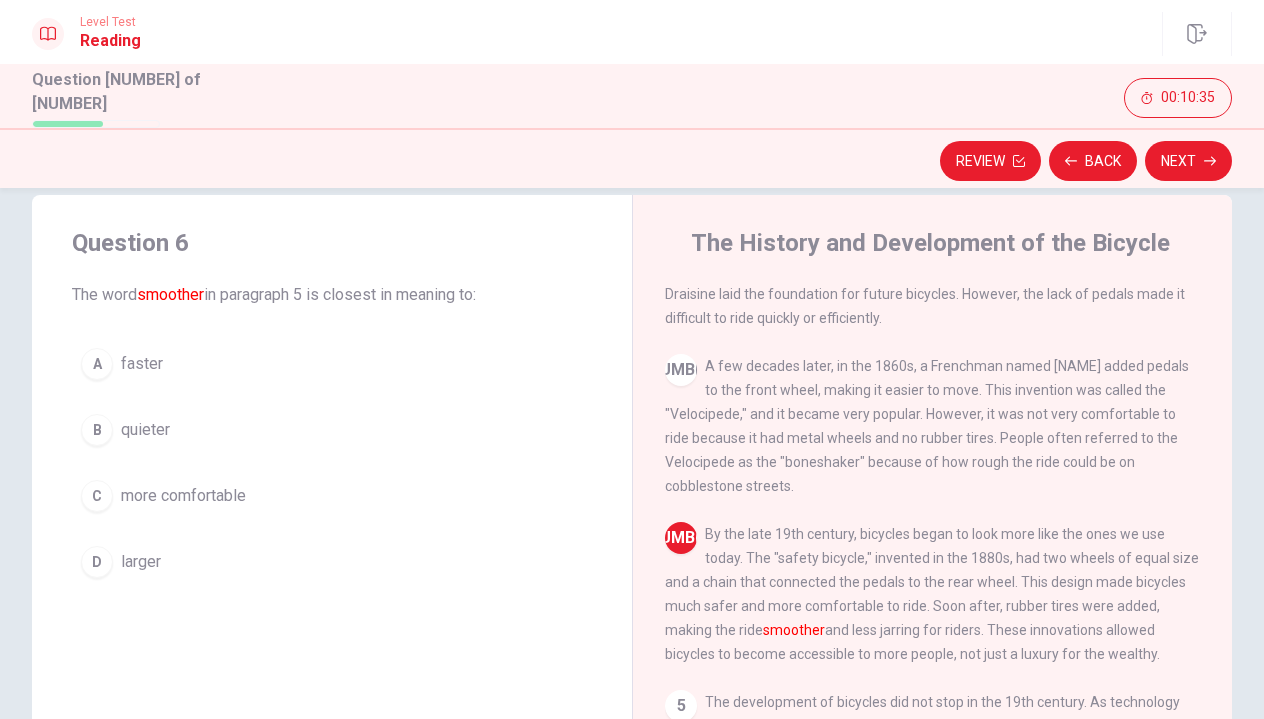 scroll, scrollTop: 241, scrollLeft: 0, axis: vertical 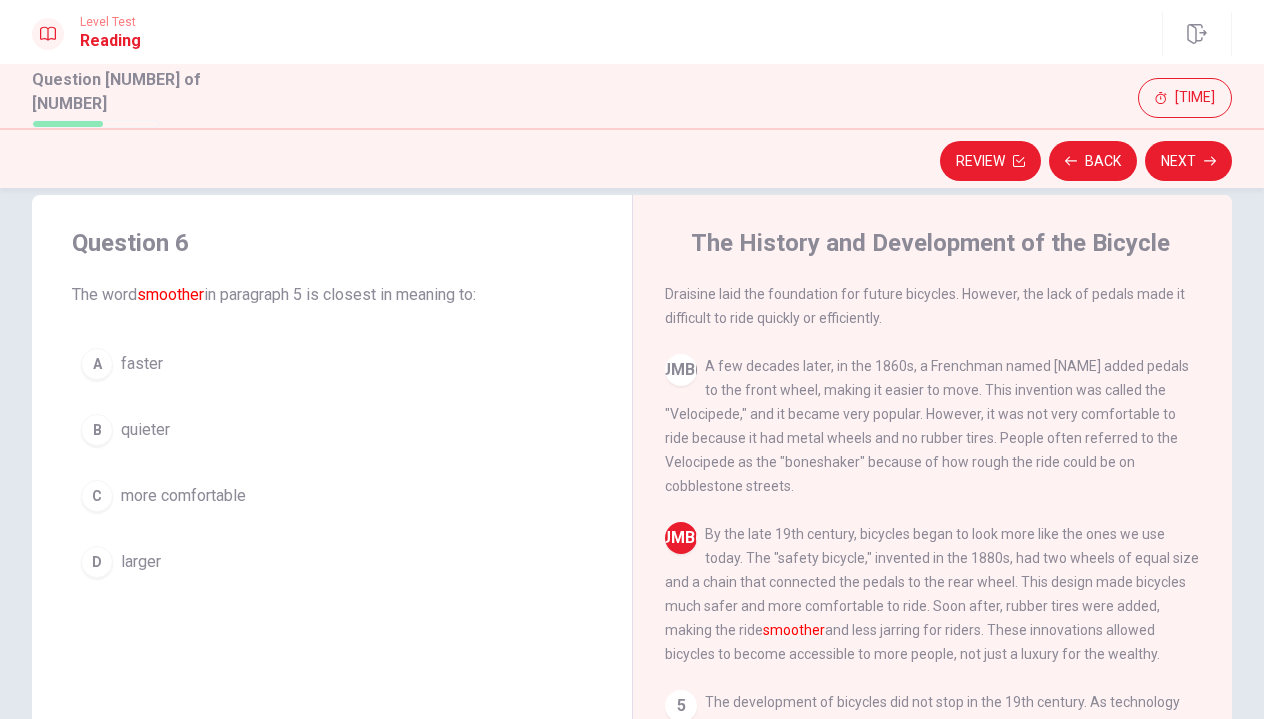 click on "C more comfortable" at bounding box center (332, 496) 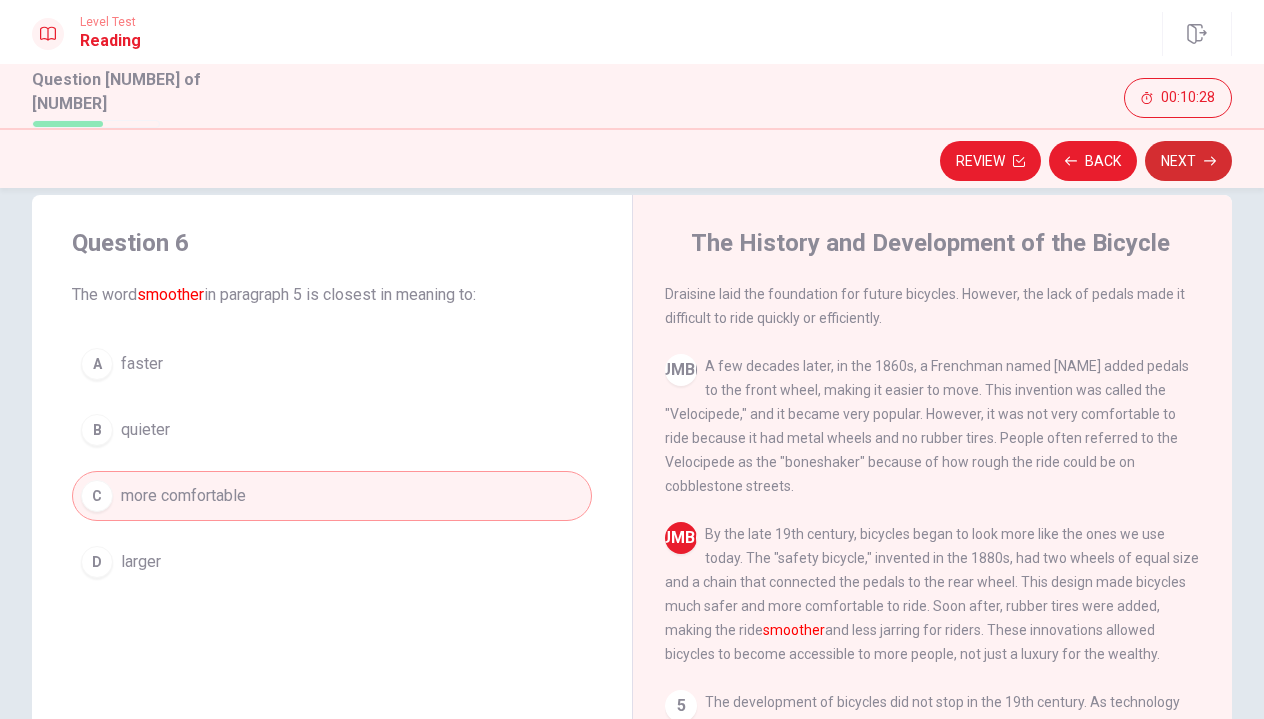 click on "Next" at bounding box center (1188, 161) 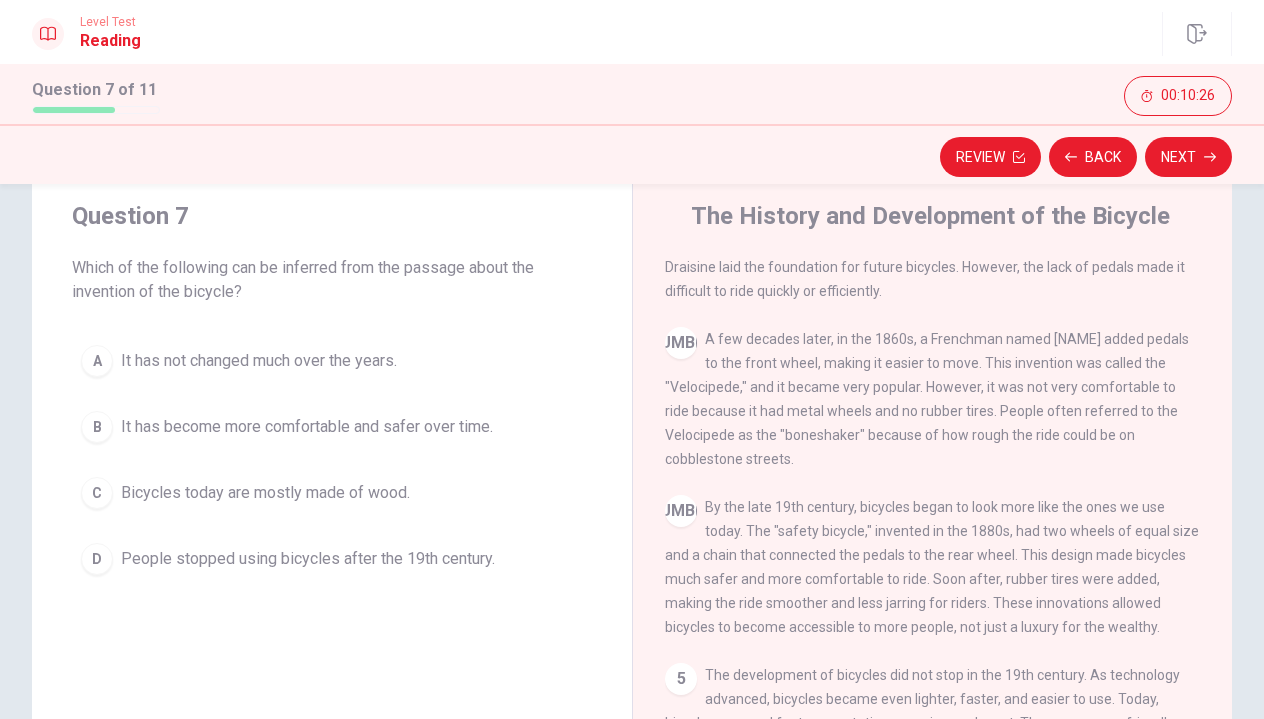 scroll, scrollTop: 62, scrollLeft: 0, axis: vertical 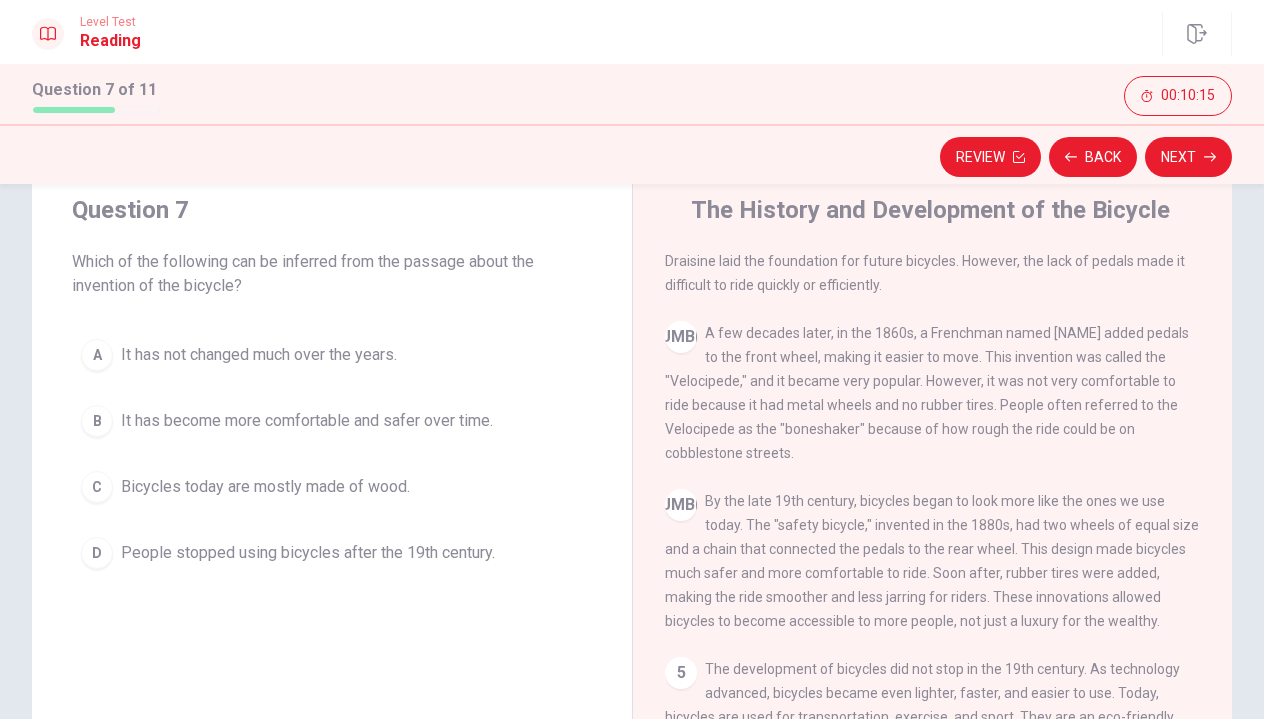 click on "It has become more comfortable and safer over time." at bounding box center (259, 355) 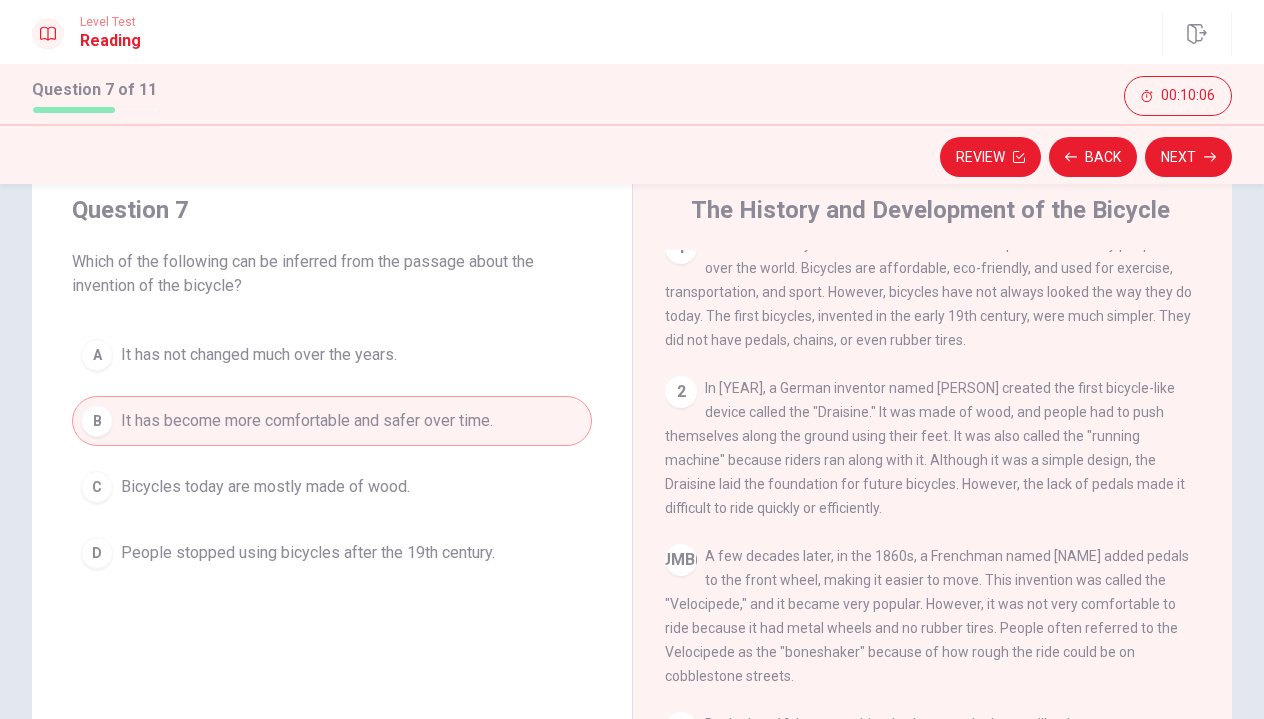 scroll, scrollTop: 0, scrollLeft: 0, axis: both 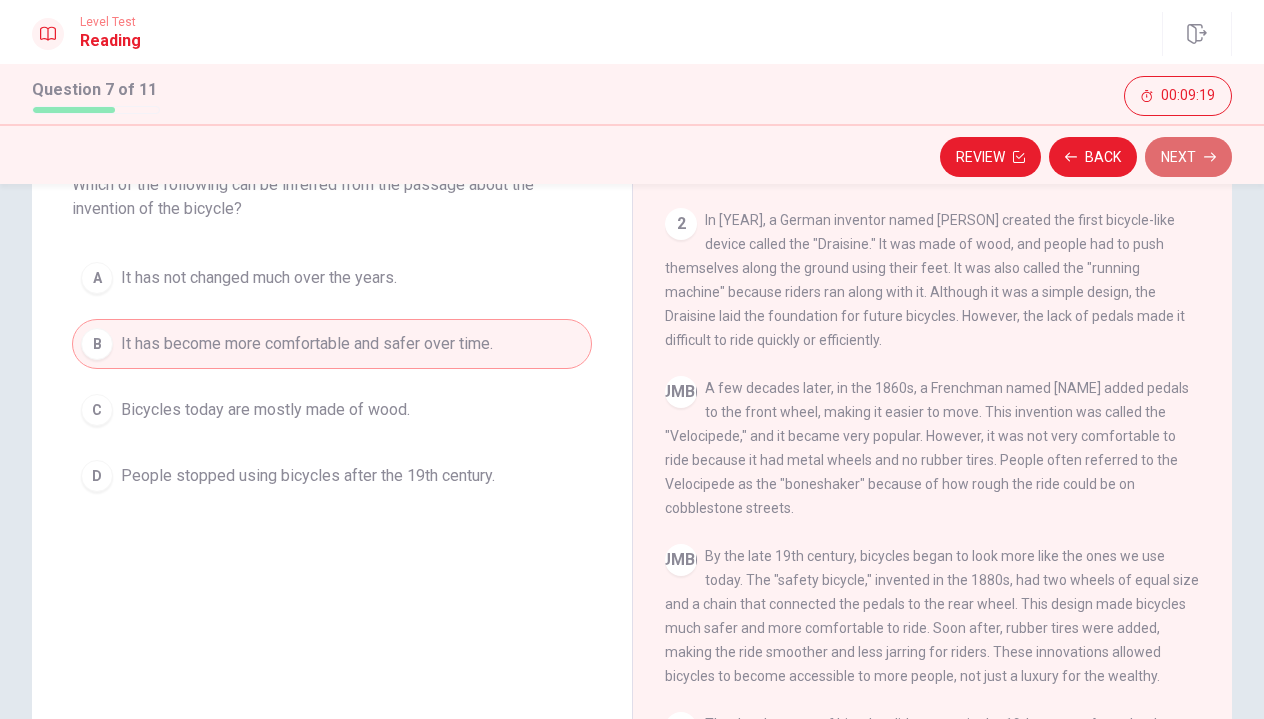 click on "Next" at bounding box center (1188, 157) 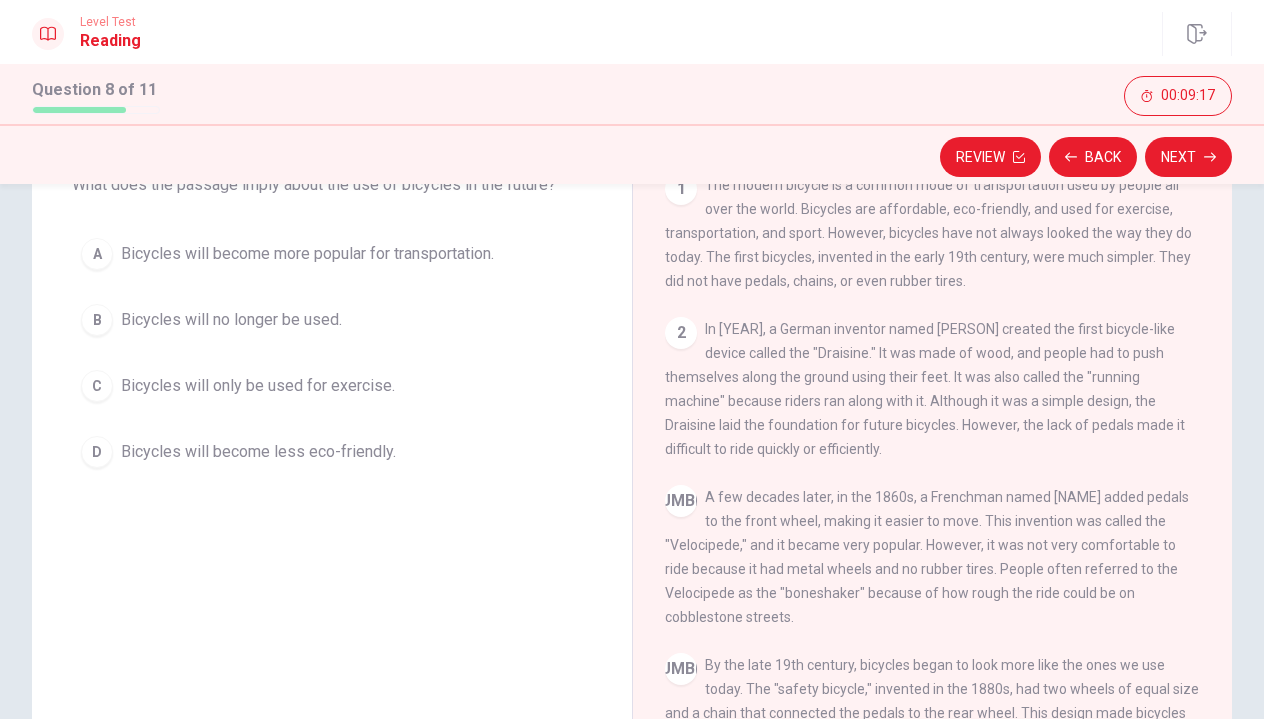 scroll, scrollTop: 0, scrollLeft: 0, axis: both 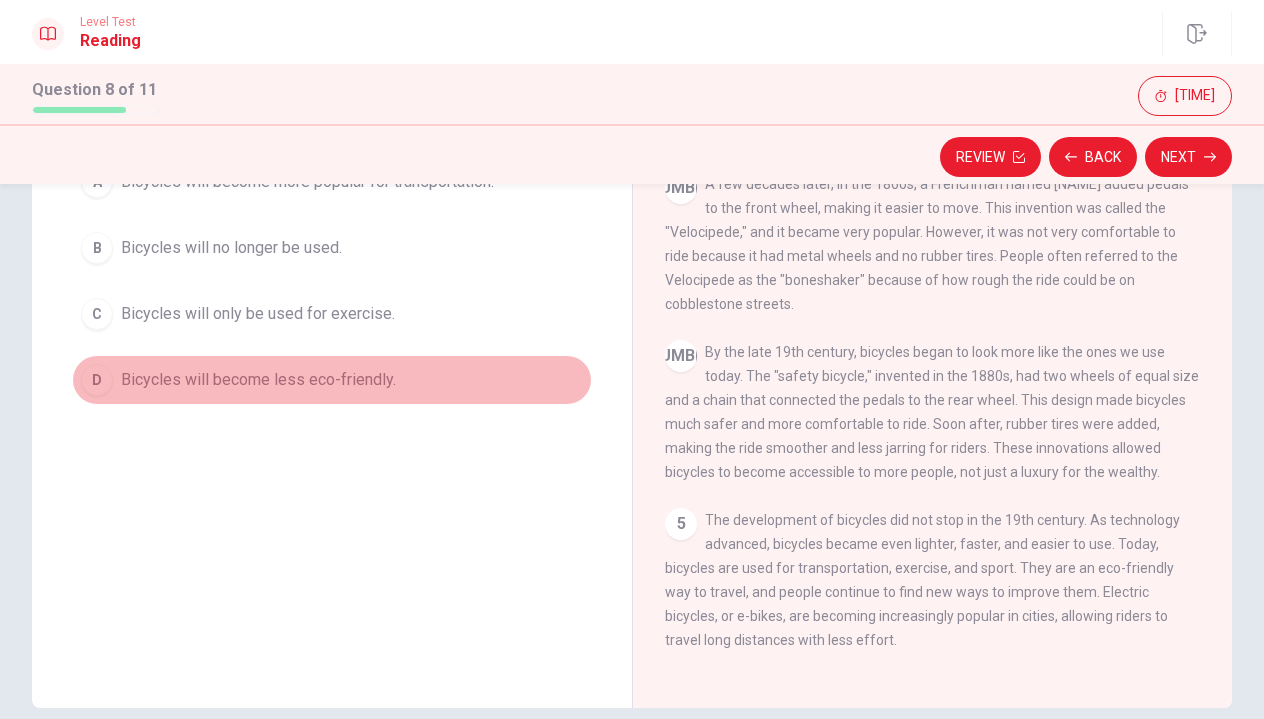 click on "Bicycles will become less eco-friendly." at bounding box center [307, 182] 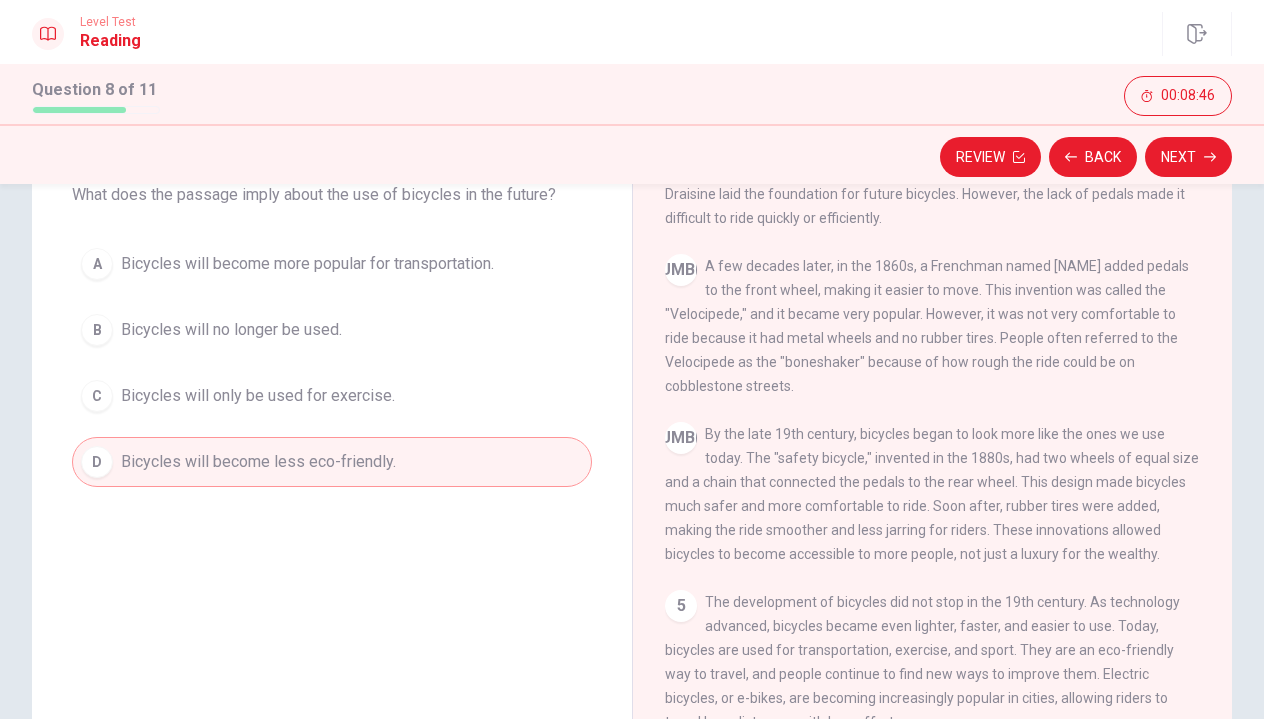 scroll, scrollTop: 133, scrollLeft: 0, axis: vertical 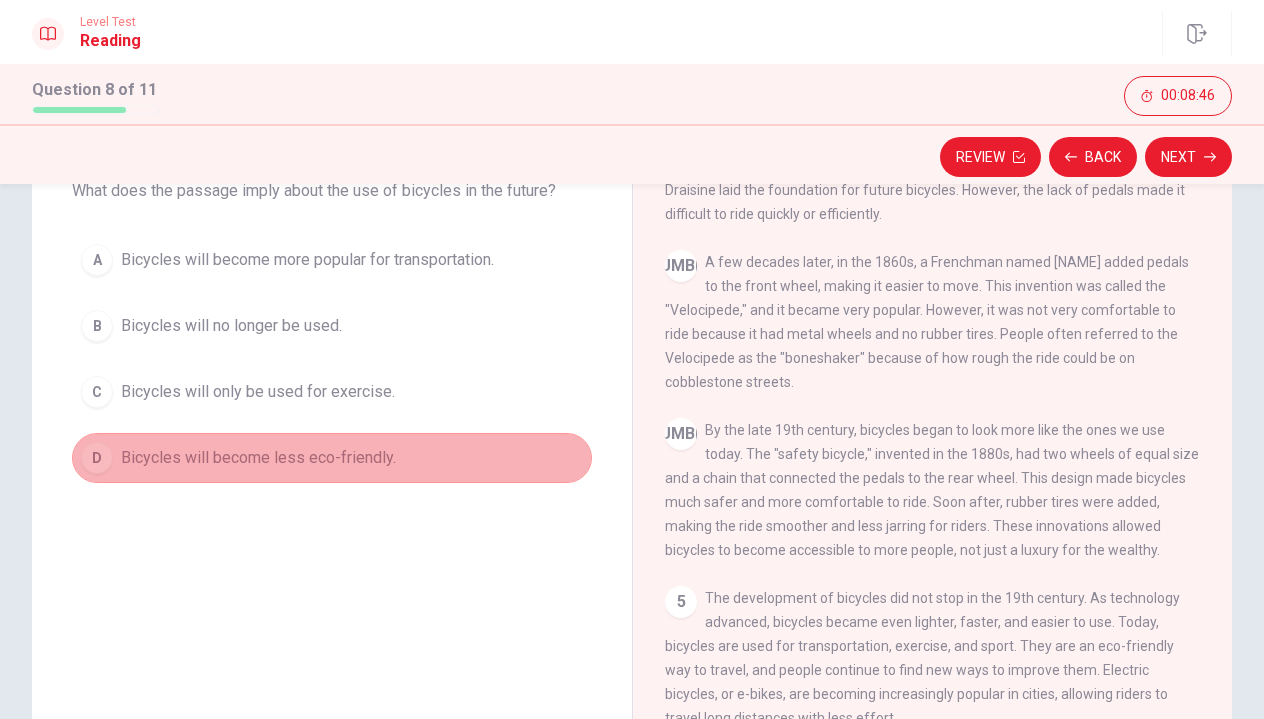 click on "Bicycles will become less eco-friendly." at bounding box center [258, 458] 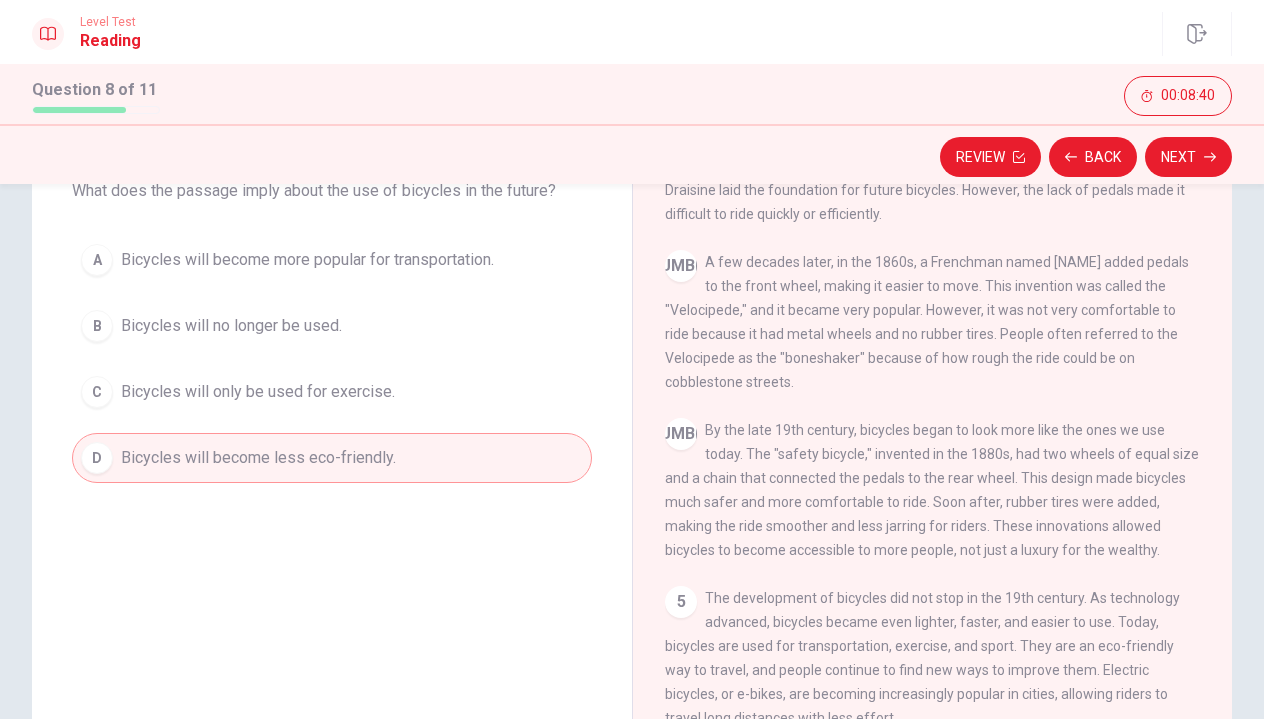 click on "Bicycles will become more popular for transportation." at bounding box center [307, 260] 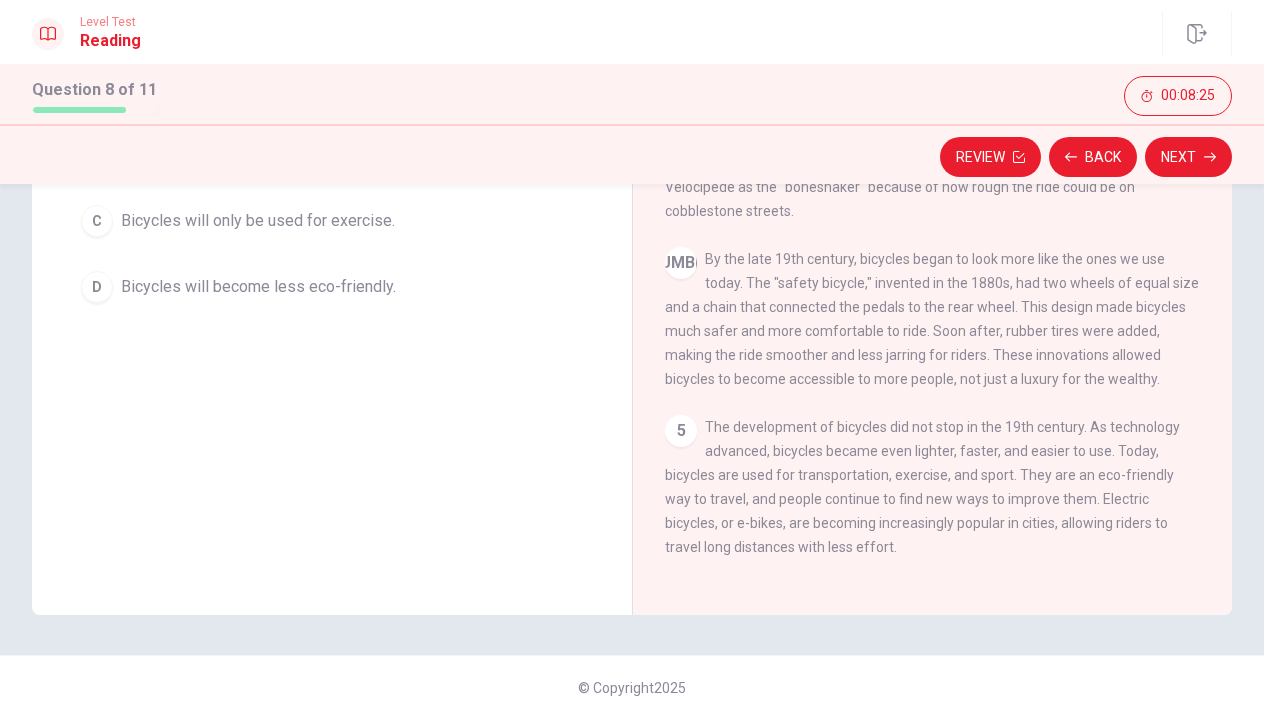scroll, scrollTop: 304, scrollLeft: 0, axis: vertical 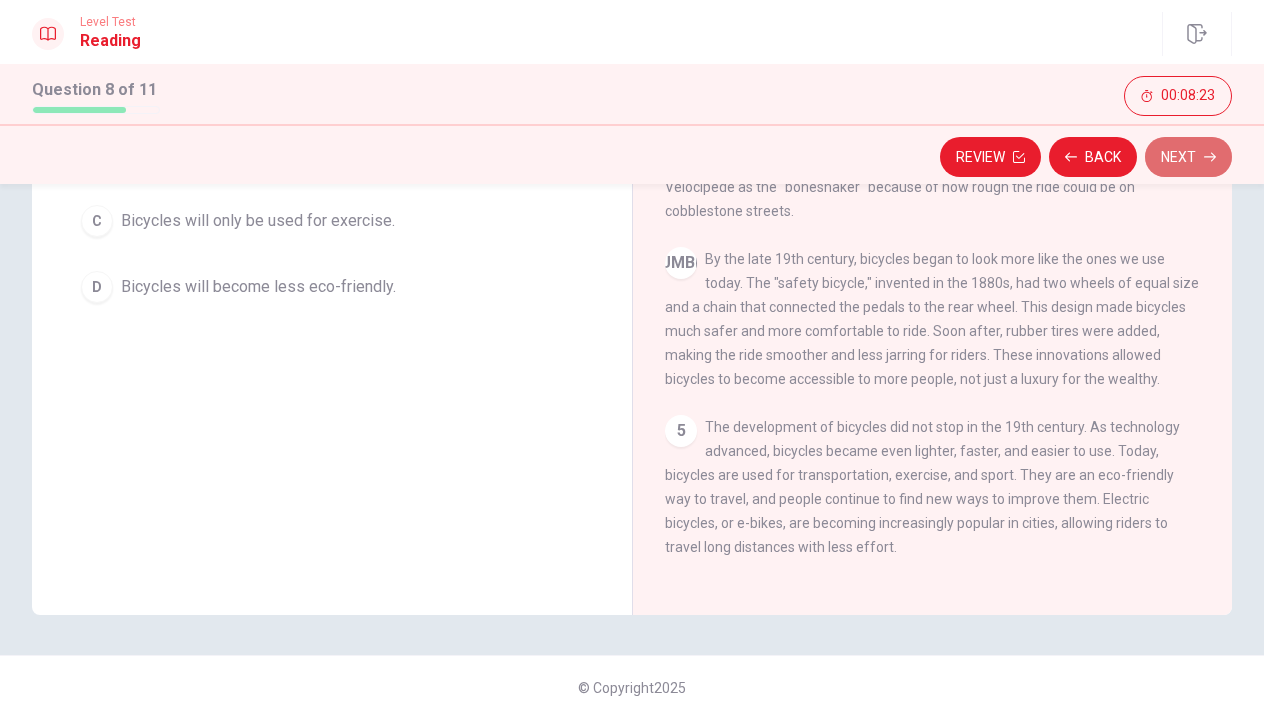 click on "Next" at bounding box center [1188, 157] 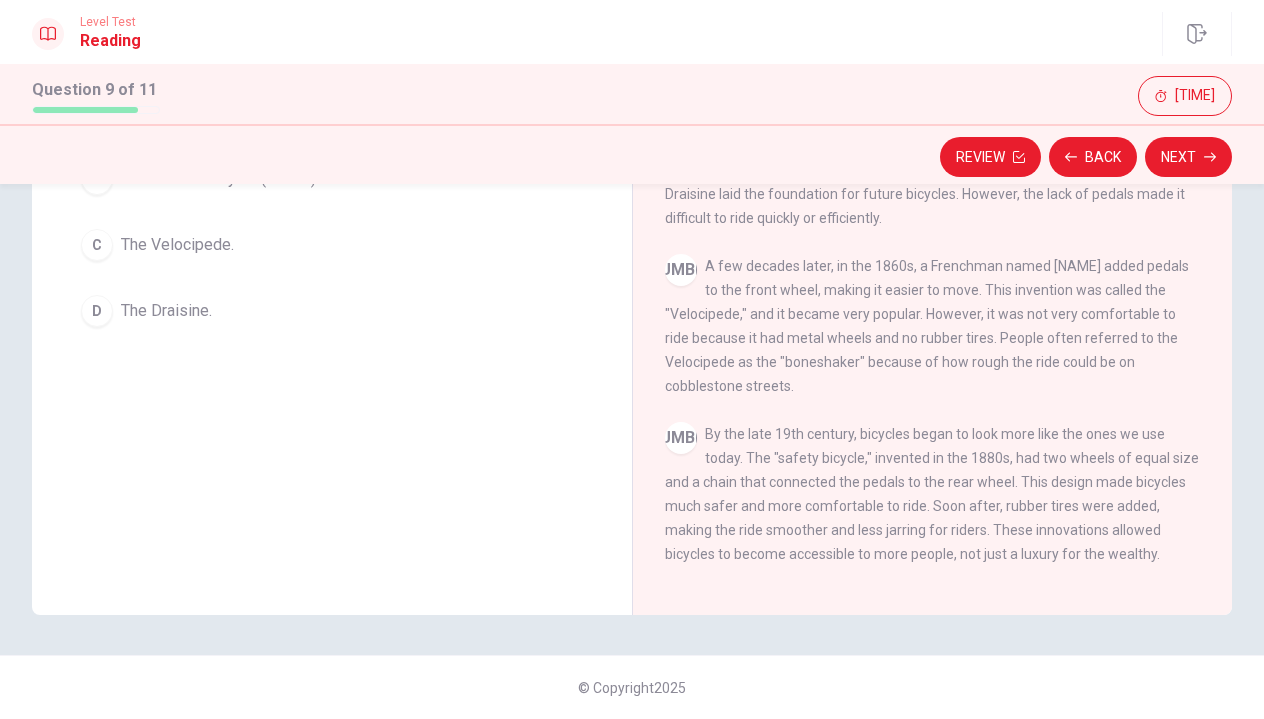 scroll, scrollTop: 63, scrollLeft: 0, axis: vertical 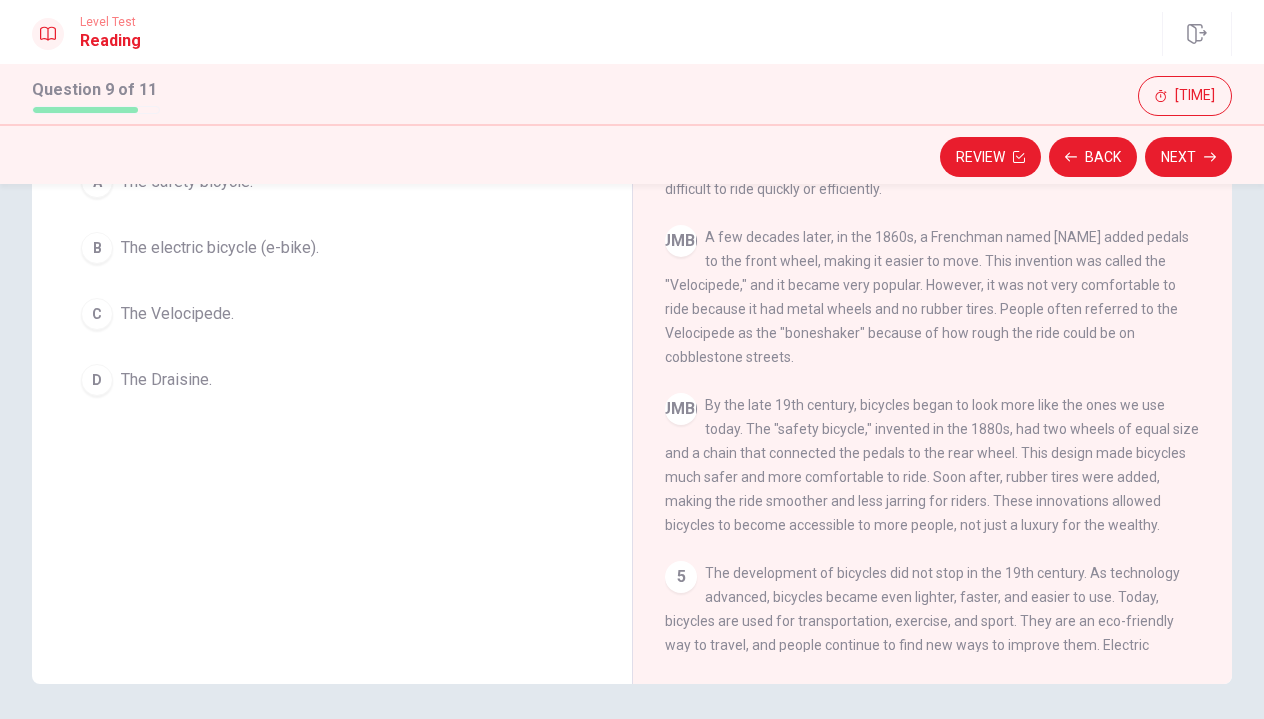 click on "The electric bicycle (e-bike)." at bounding box center (187, 182) 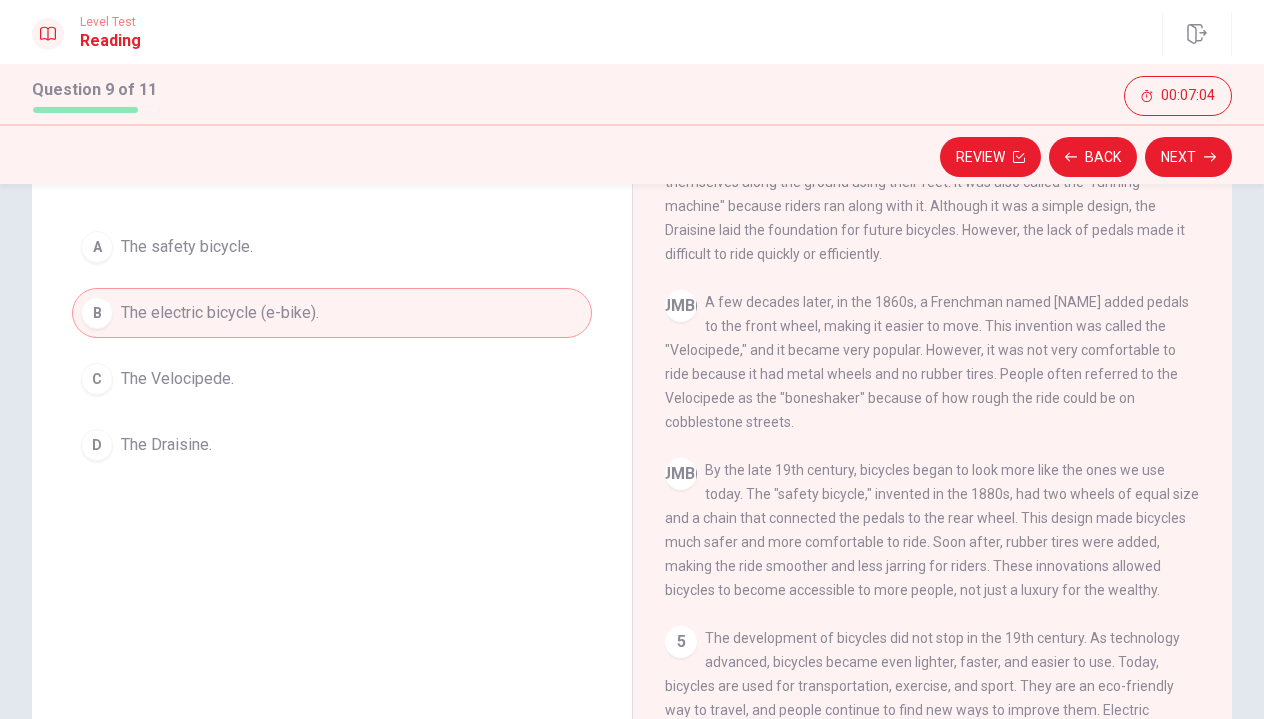 scroll, scrollTop: 97, scrollLeft: 0, axis: vertical 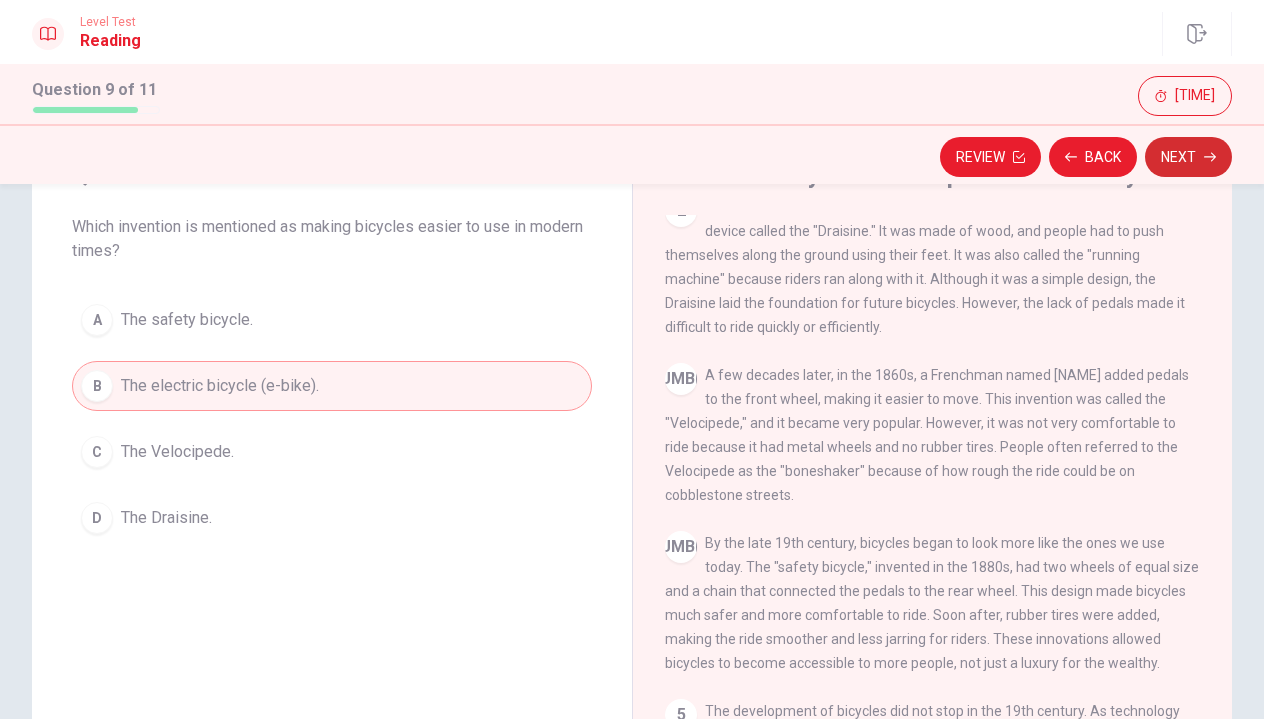 click on "Next" at bounding box center (1188, 157) 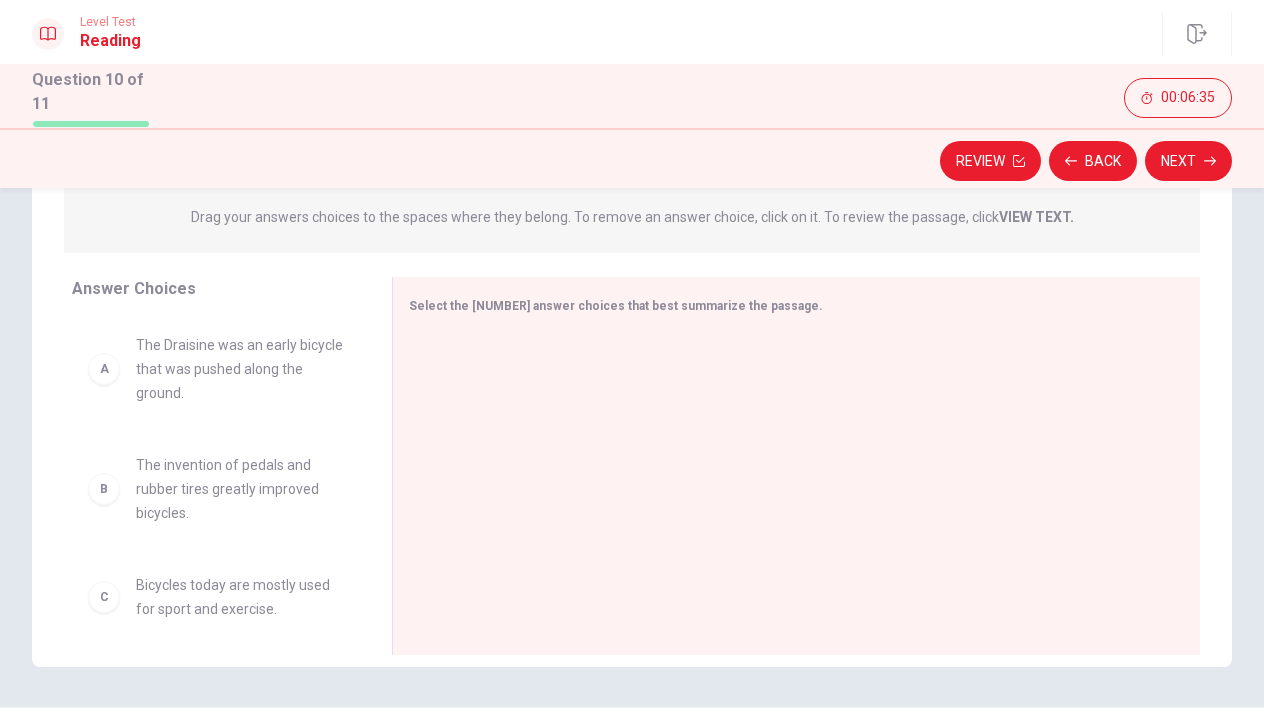 scroll, scrollTop: 255, scrollLeft: 0, axis: vertical 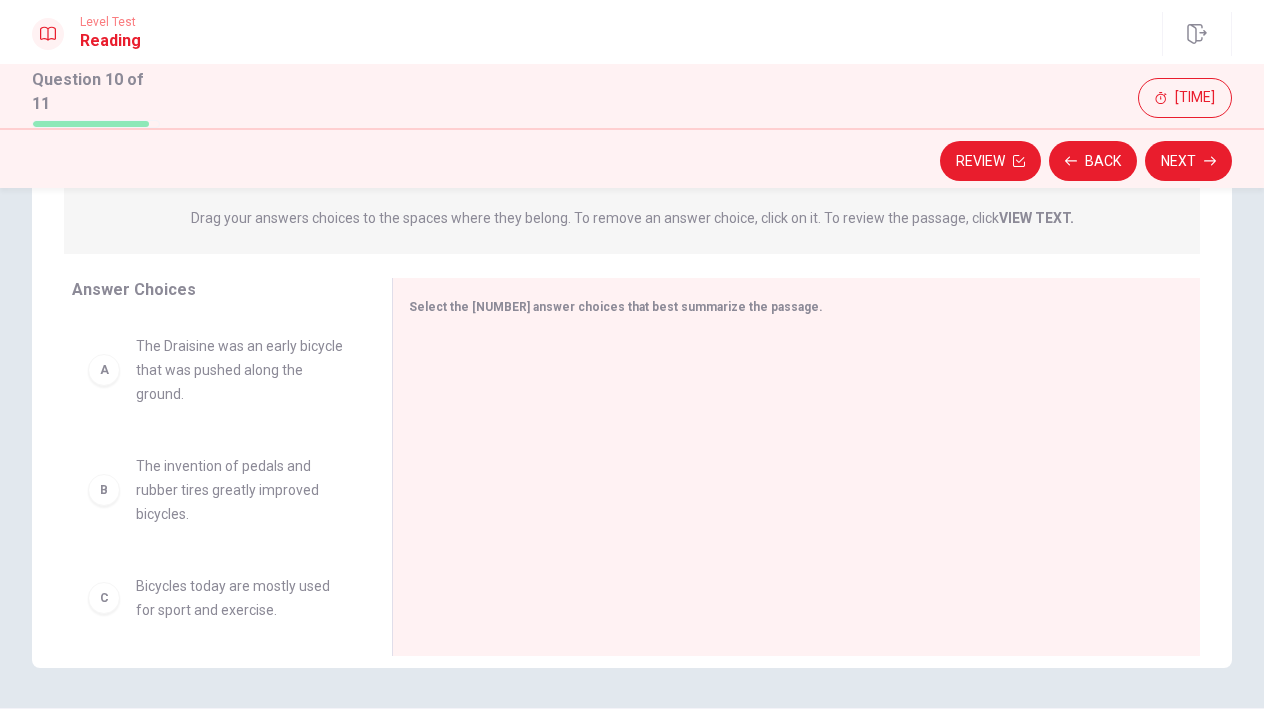 click on "The Draisine was an early bicycle that was pushed along the ground." at bounding box center [240, 370] 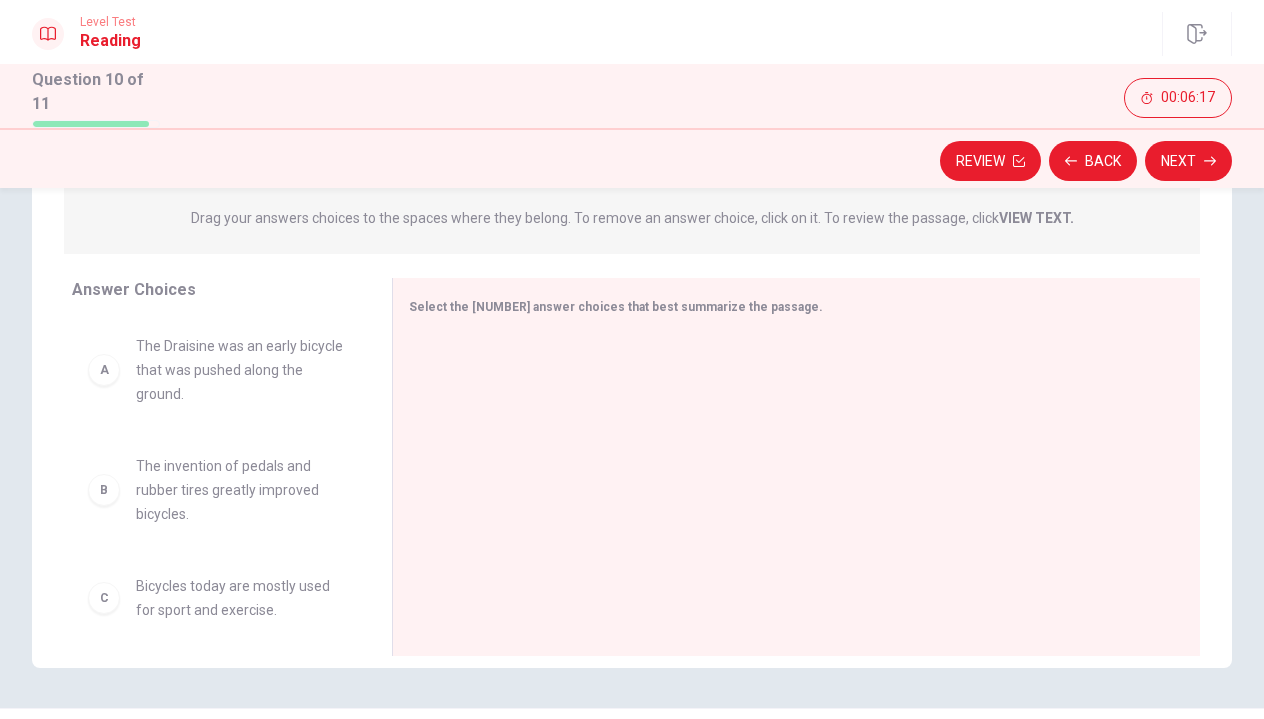 click on "A" at bounding box center (104, 370) 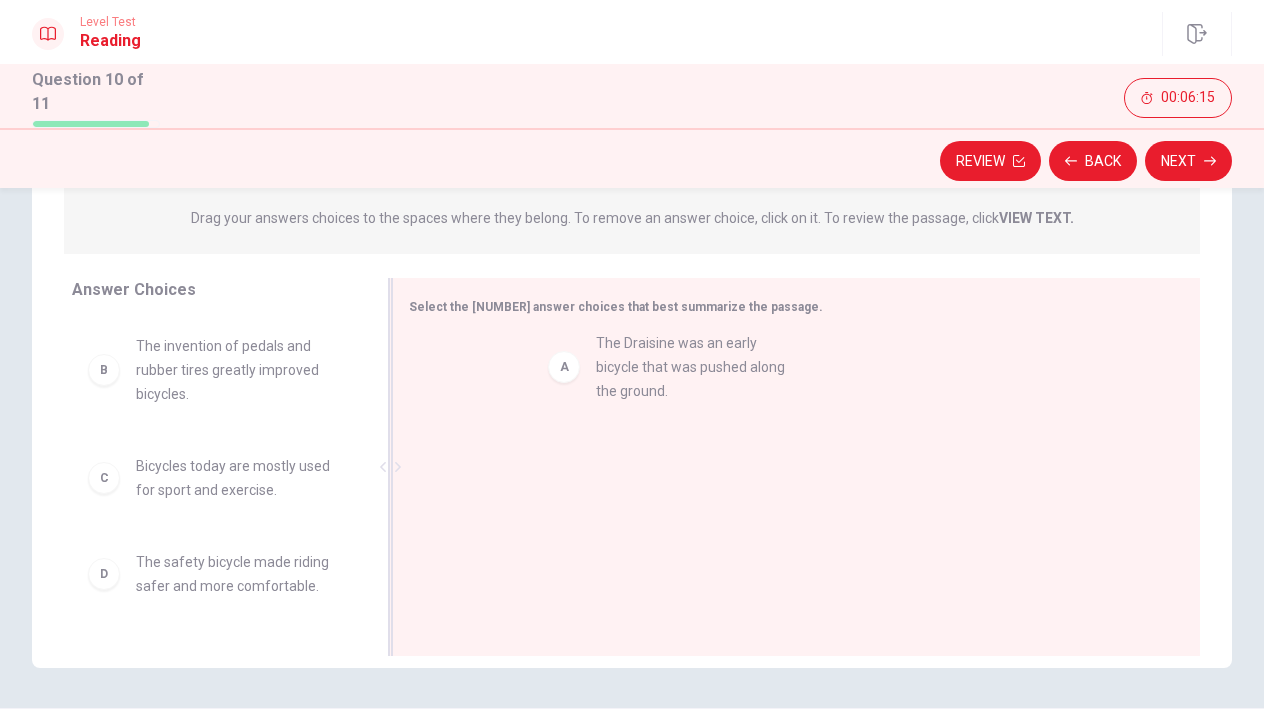 drag, startPoint x: 169, startPoint y: 365, endPoint x: 618, endPoint y: 370, distance: 449.02783 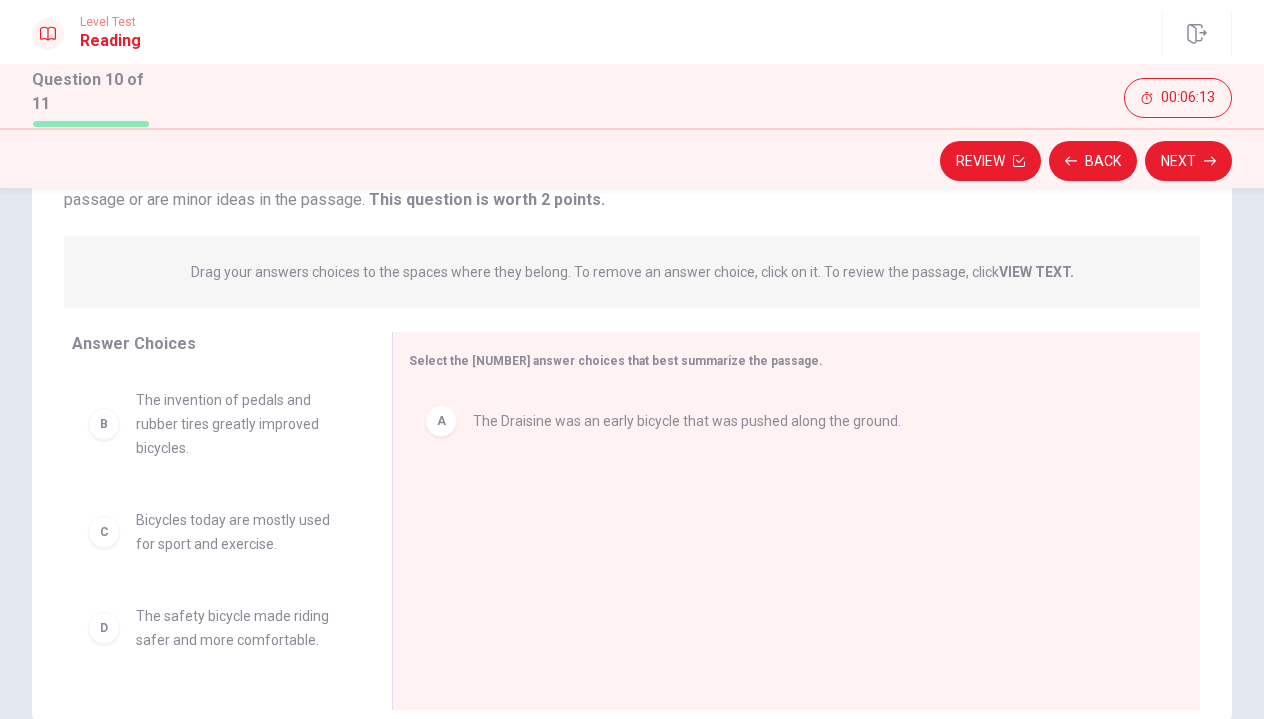 scroll, scrollTop: 190, scrollLeft: 0, axis: vertical 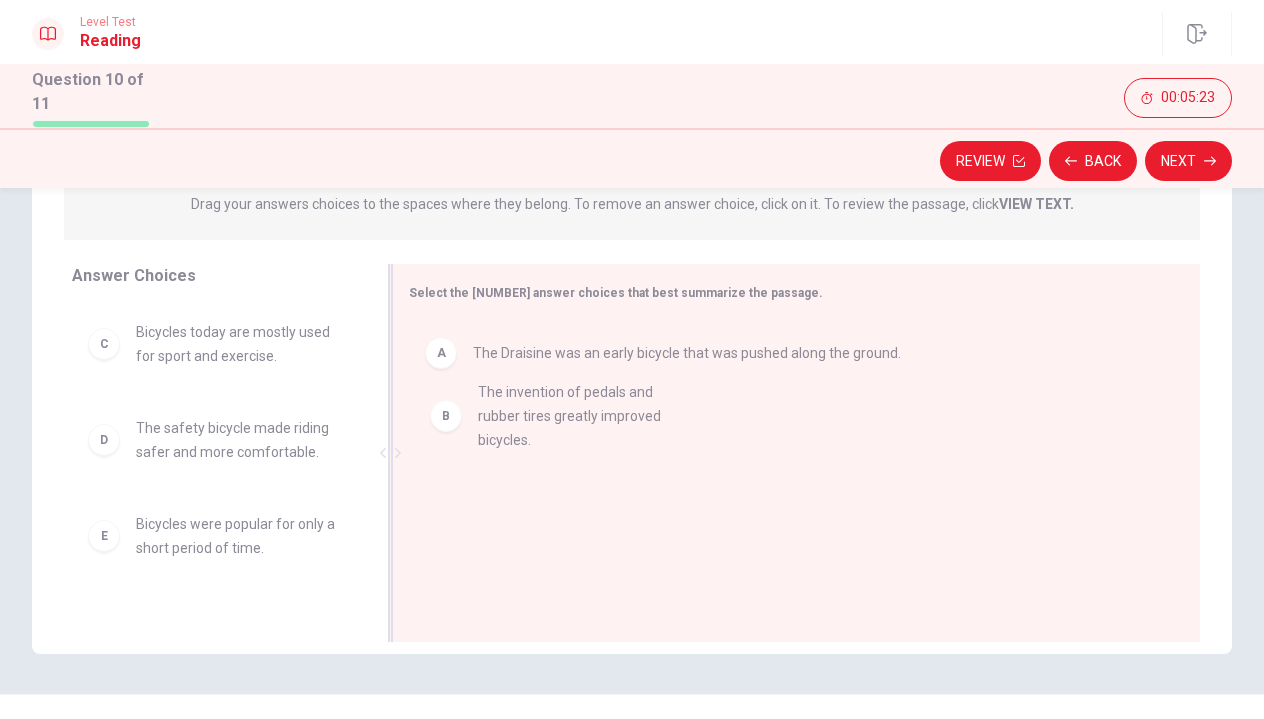 drag, startPoint x: 222, startPoint y: 349, endPoint x: 573, endPoint y: 415, distance: 357.1512 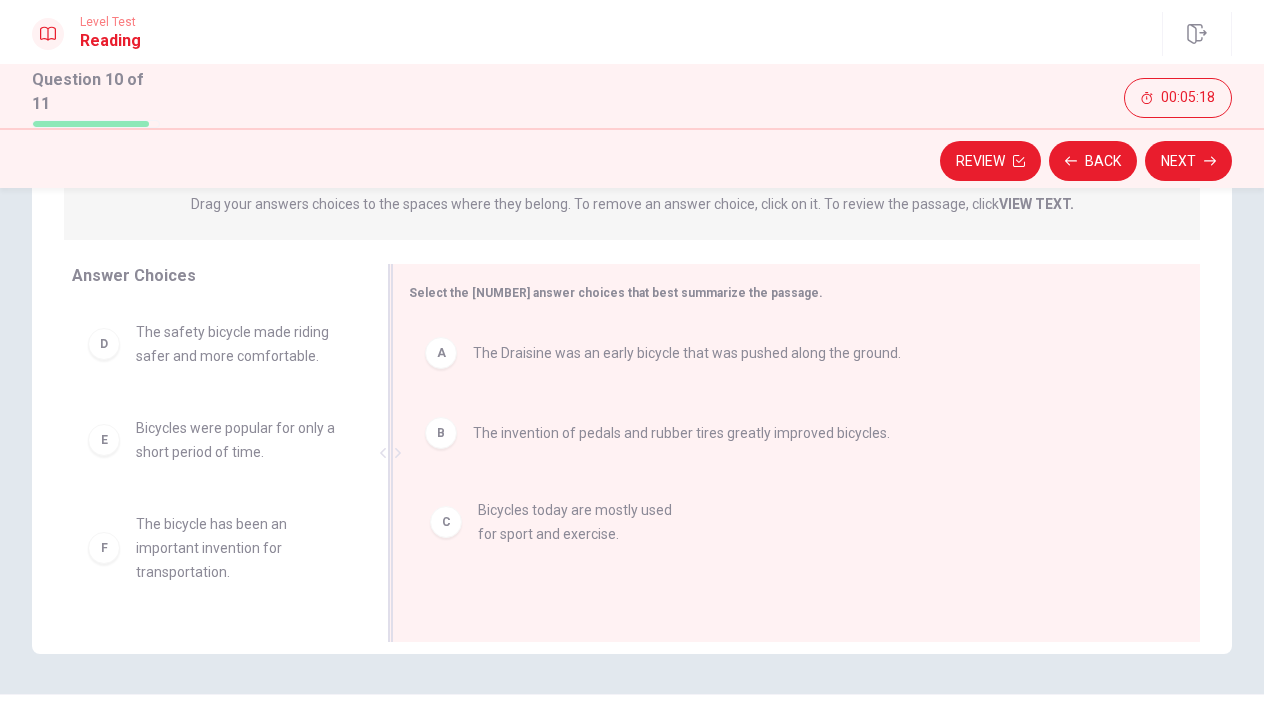 drag, startPoint x: 228, startPoint y: 355, endPoint x: 562, endPoint y: 536, distance: 379.89078 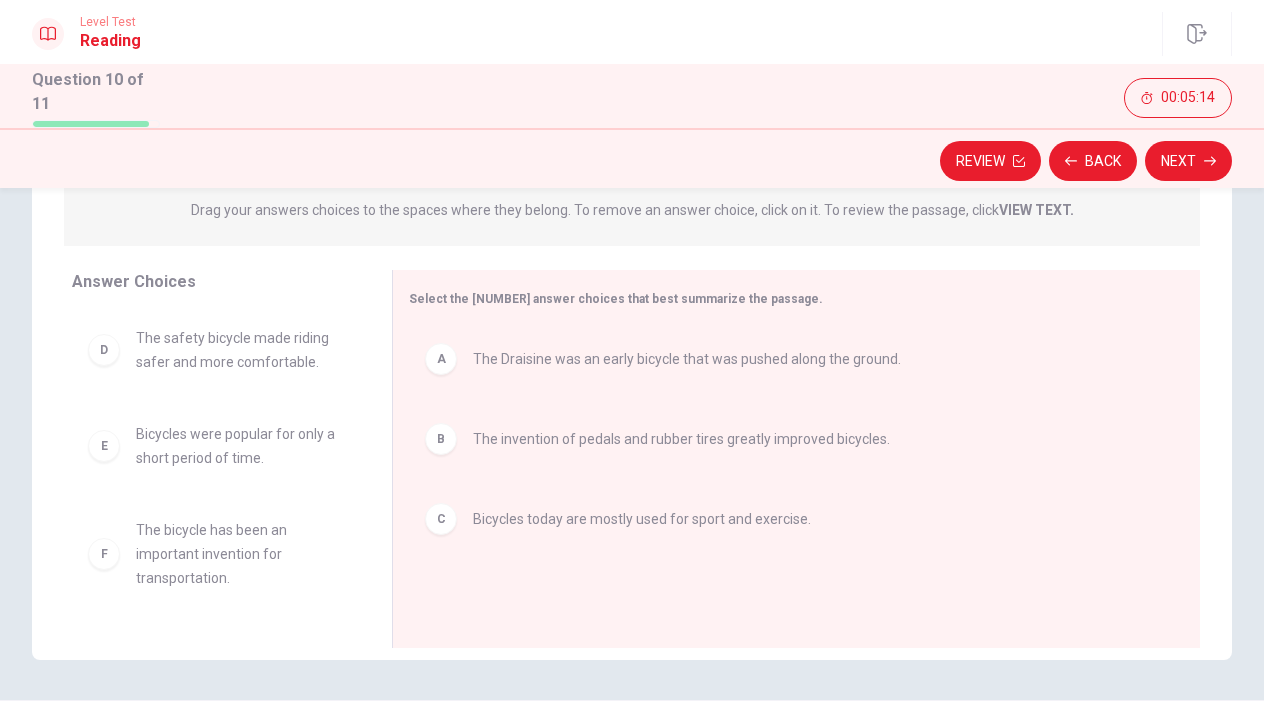 scroll, scrollTop: 258, scrollLeft: 0, axis: vertical 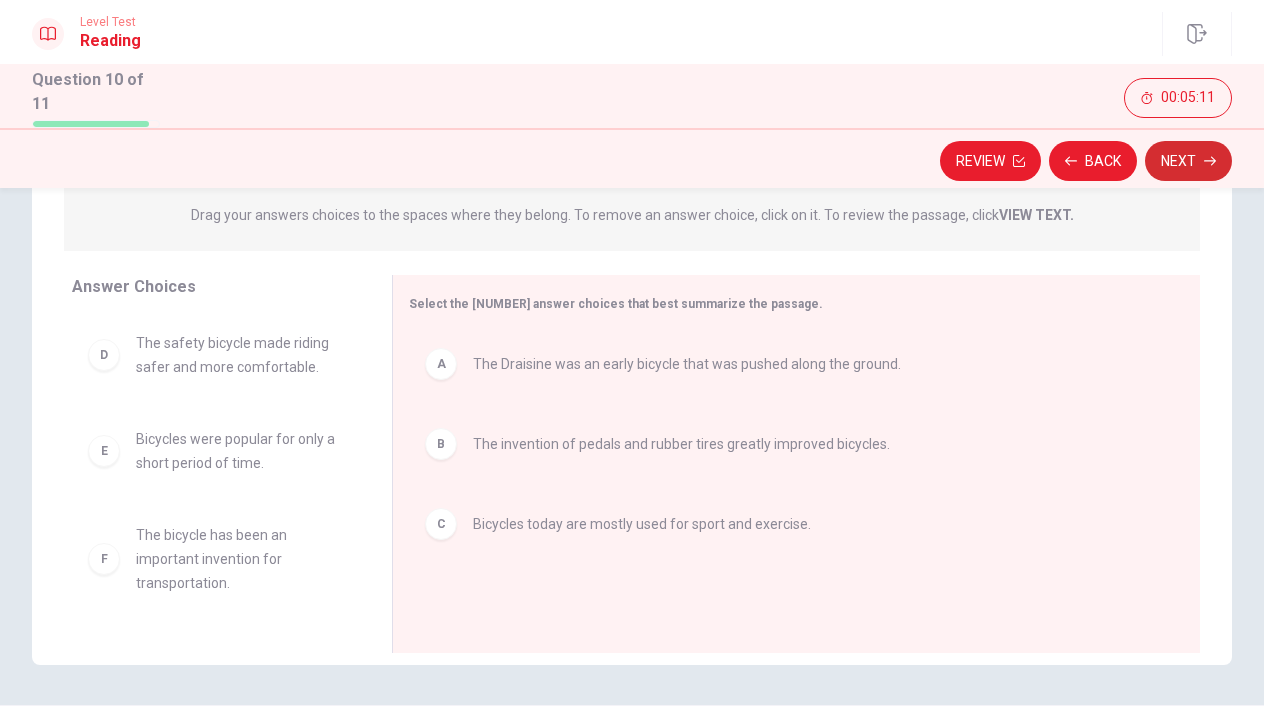 click on "Next" at bounding box center (1188, 161) 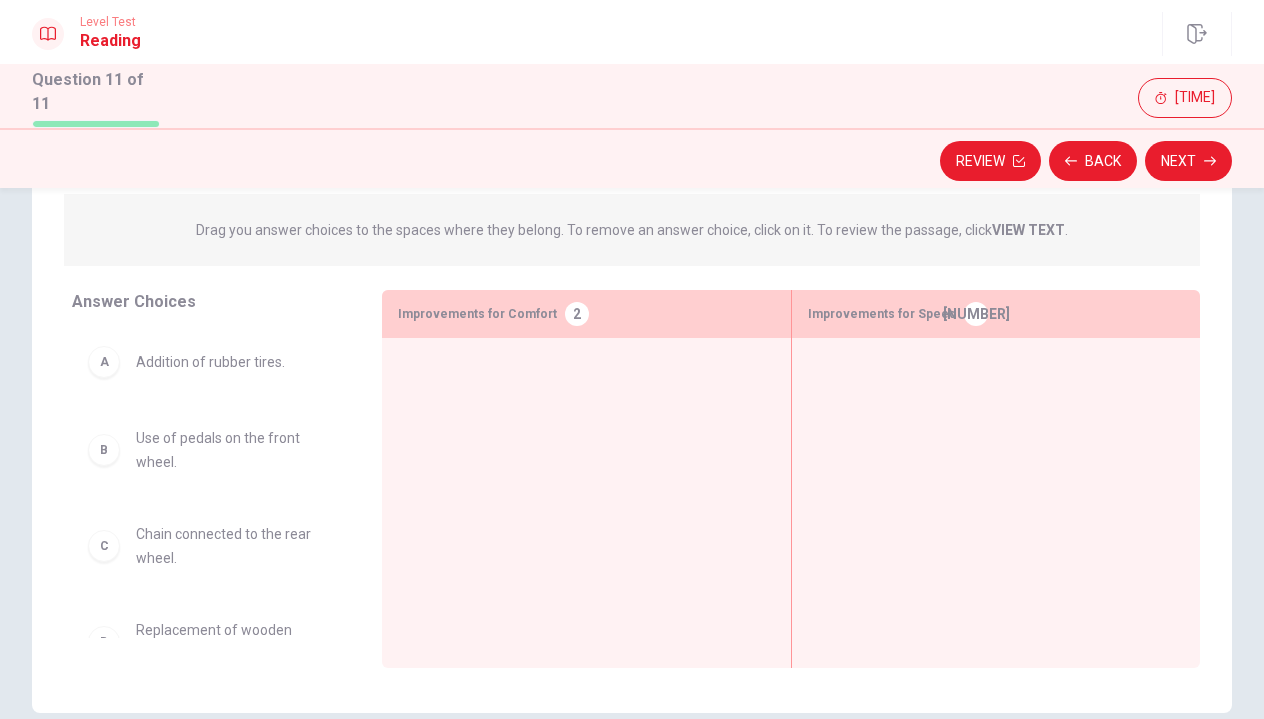 scroll, scrollTop: 209, scrollLeft: 0, axis: vertical 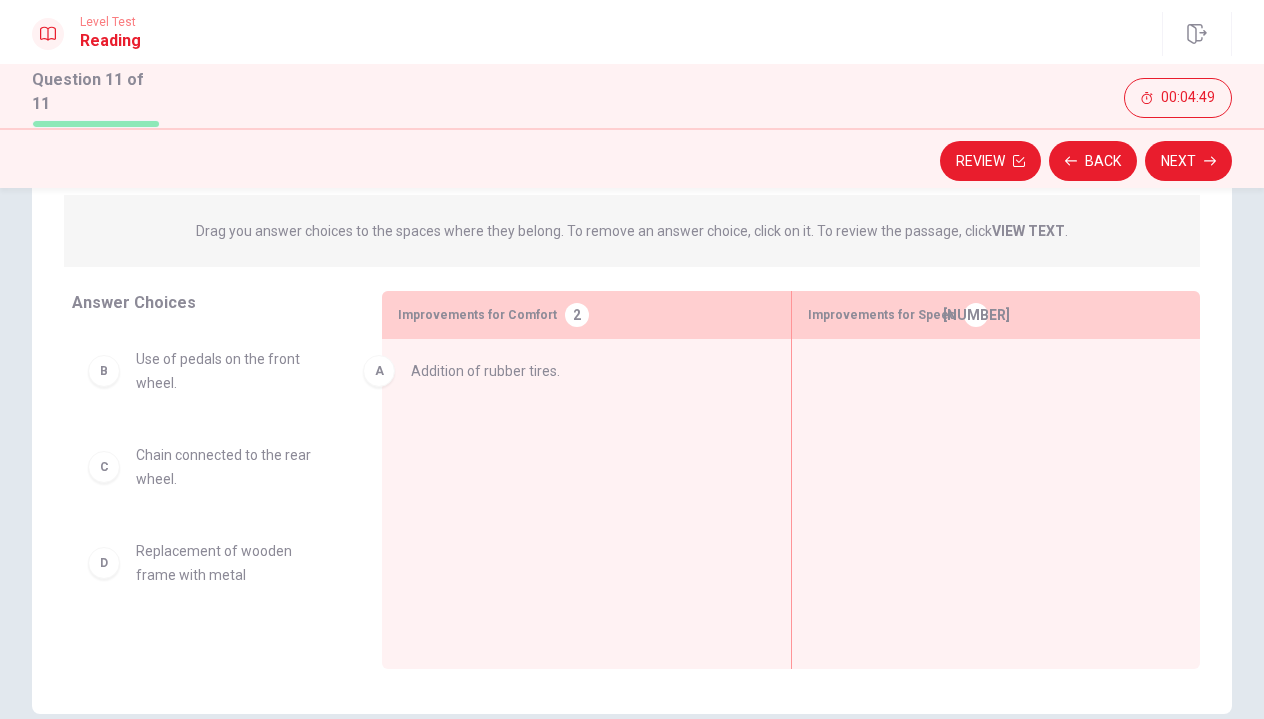 drag, startPoint x: 214, startPoint y: 379, endPoint x: 522, endPoint y: 394, distance: 308.36505 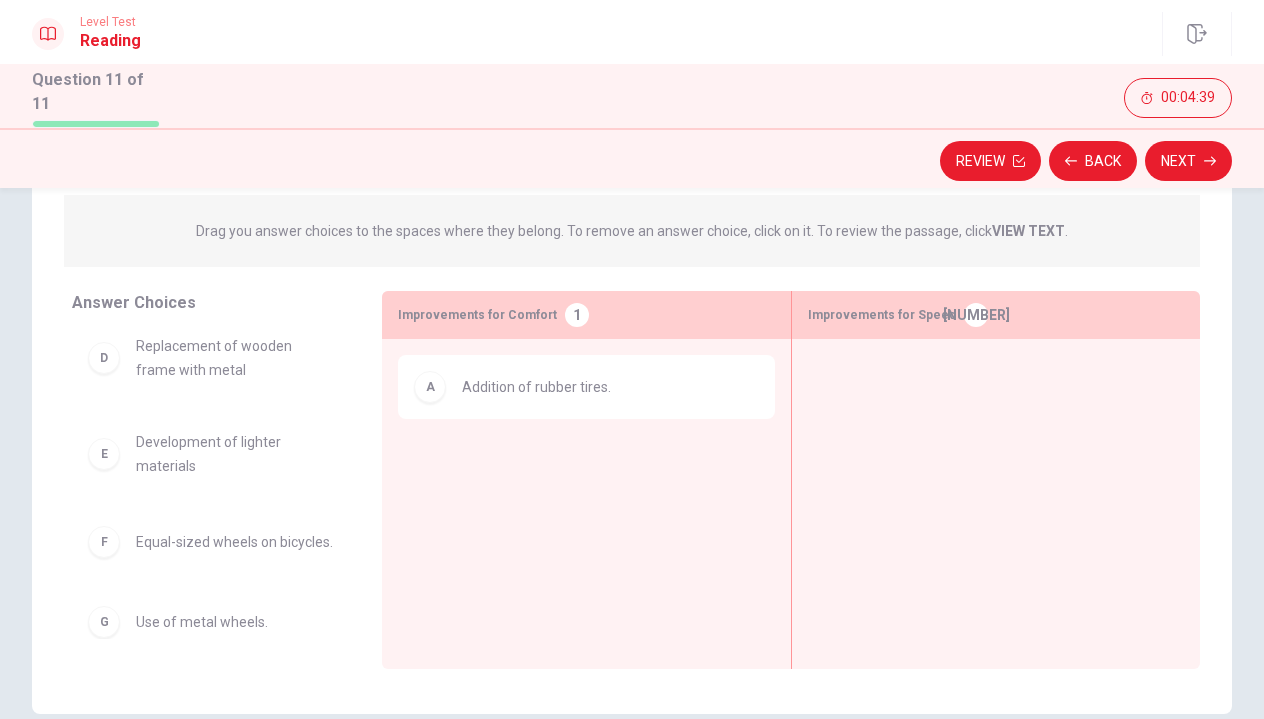 scroll, scrollTop: 215, scrollLeft: 0, axis: vertical 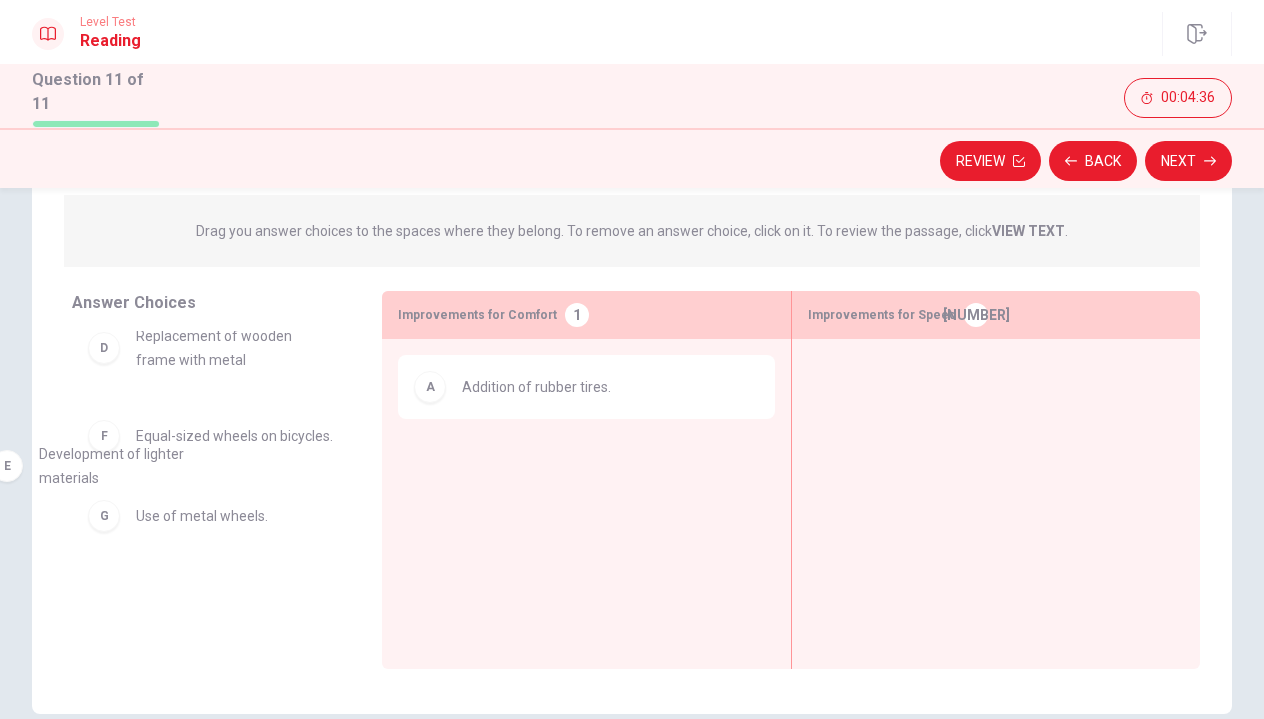 drag, startPoint x: 191, startPoint y: 462, endPoint x: 109, endPoint y: 487, distance: 85.72631 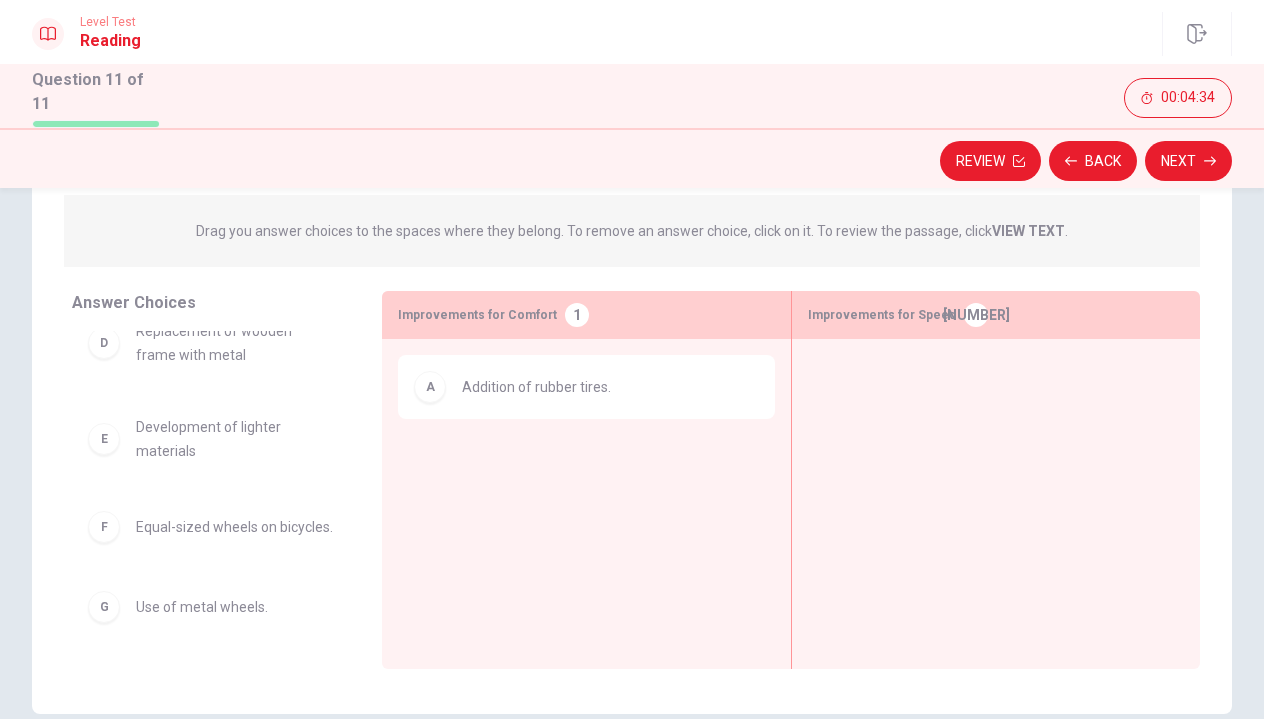 scroll, scrollTop: 236, scrollLeft: 0, axis: vertical 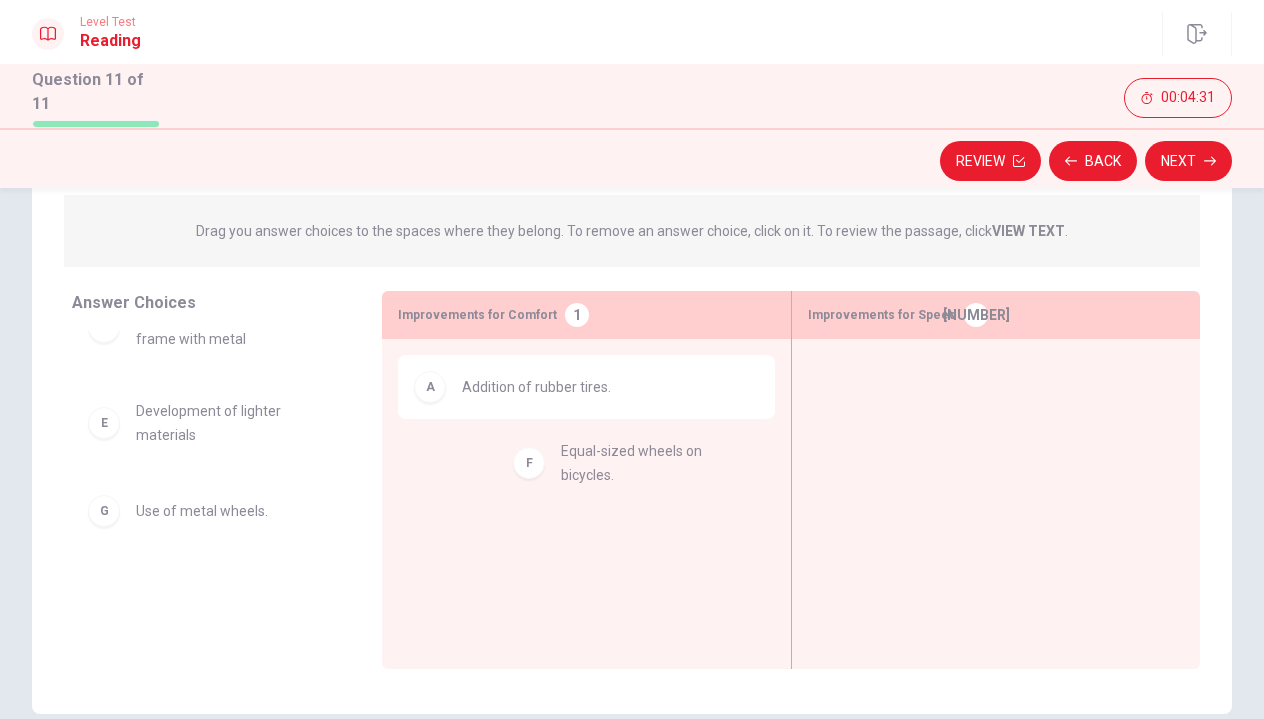 drag, startPoint x: 197, startPoint y: 532, endPoint x: 621, endPoint y: 470, distance: 428.50903 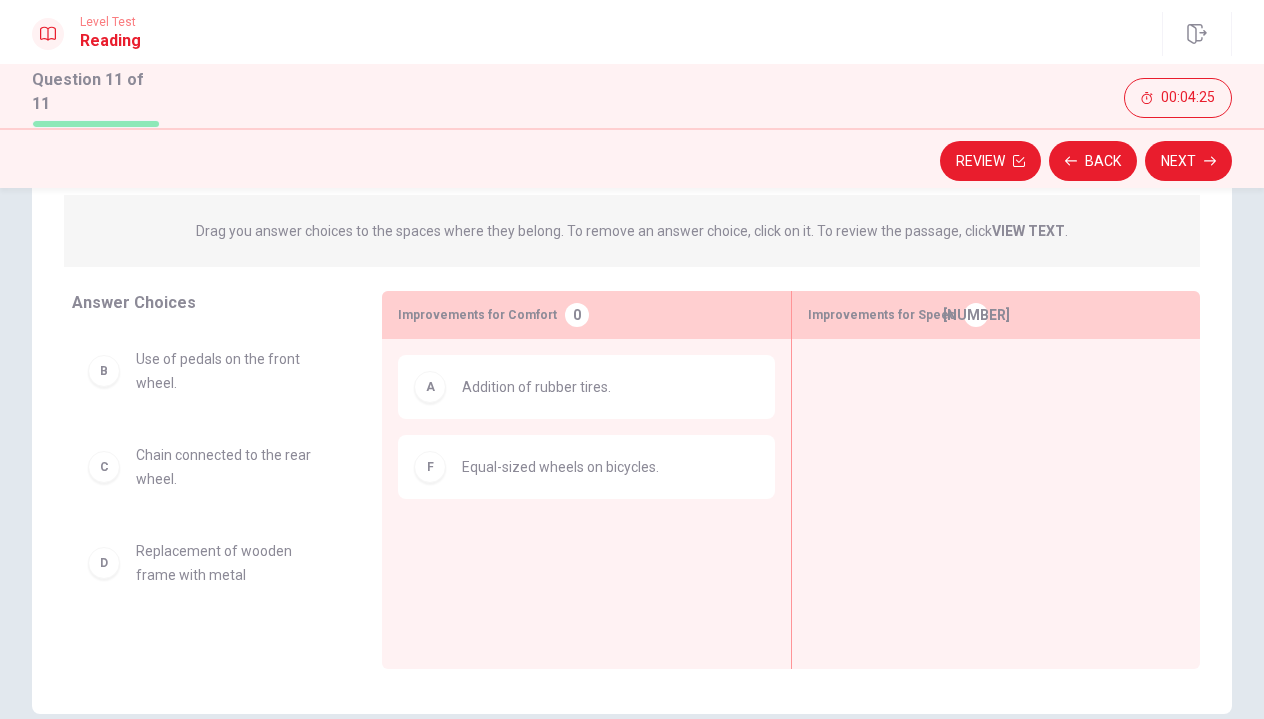 scroll, scrollTop: 0, scrollLeft: 0, axis: both 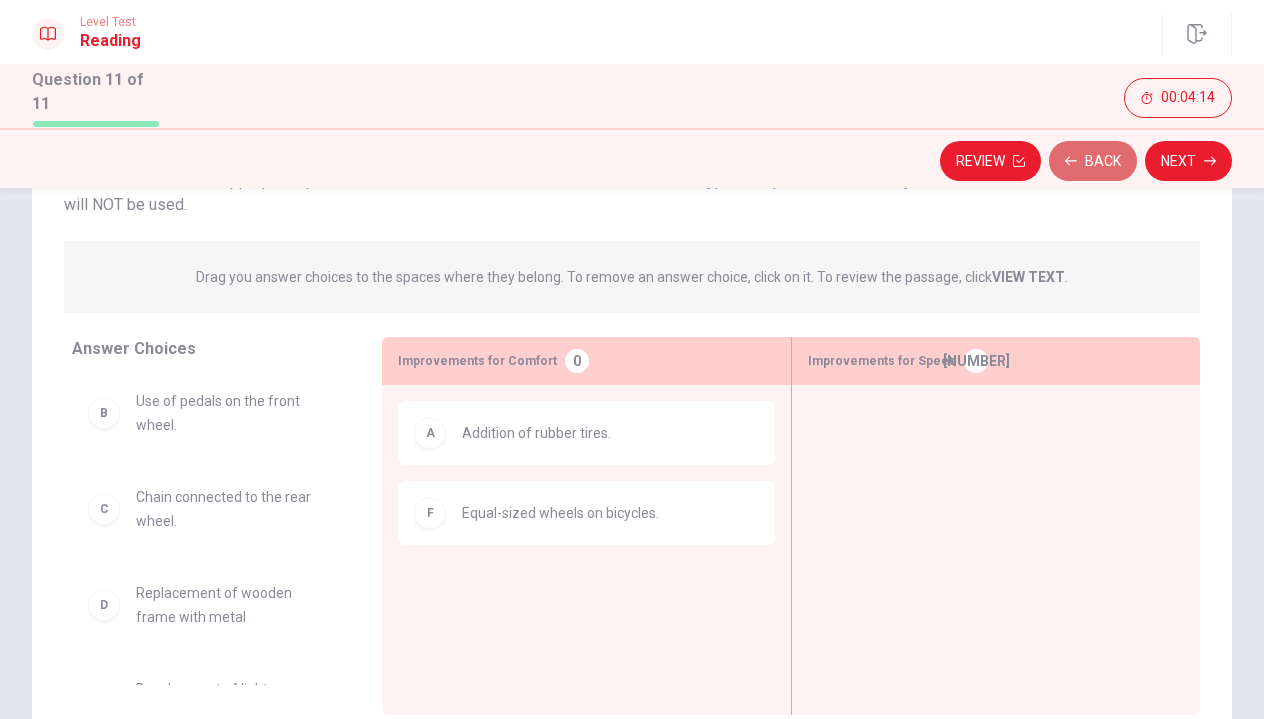 click at bounding box center [1071, 161] 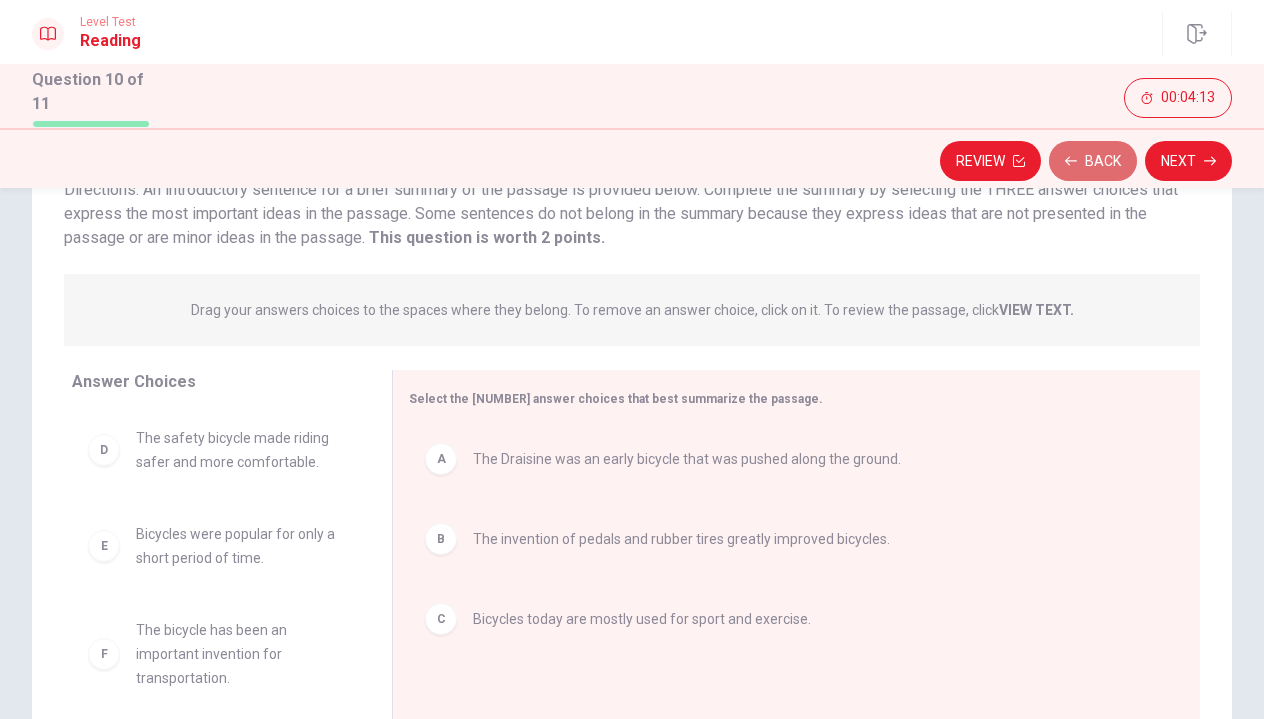 click at bounding box center [1071, 161] 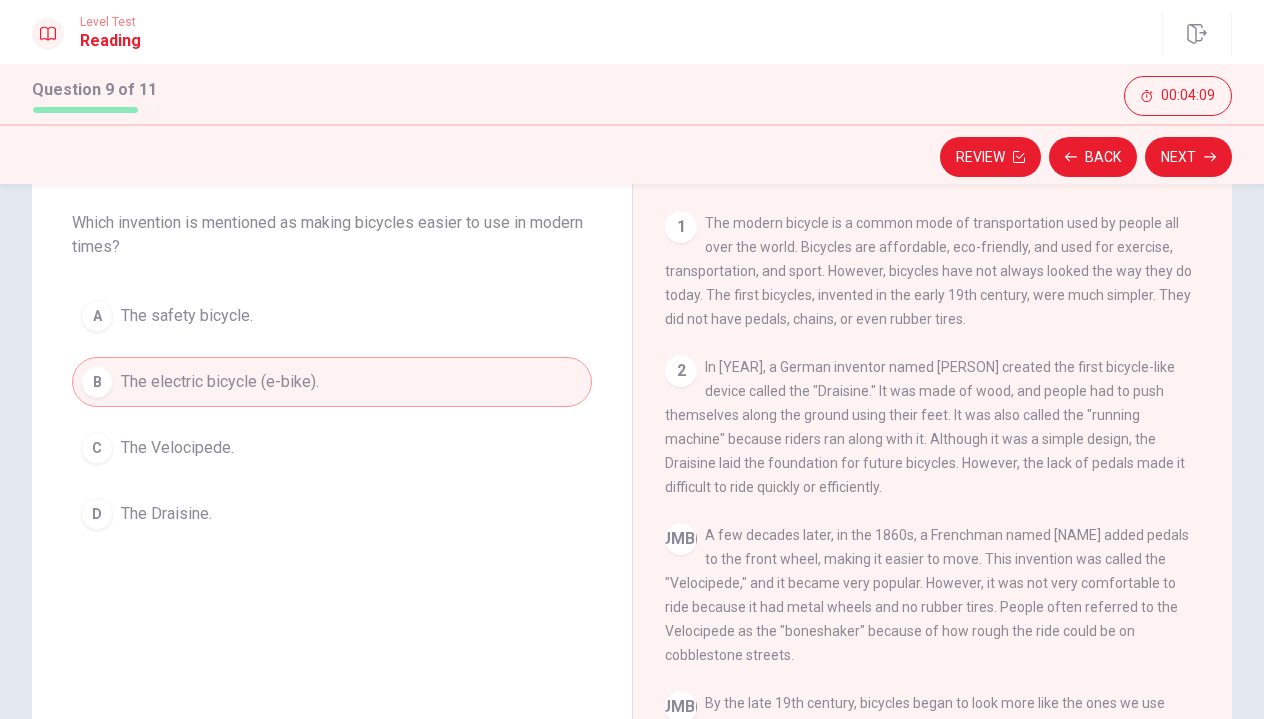scroll, scrollTop: 112, scrollLeft: 0, axis: vertical 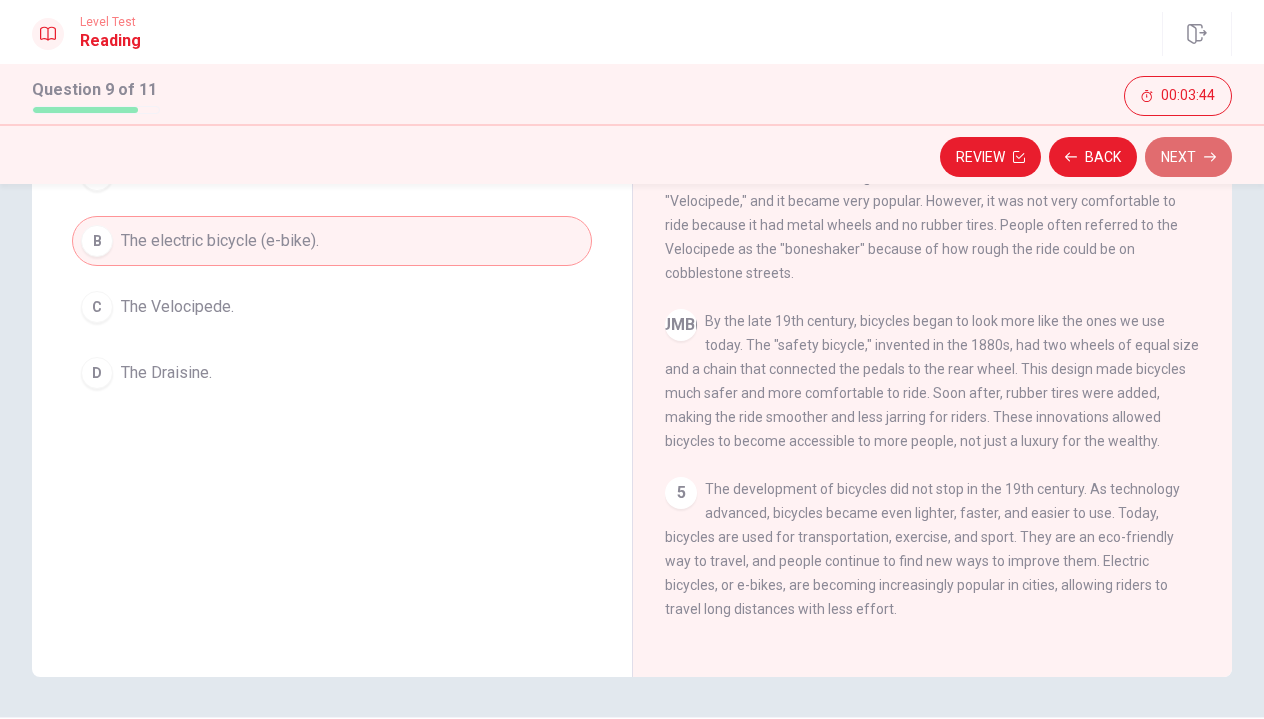 click on "Next" at bounding box center [1188, 157] 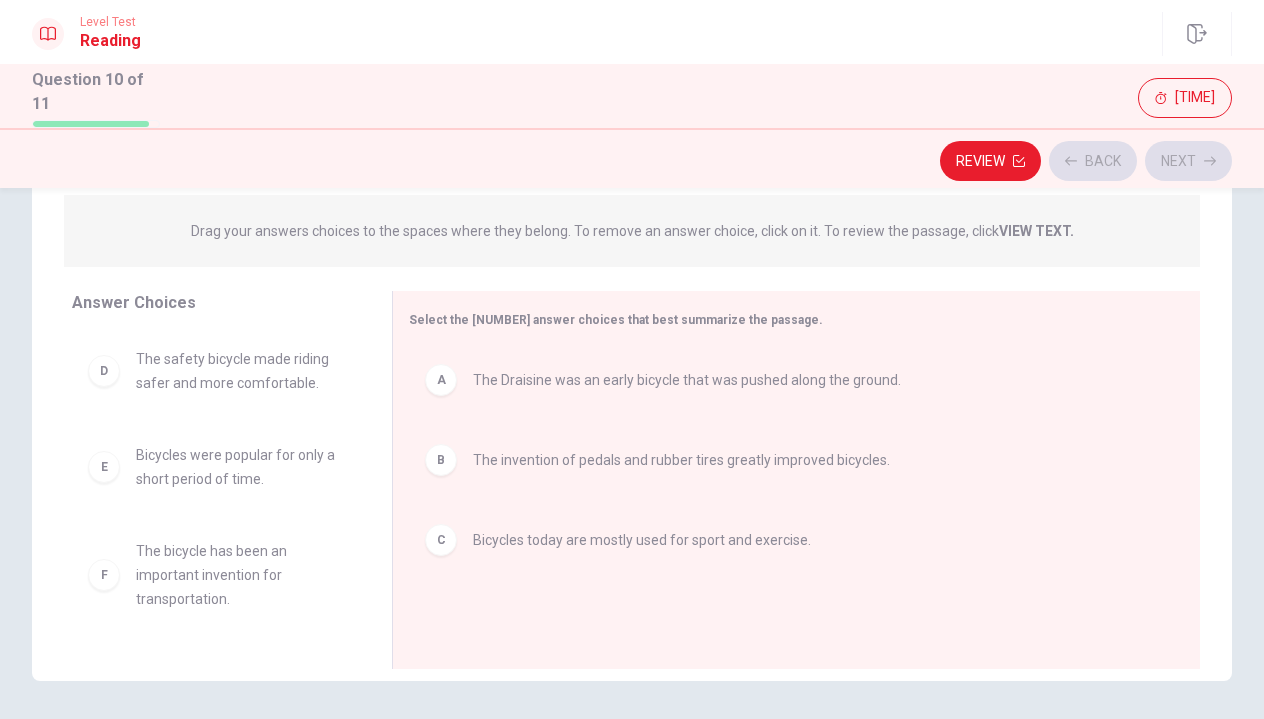 click on "Review Back Next" at bounding box center [632, 161] 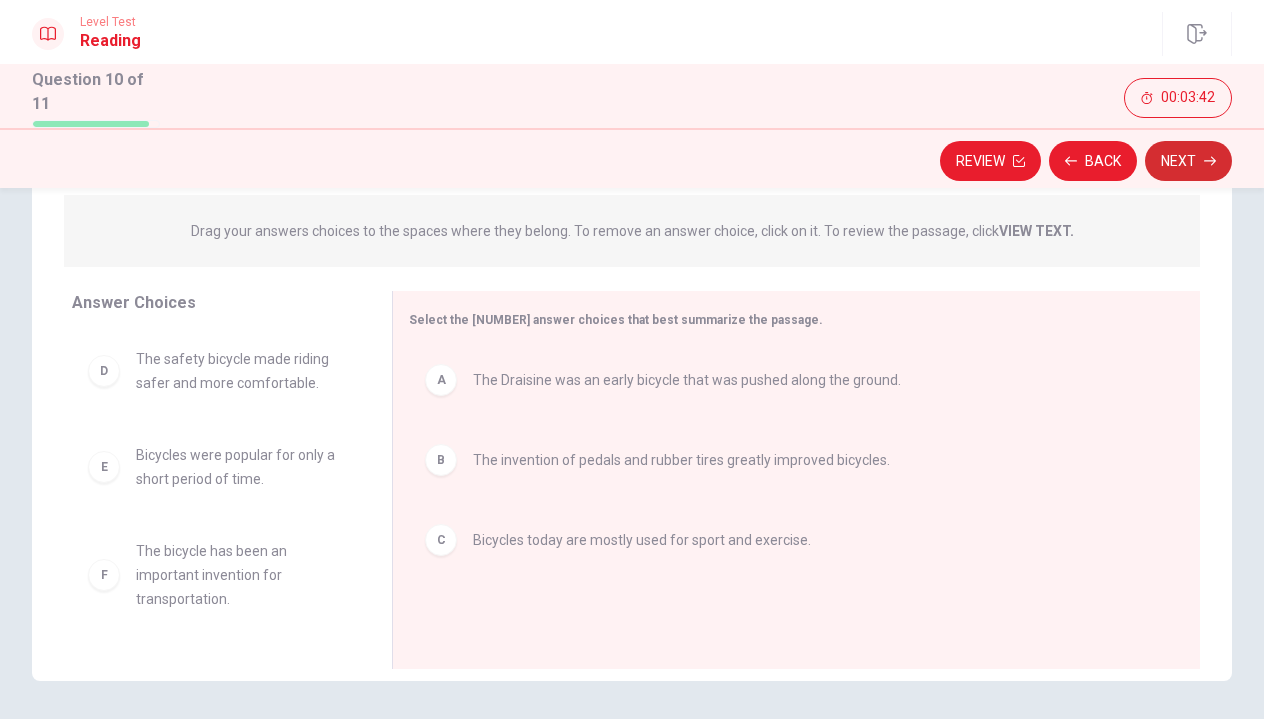 click on "Next" at bounding box center [1188, 161] 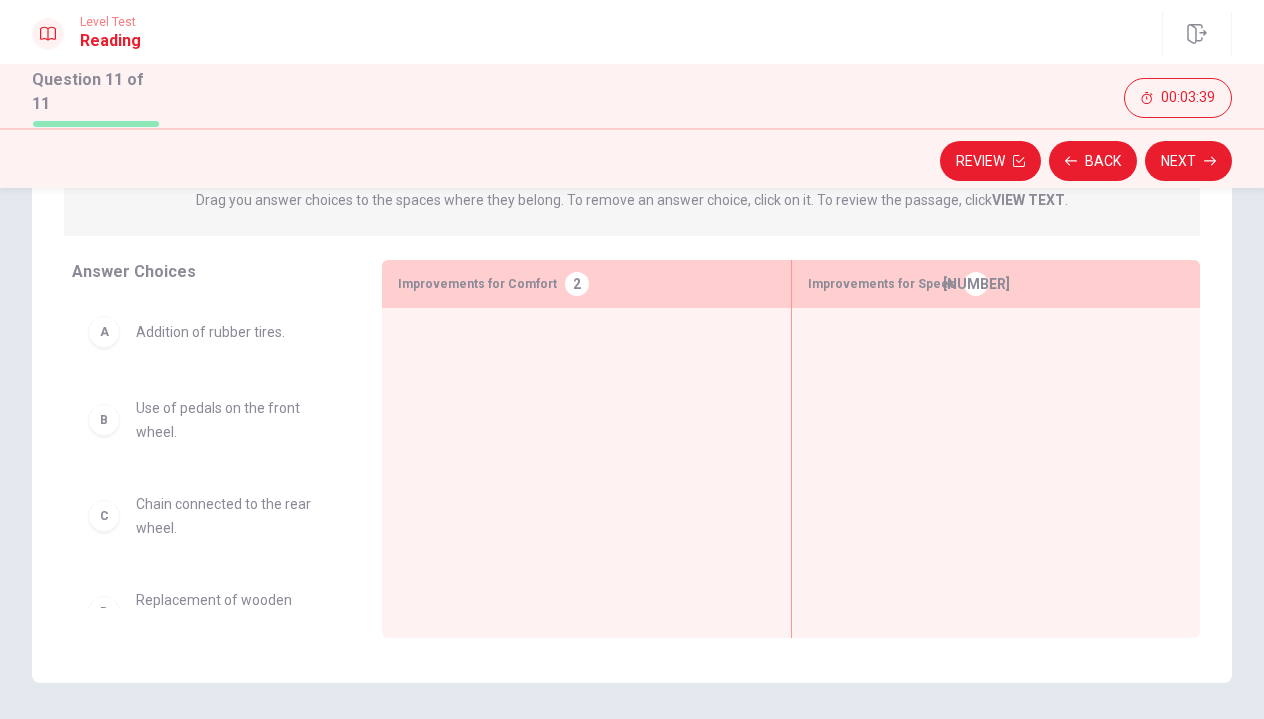 scroll, scrollTop: 243, scrollLeft: 0, axis: vertical 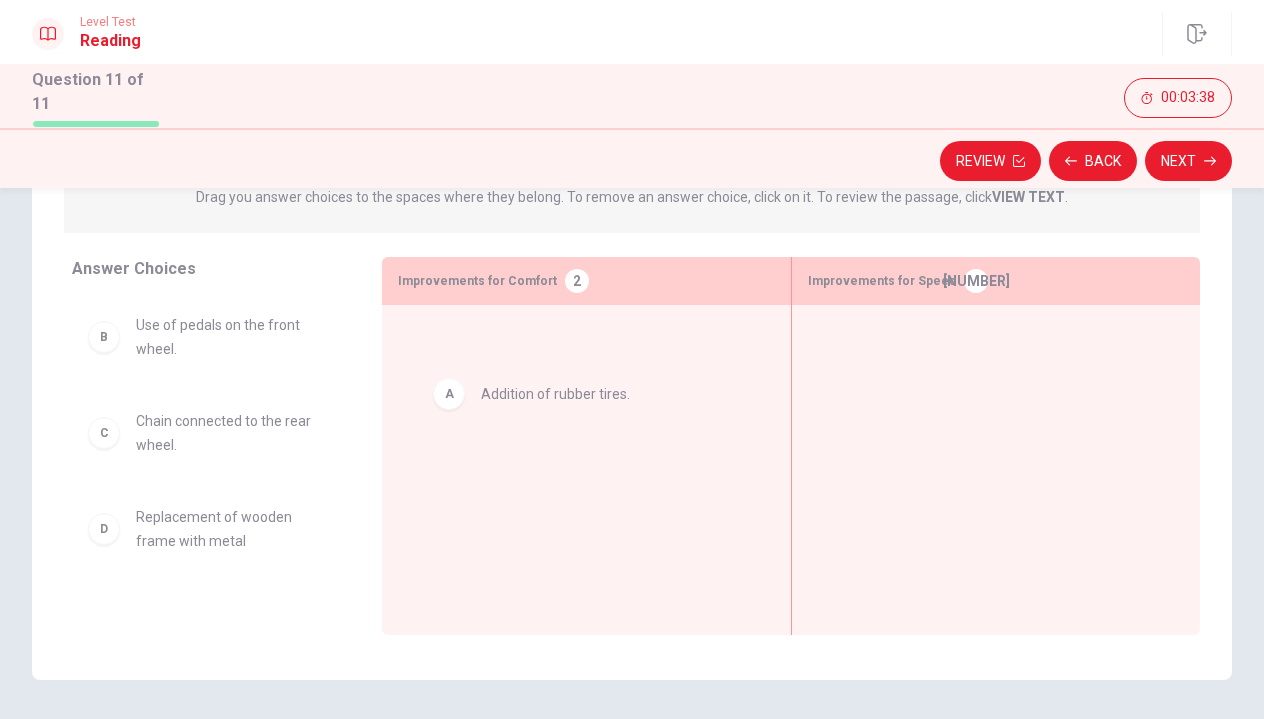 drag, startPoint x: 237, startPoint y: 324, endPoint x: 618, endPoint y: 378, distance: 384.80774 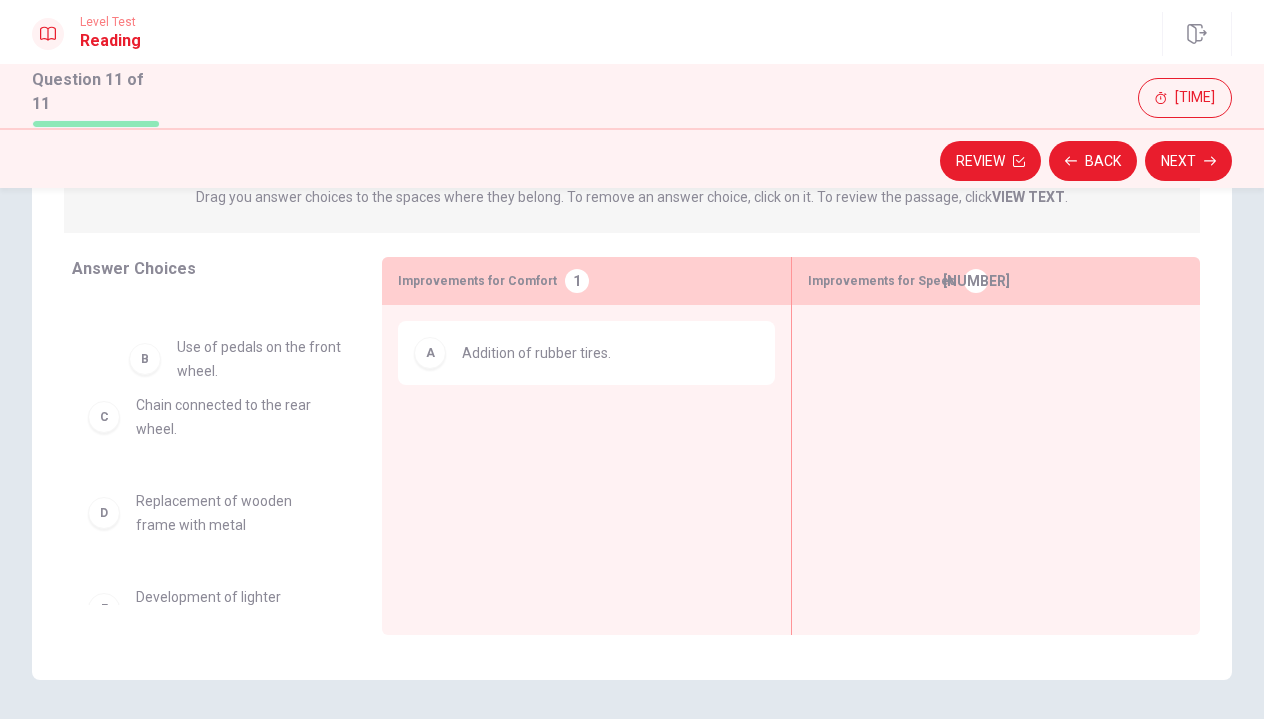 drag, startPoint x: 251, startPoint y: 336, endPoint x: 286, endPoint y: 363, distance: 44.20407 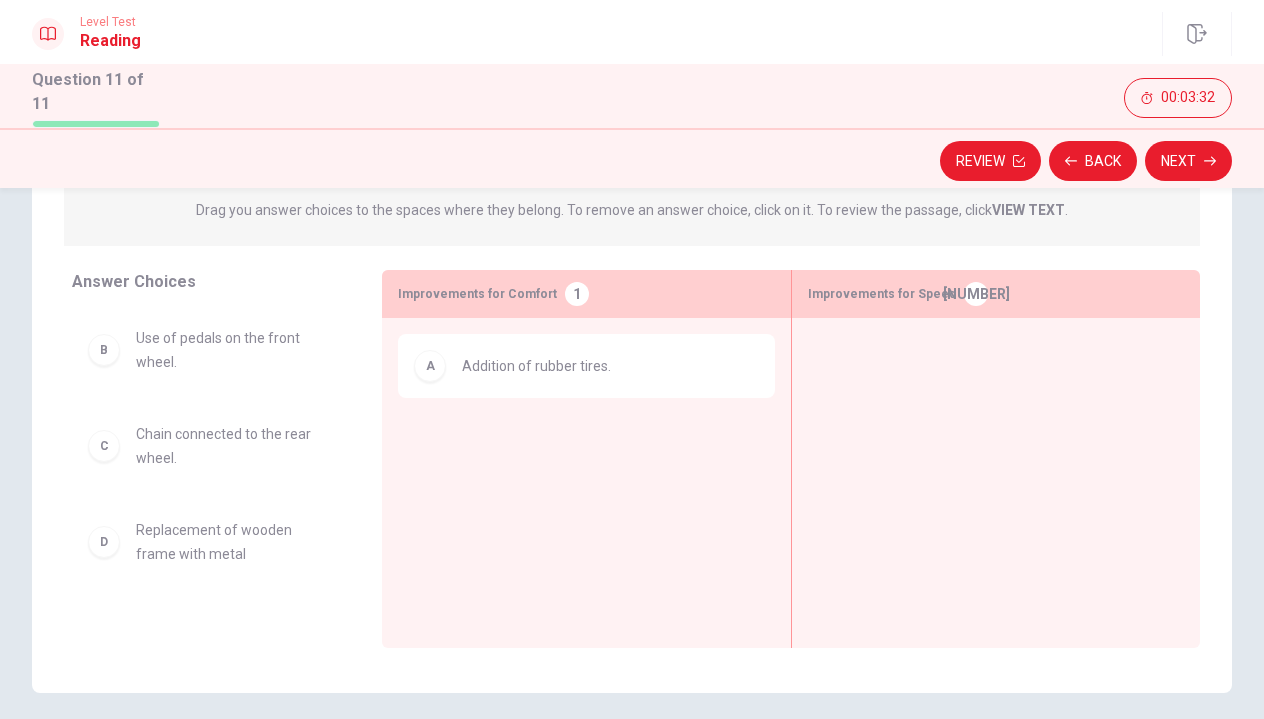 scroll, scrollTop: 249, scrollLeft: 0, axis: vertical 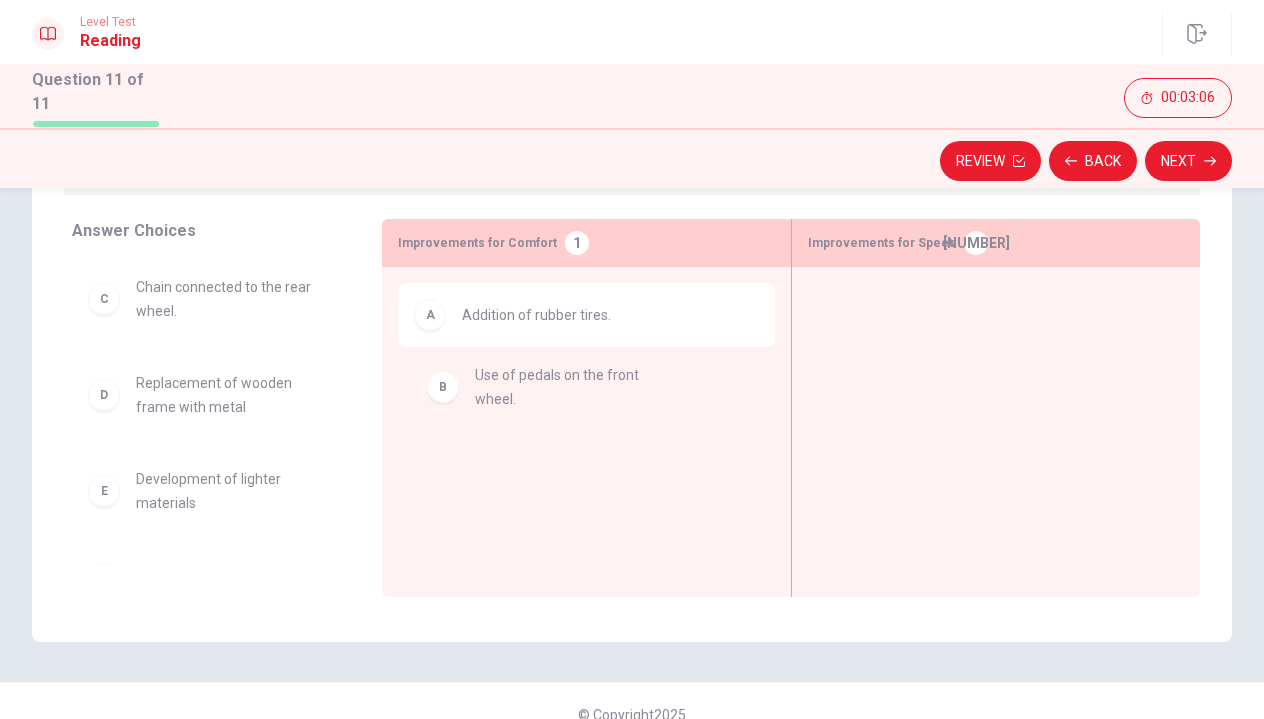 drag, startPoint x: 186, startPoint y: 301, endPoint x: 532, endPoint y: 396, distance: 358.80496 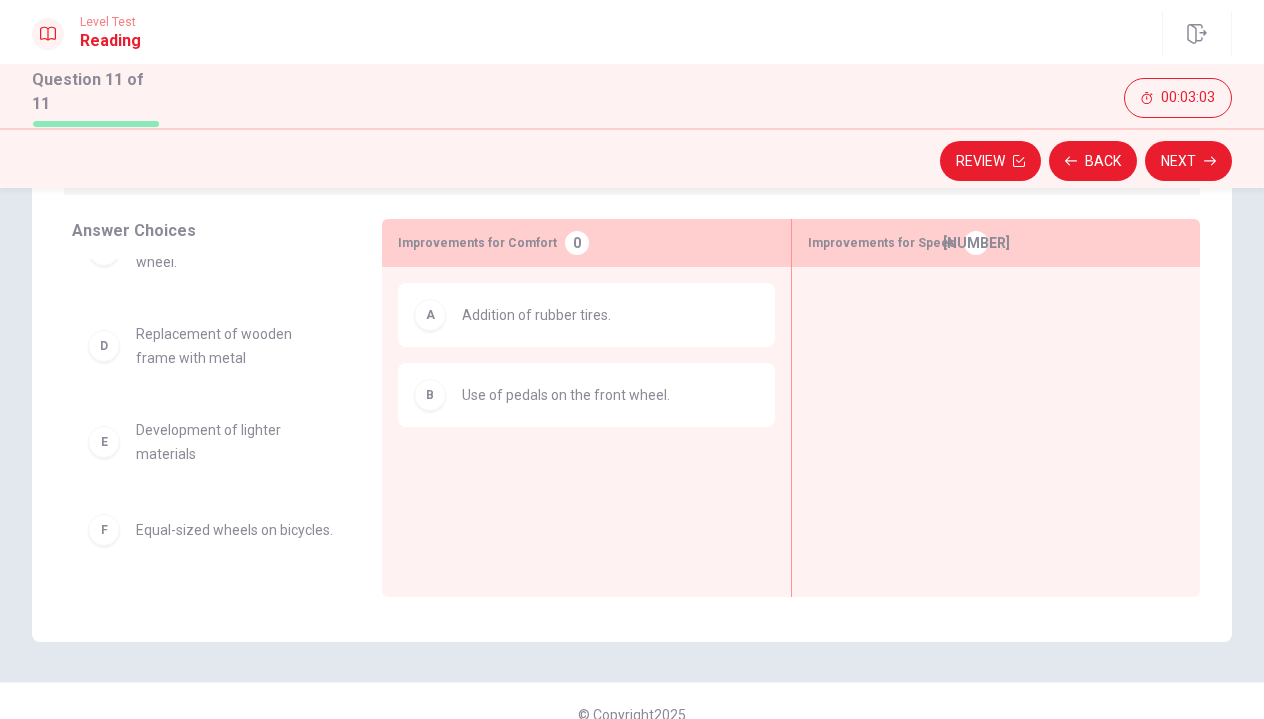 scroll, scrollTop: 53, scrollLeft: 0, axis: vertical 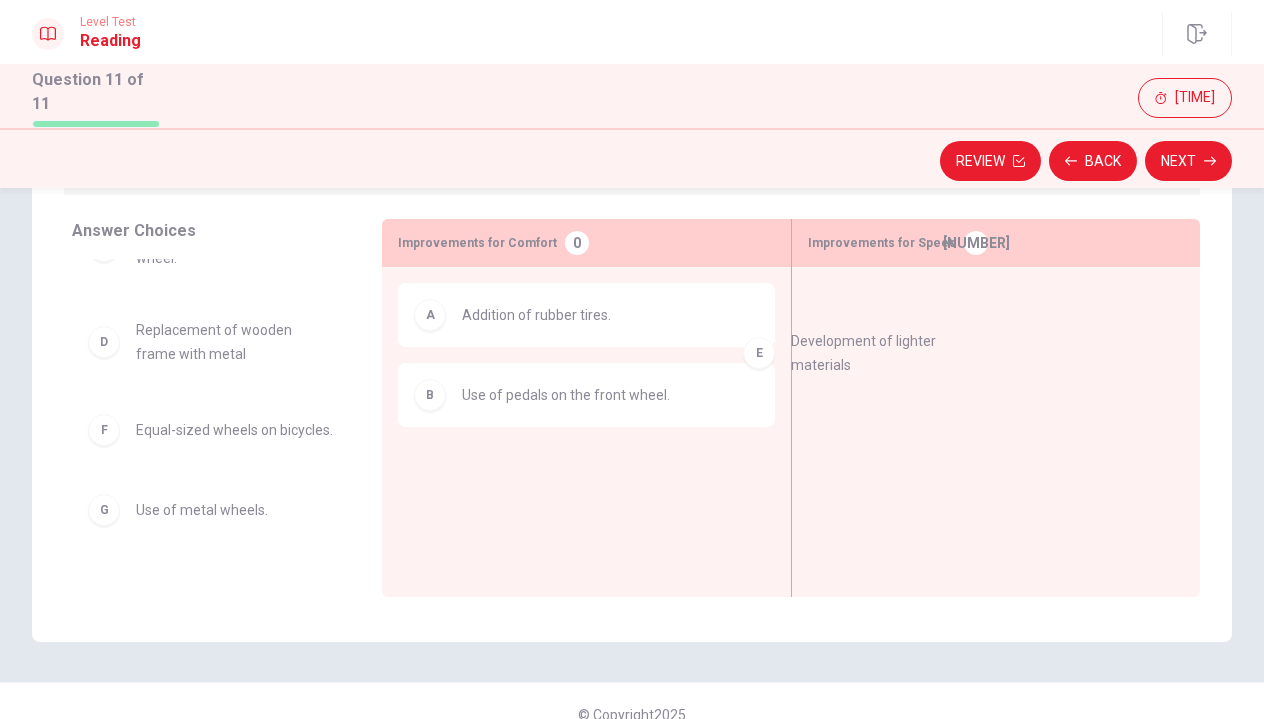 drag, startPoint x: 181, startPoint y: 446, endPoint x: 844, endPoint y: 354, distance: 669.35266 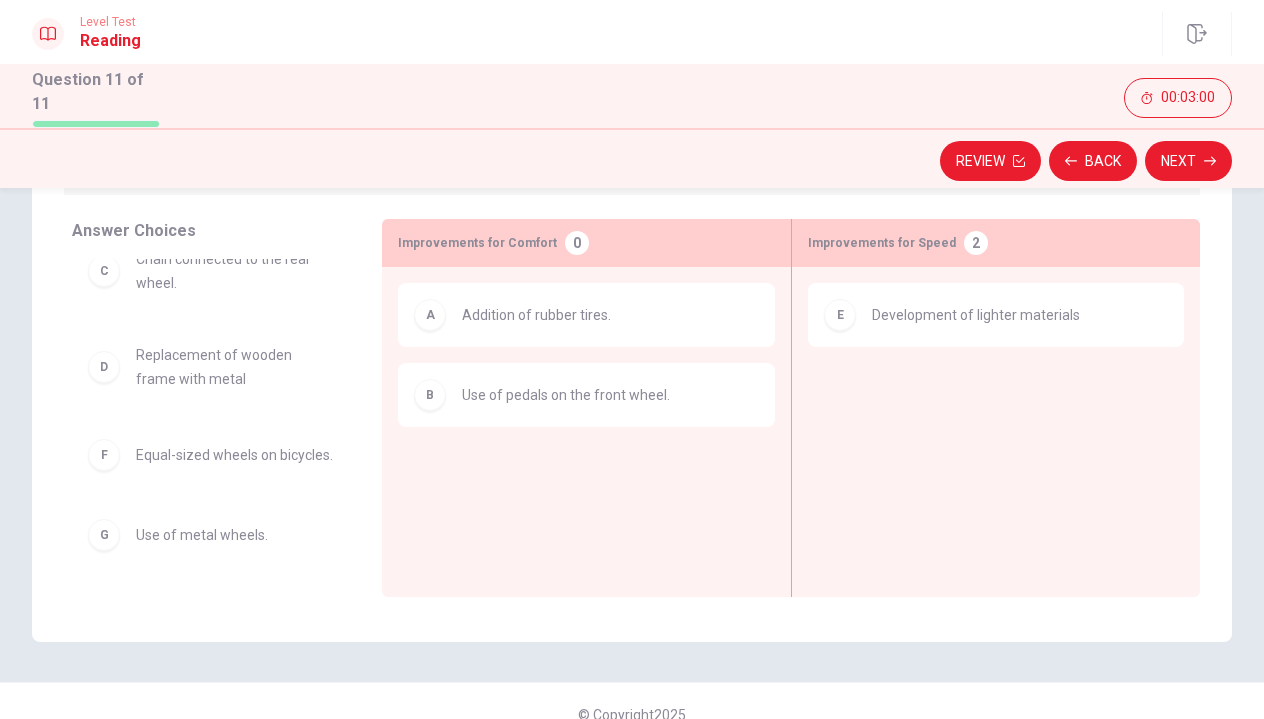 scroll, scrollTop: 44, scrollLeft: 0, axis: vertical 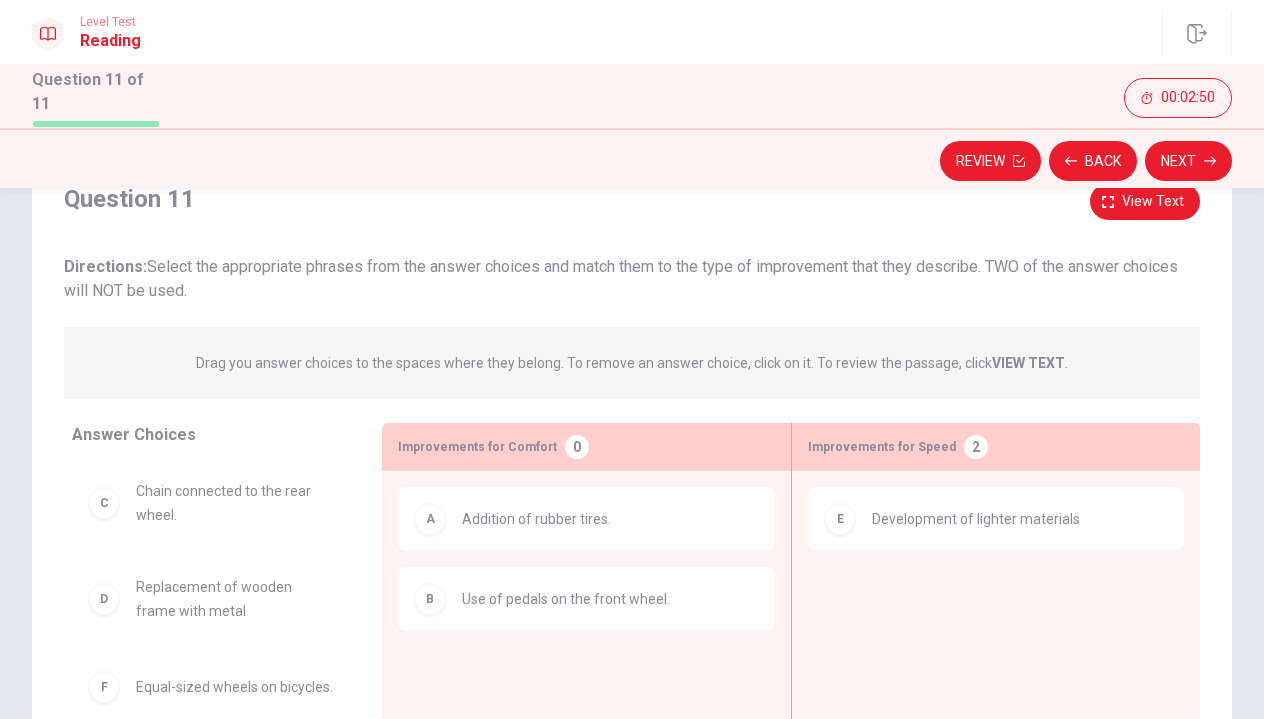 click on "VIEW TEXT" at bounding box center [1028, 363] 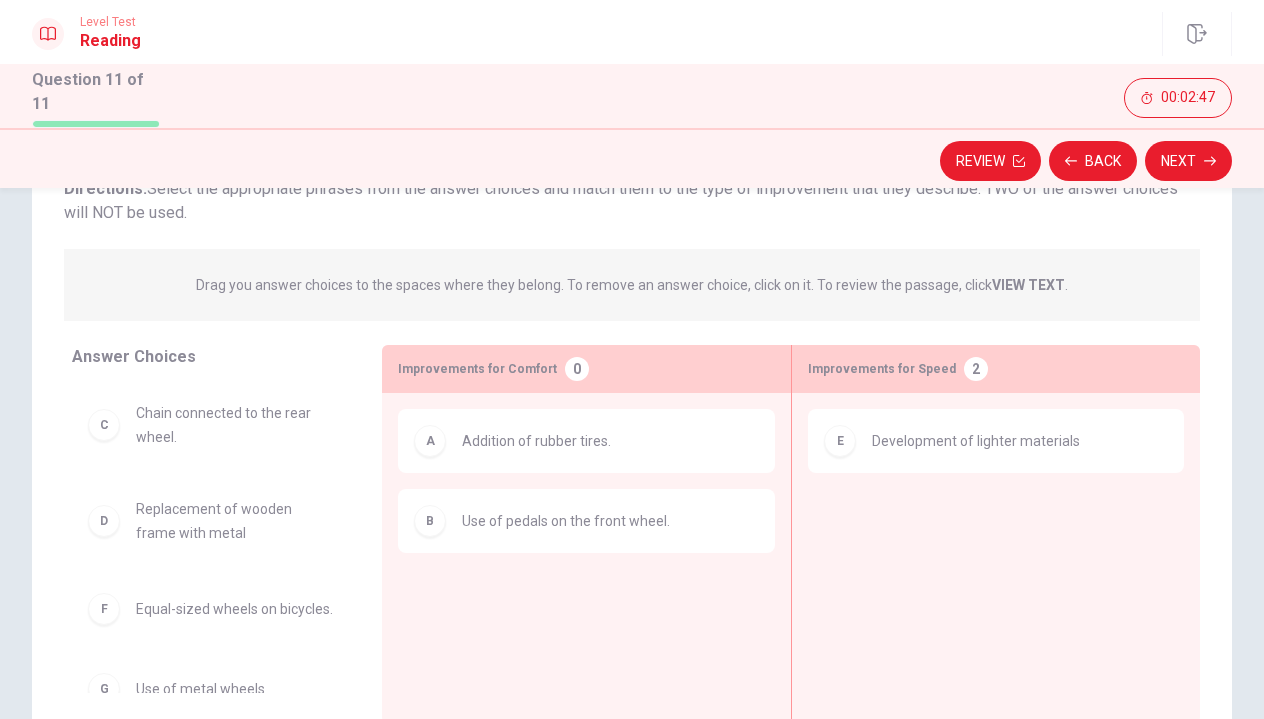 scroll, scrollTop: 154, scrollLeft: 0, axis: vertical 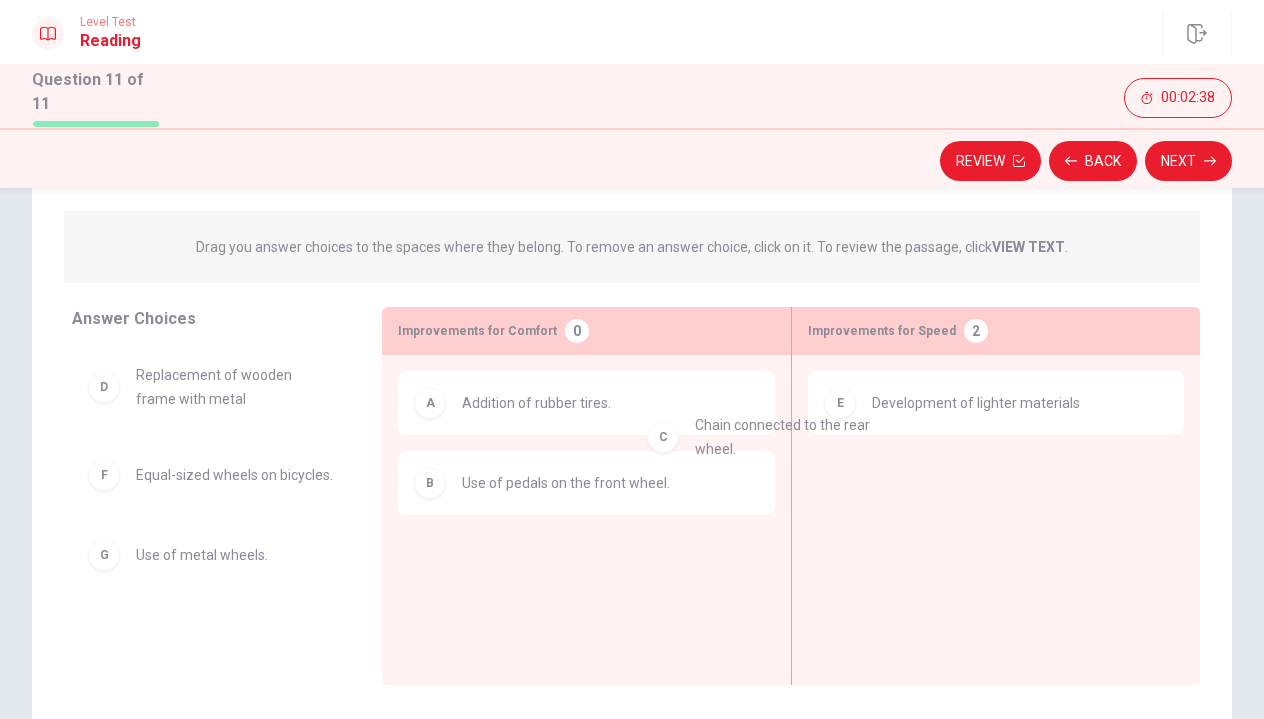 drag, startPoint x: 184, startPoint y: 400, endPoint x: 750, endPoint y: 474, distance: 570.81696 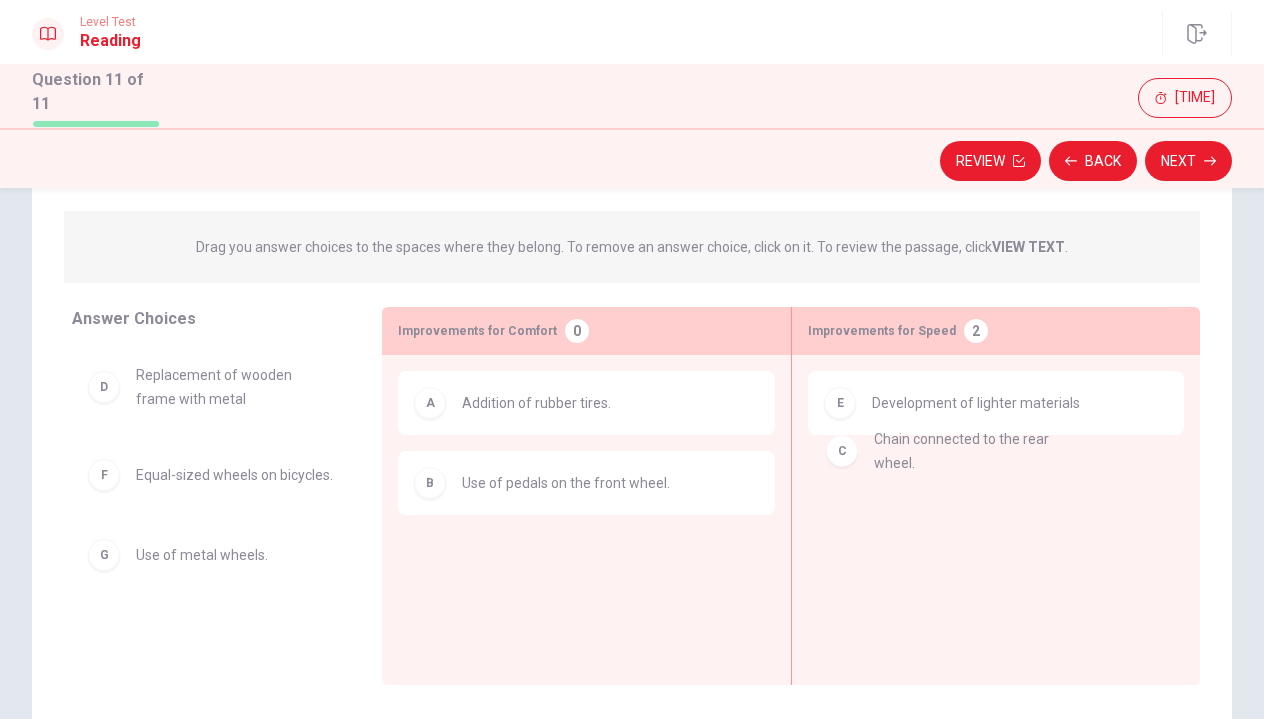 drag, startPoint x: 171, startPoint y: 387, endPoint x: 912, endPoint y: 433, distance: 742.42645 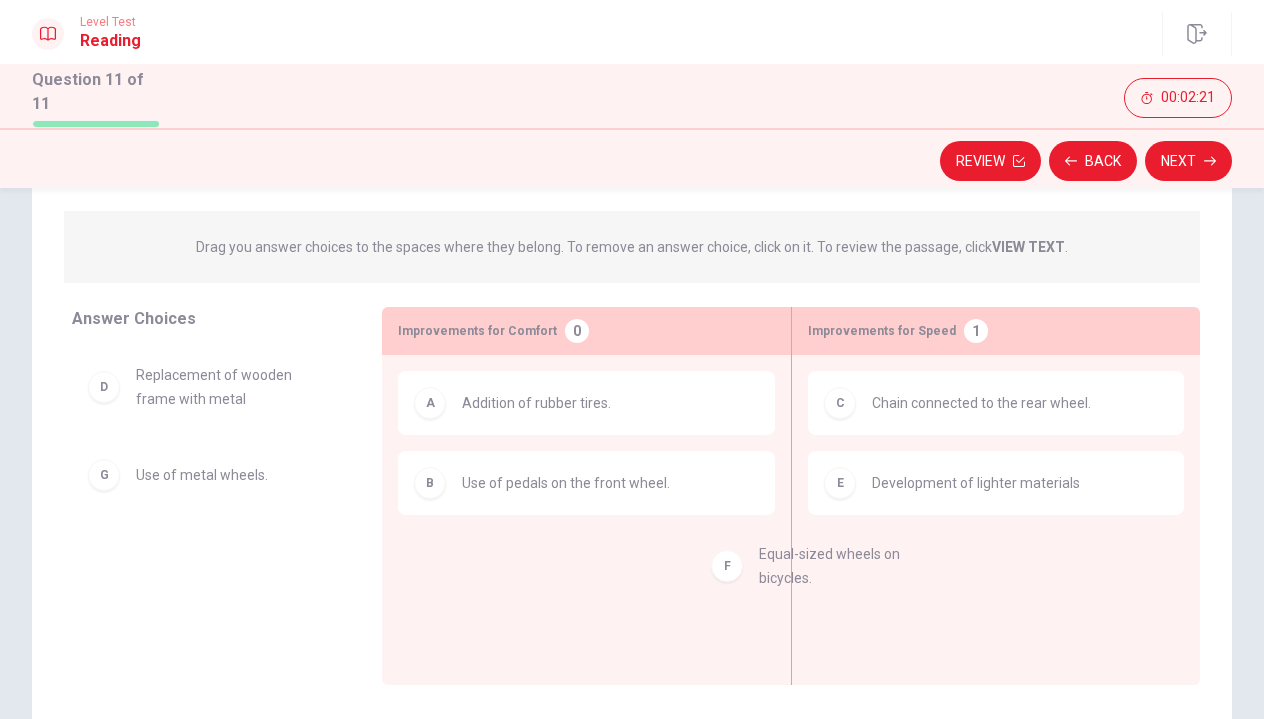 drag, startPoint x: 214, startPoint y: 483, endPoint x: 842, endPoint y: 569, distance: 633.8612 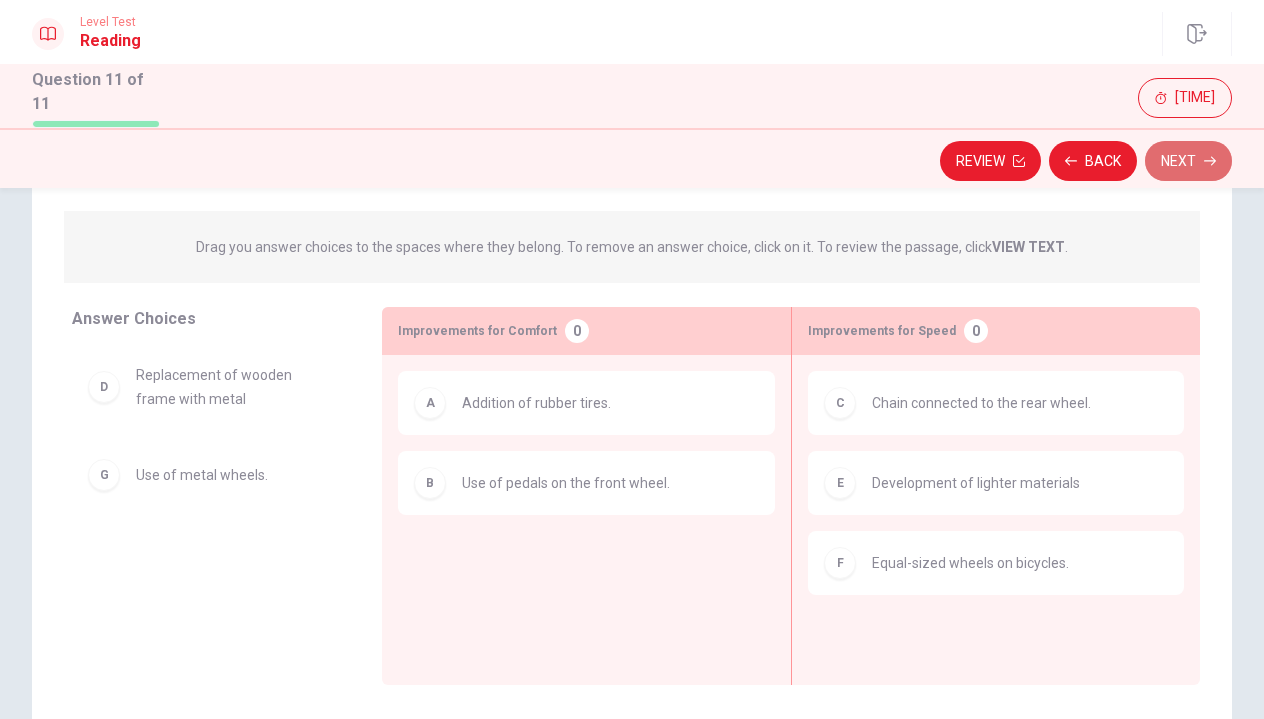 click on "Next" at bounding box center [1188, 161] 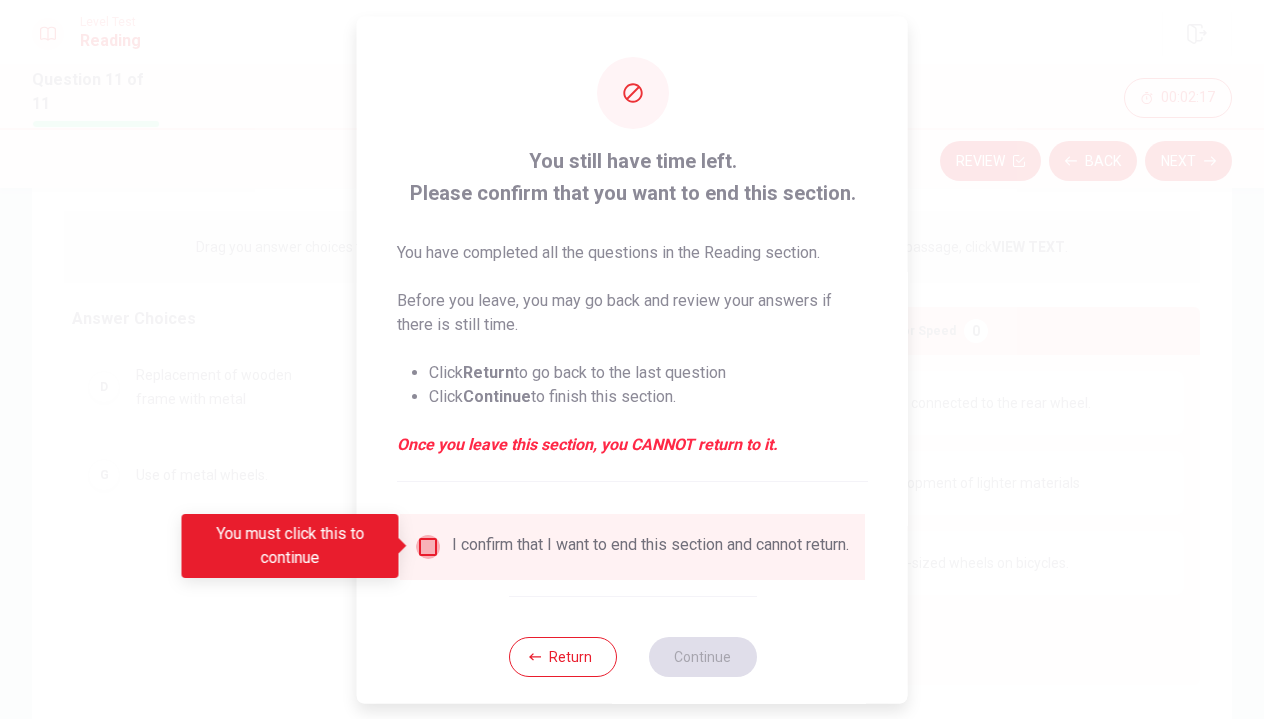 click at bounding box center (428, 546) 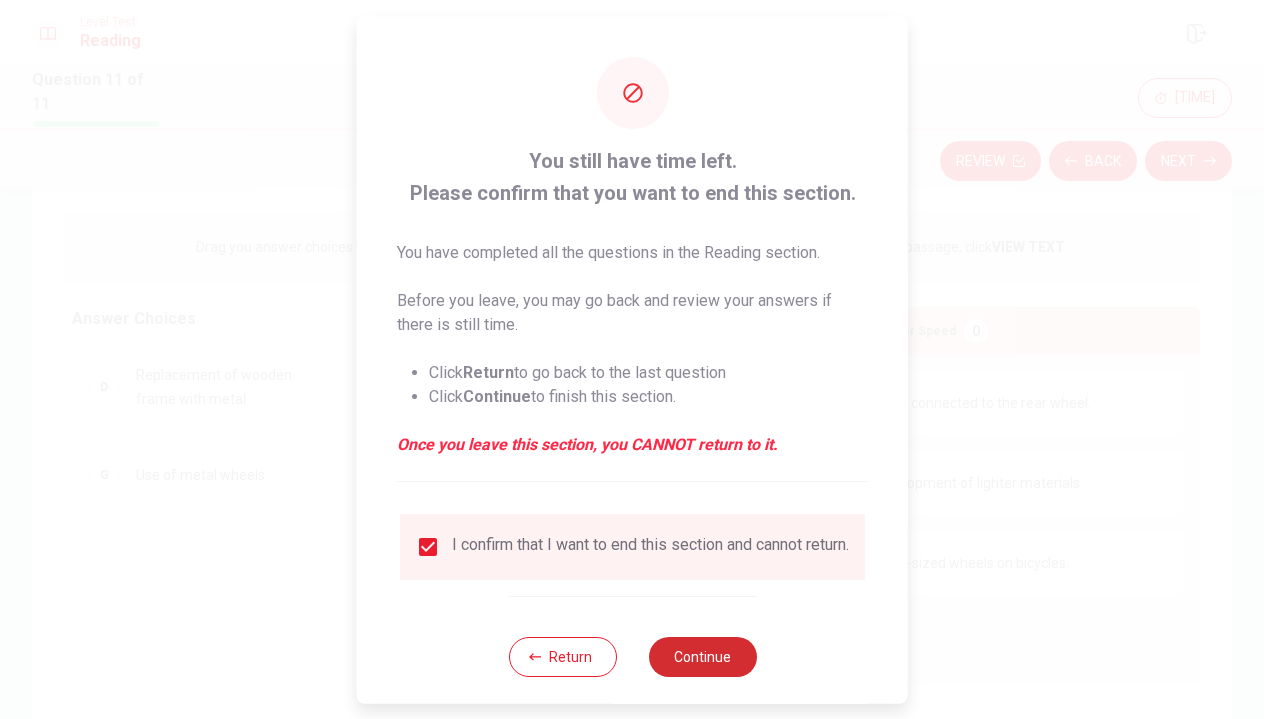 click on "Continue" at bounding box center (702, 656) 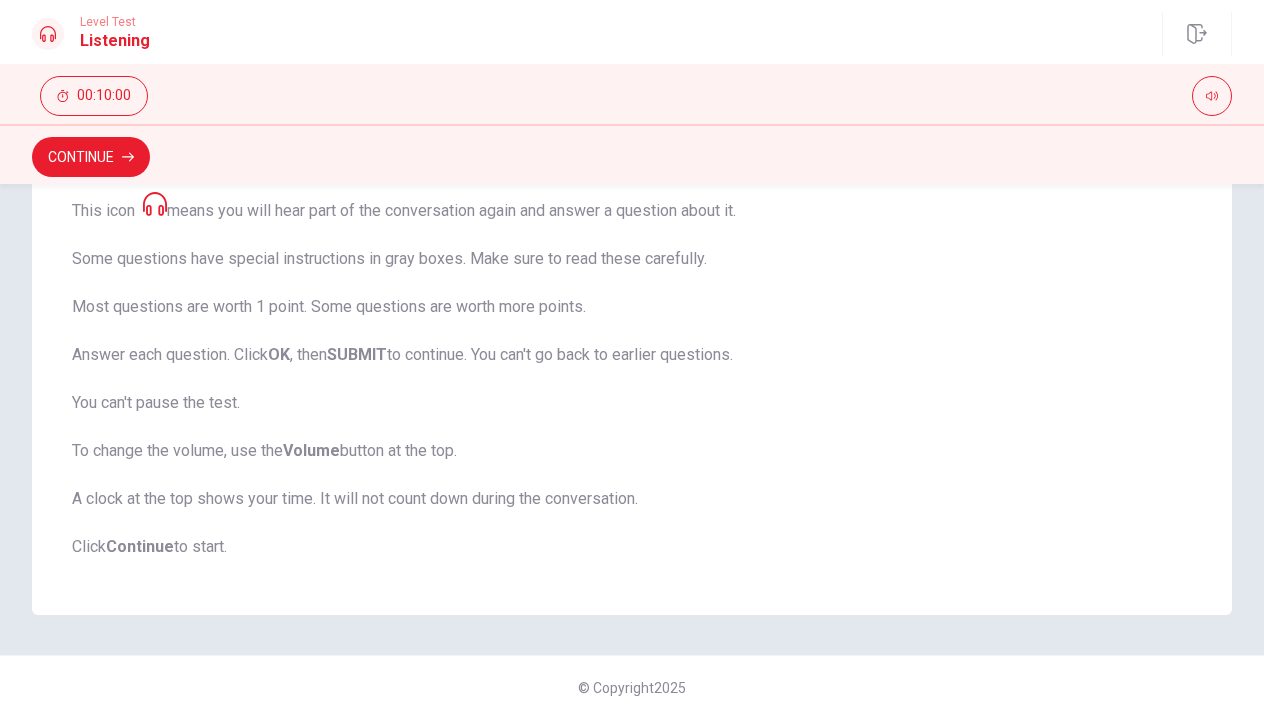 scroll, scrollTop: 352, scrollLeft: 0, axis: vertical 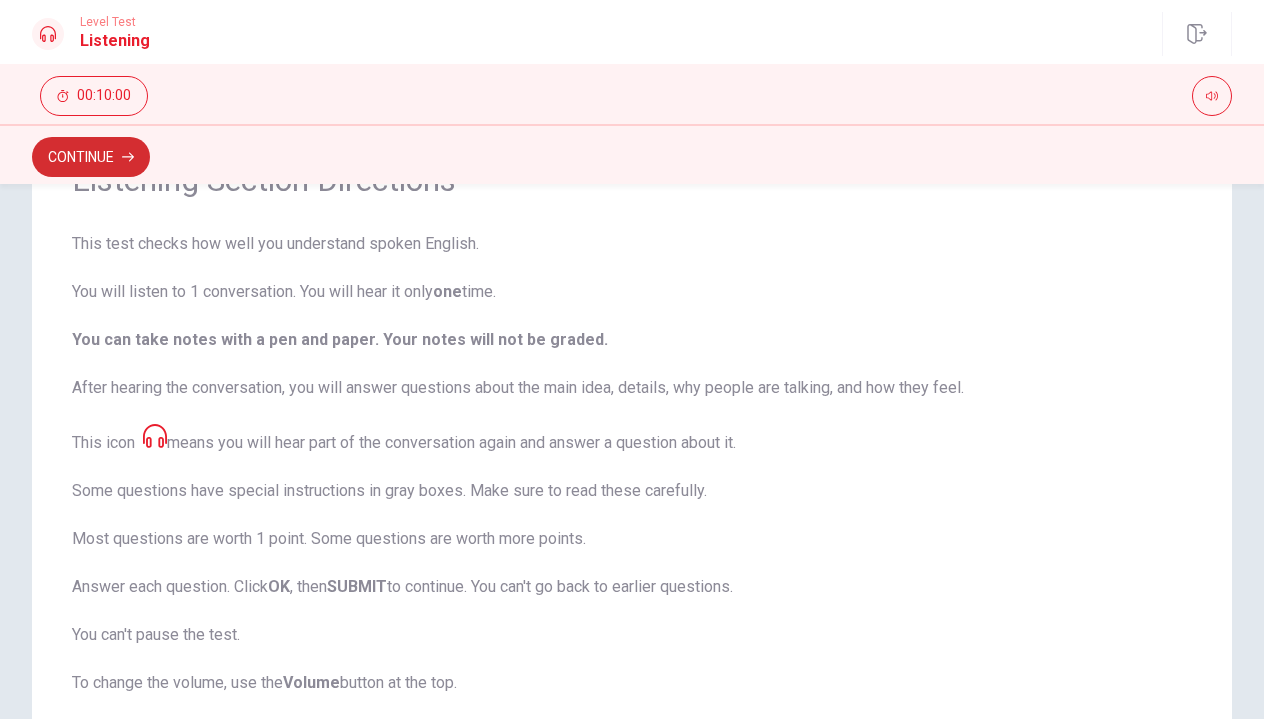 click on "Continue" at bounding box center [91, 157] 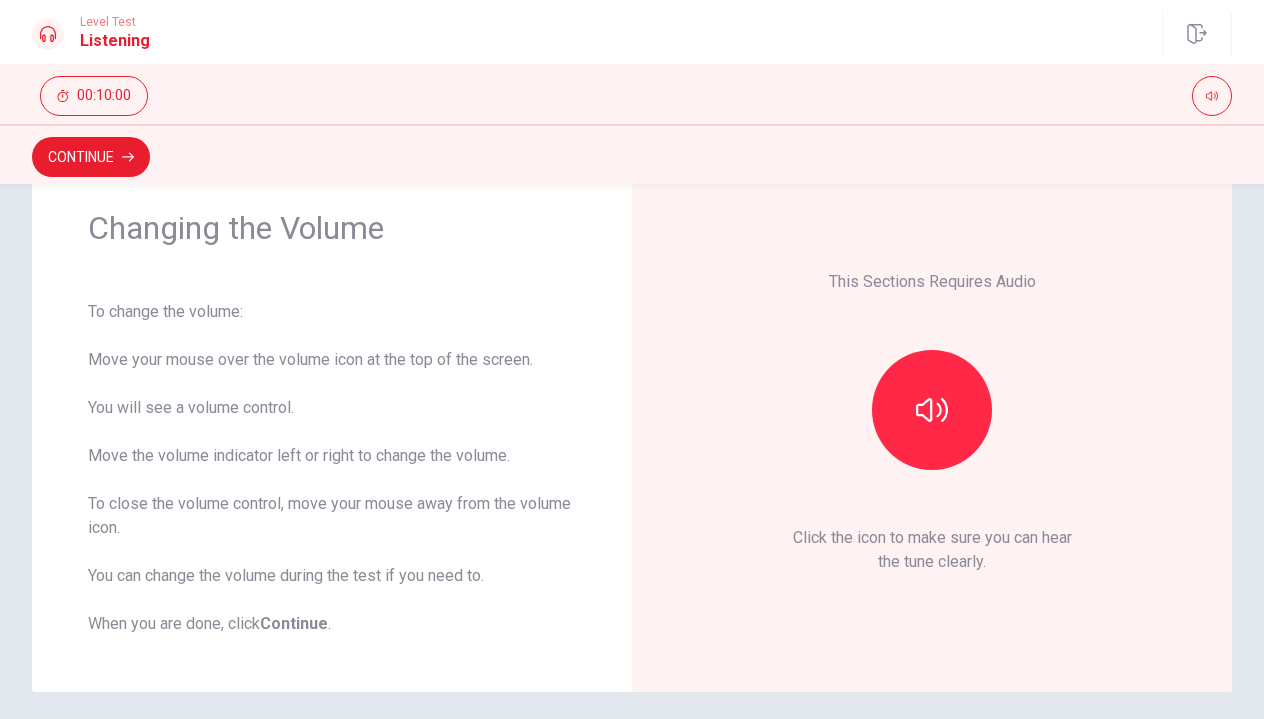 scroll, scrollTop: 63, scrollLeft: 0, axis: vertical 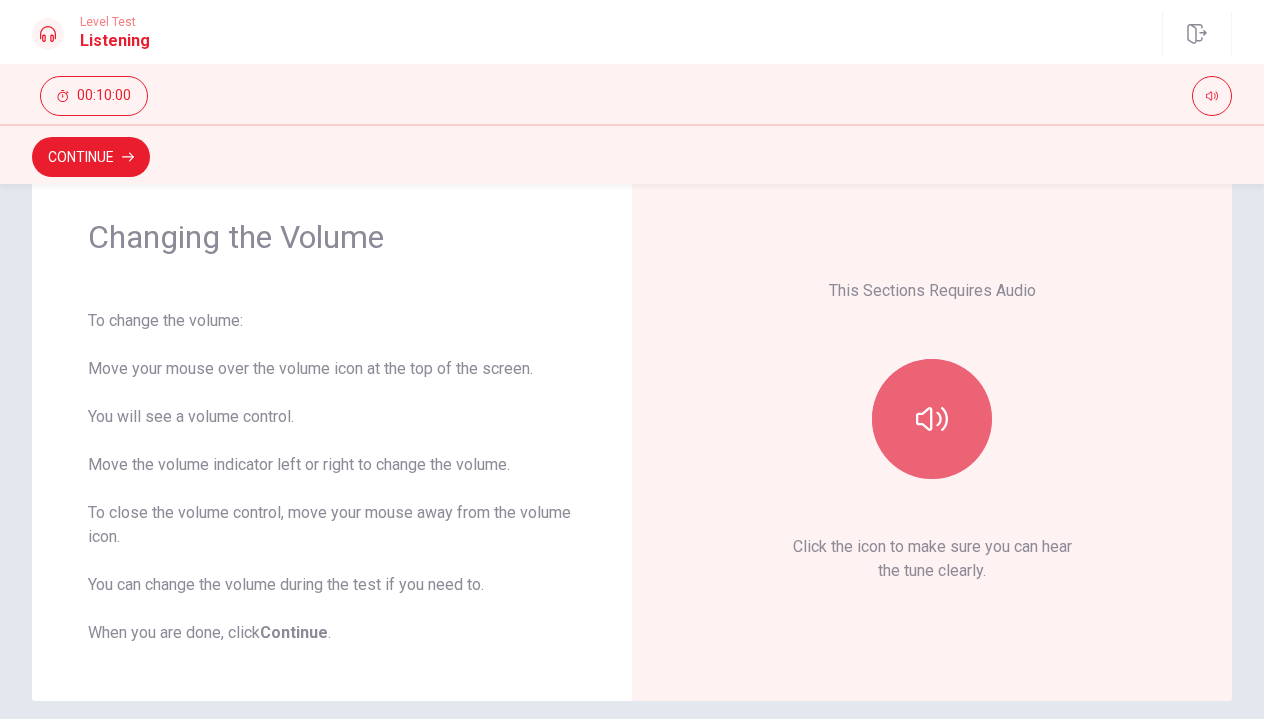 click at bounding box center (932, 419) 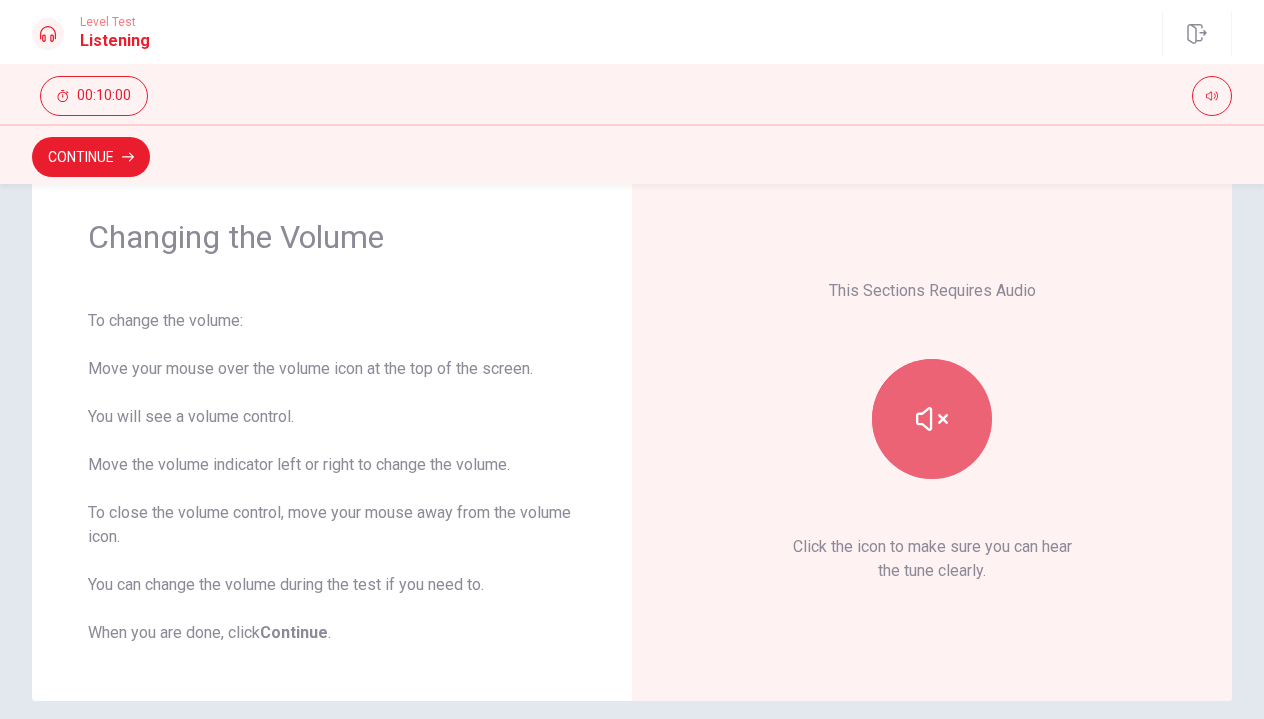 click at bounding box center (932, 419) 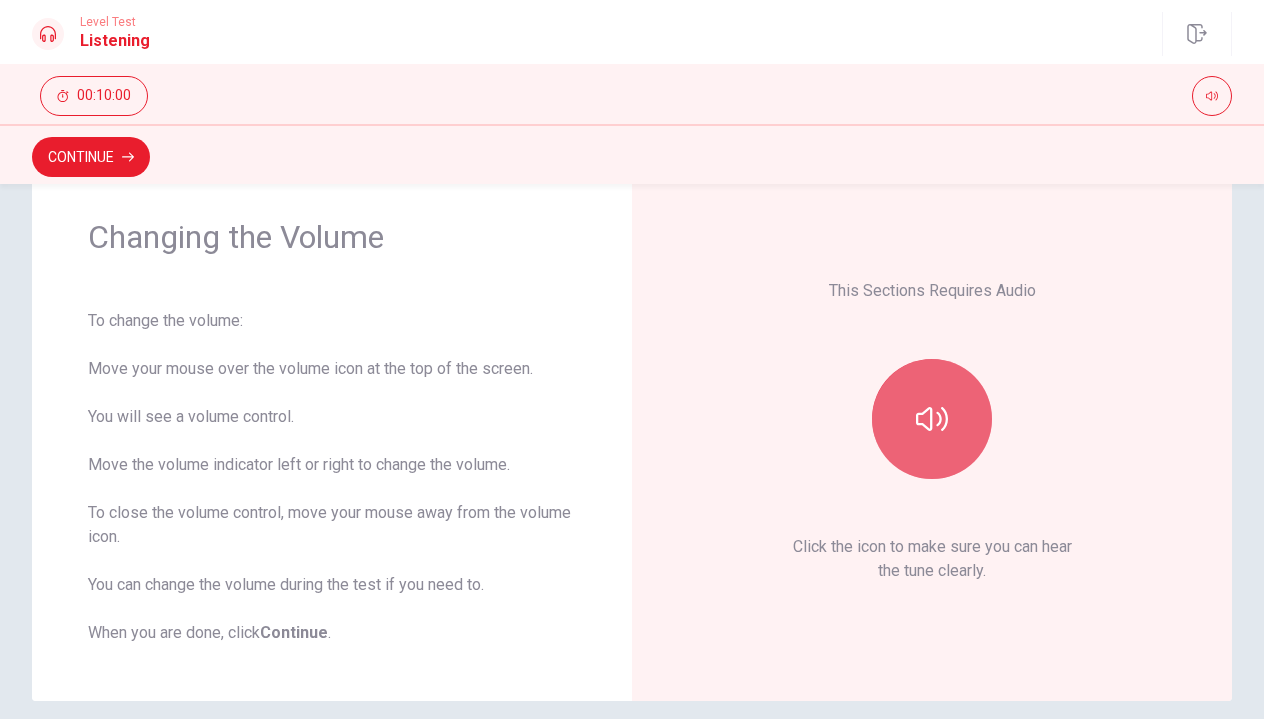 click at bounding box center [932, 419] 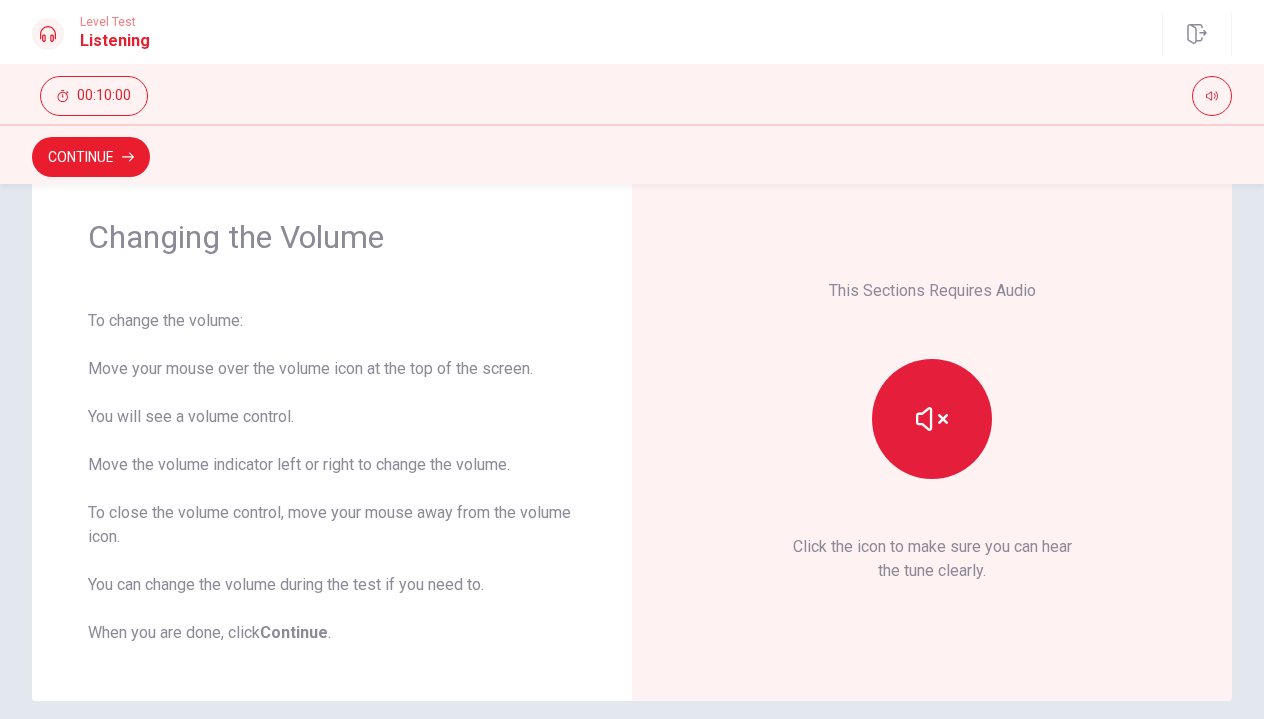 click at bounding box center (932, 419) 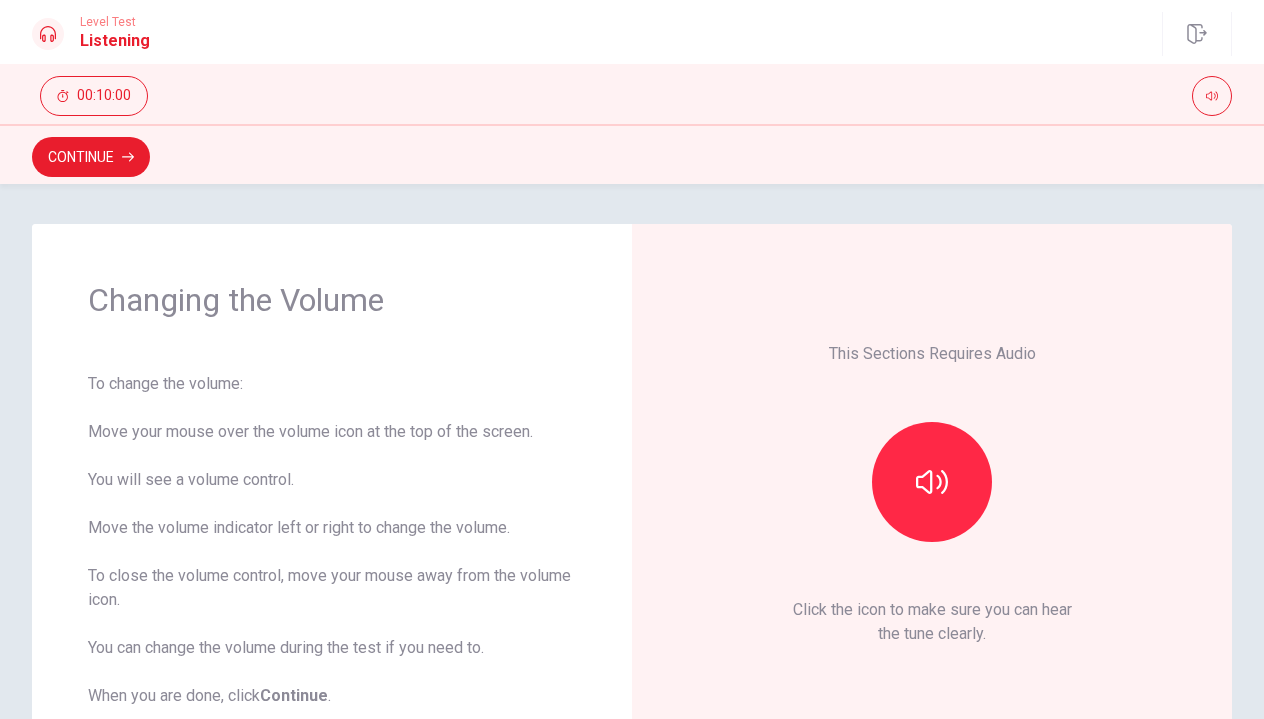 scroll, scrollTop: 0, scrollLeft: 0, axis: both 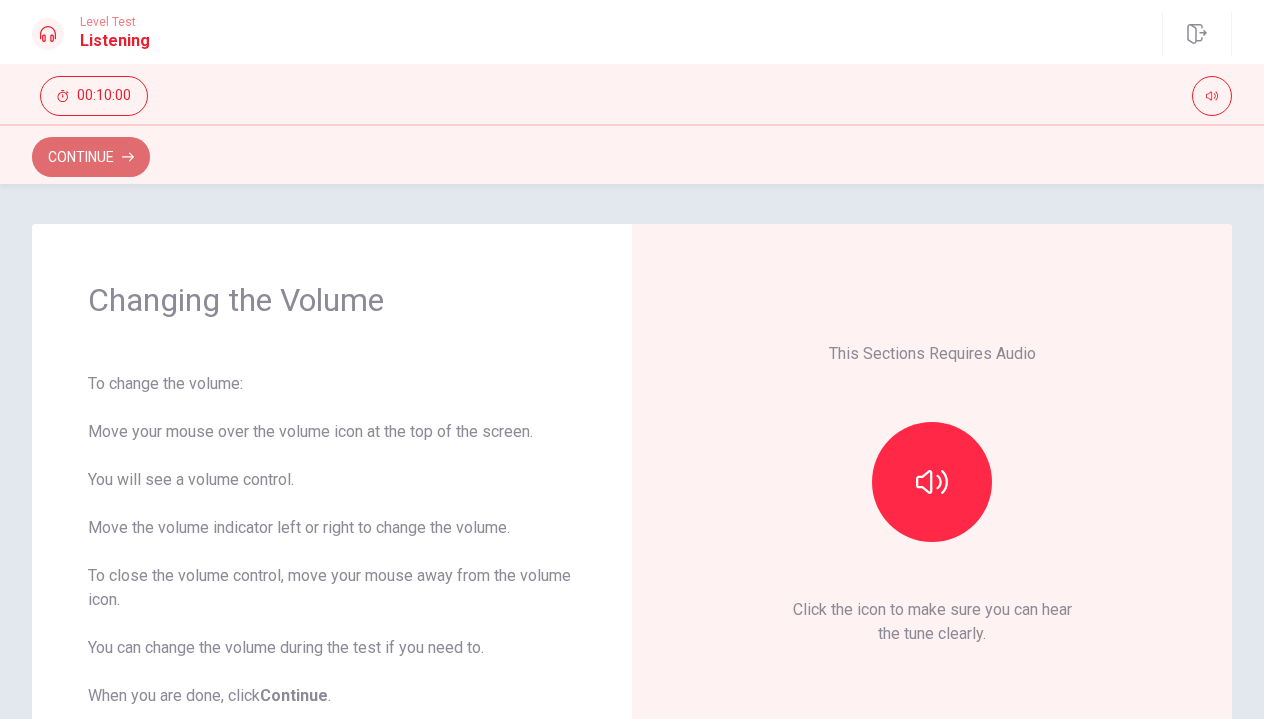 click on "Continue" at bounding box center (91, 157) 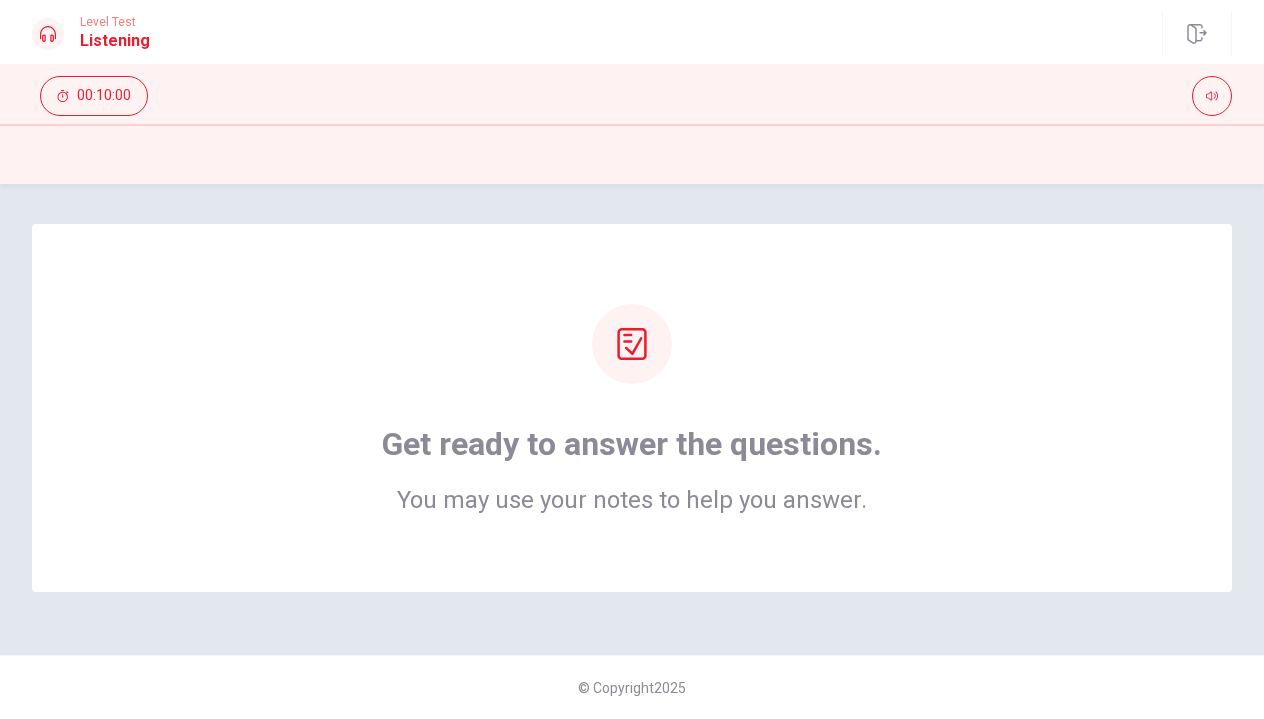 scroll, scrollTop: 0, scrollLeft: 0, axis: both 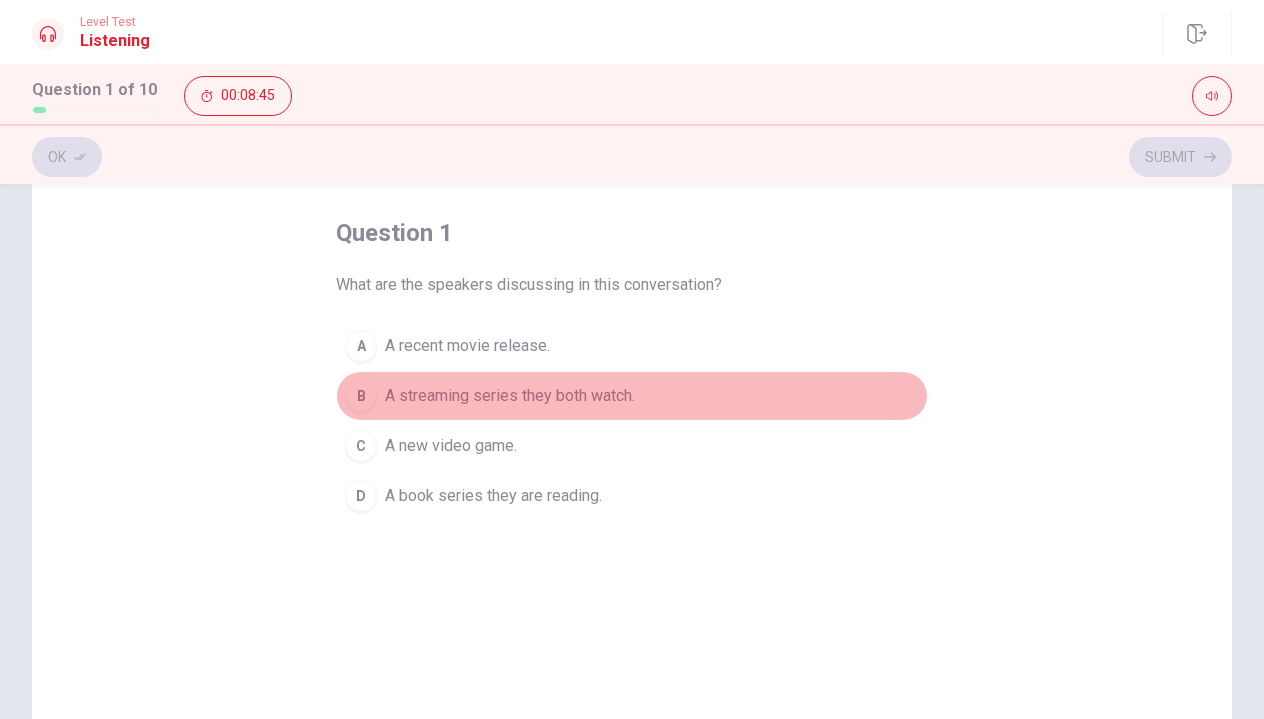 click on "B" at bounding box center [361, 346] 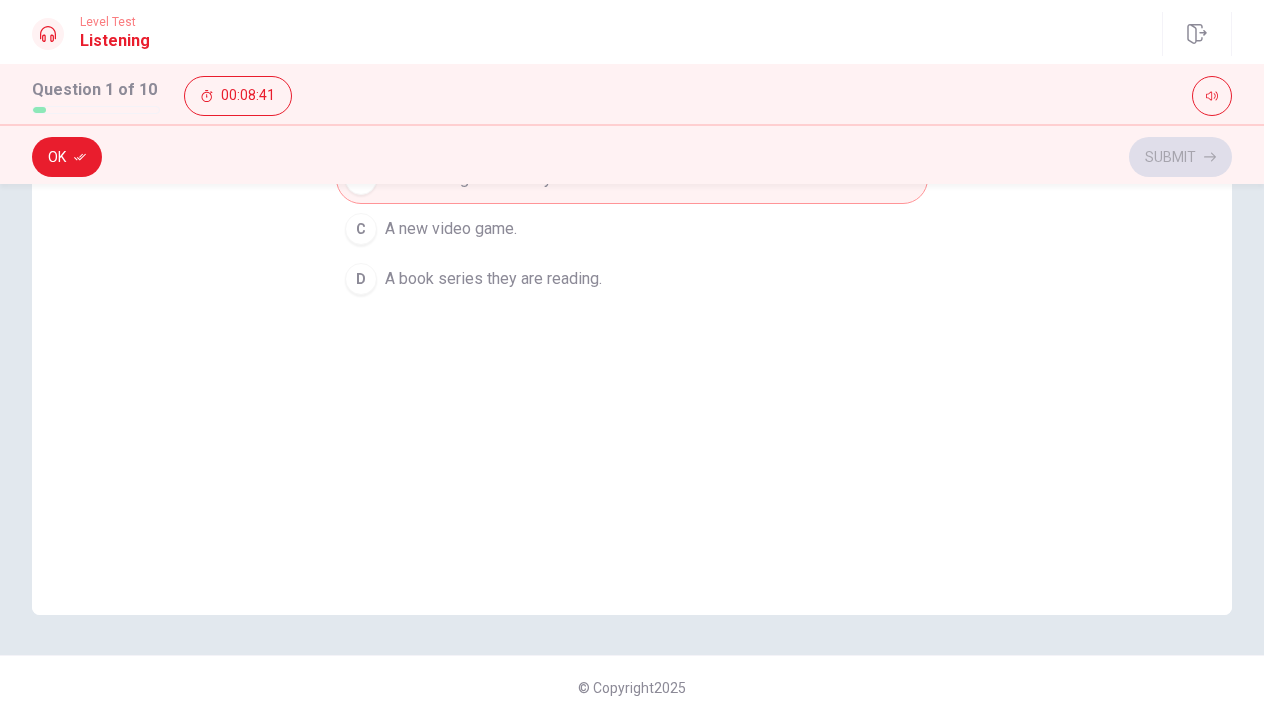 scroll, scrollTop: 304, scrollLeft: 0, axis: vertical 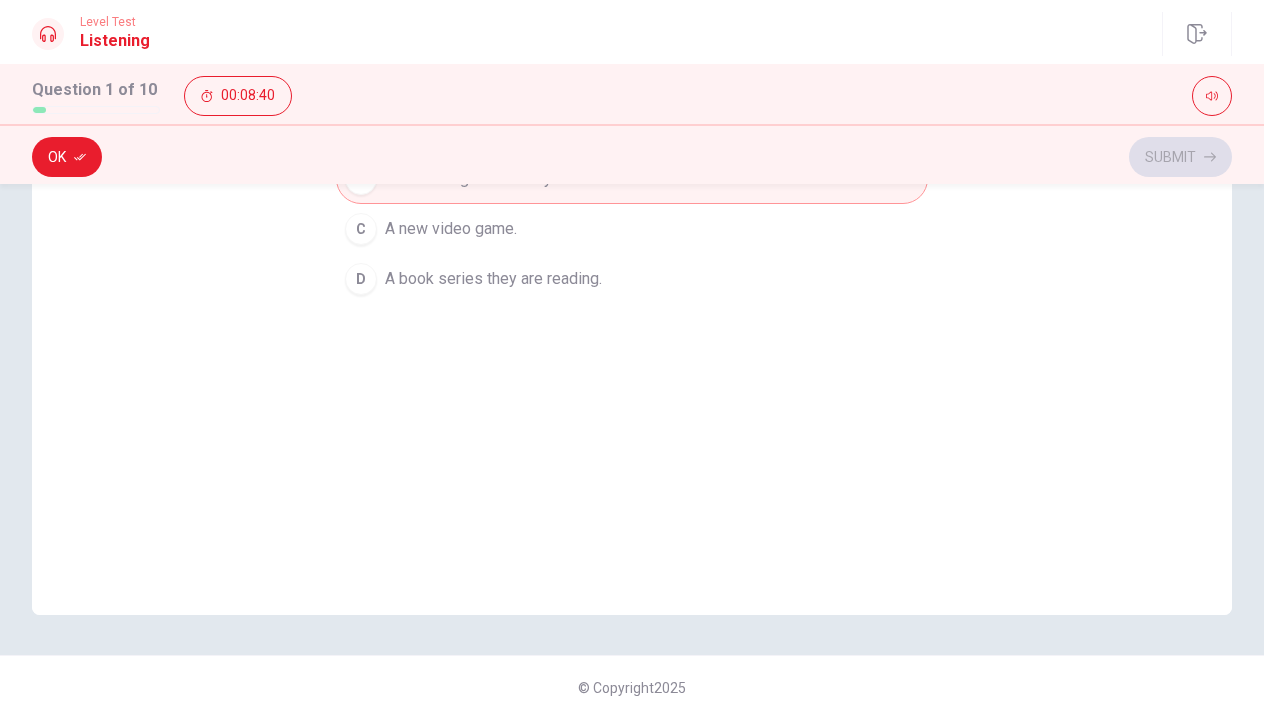 click on "Ok Submit" at bounding box center [632, 157] 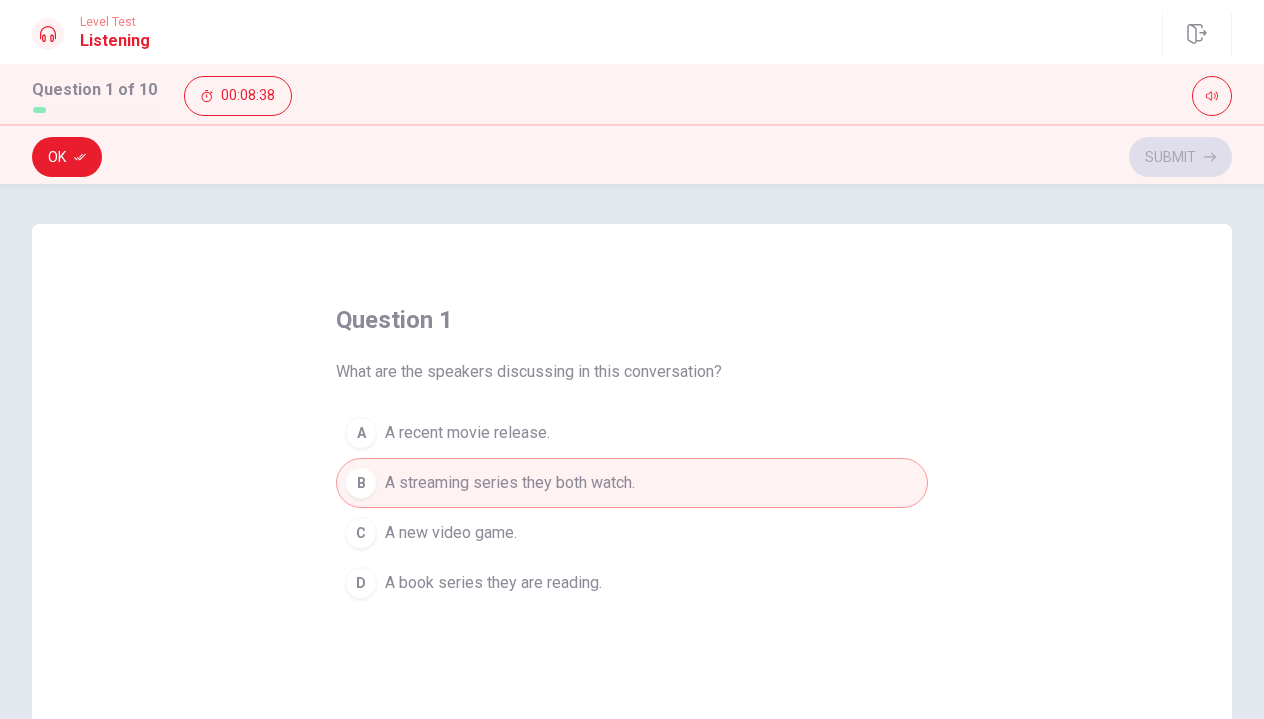 scroll, scrollTop: 0, scrollLeft: 0, axis: both 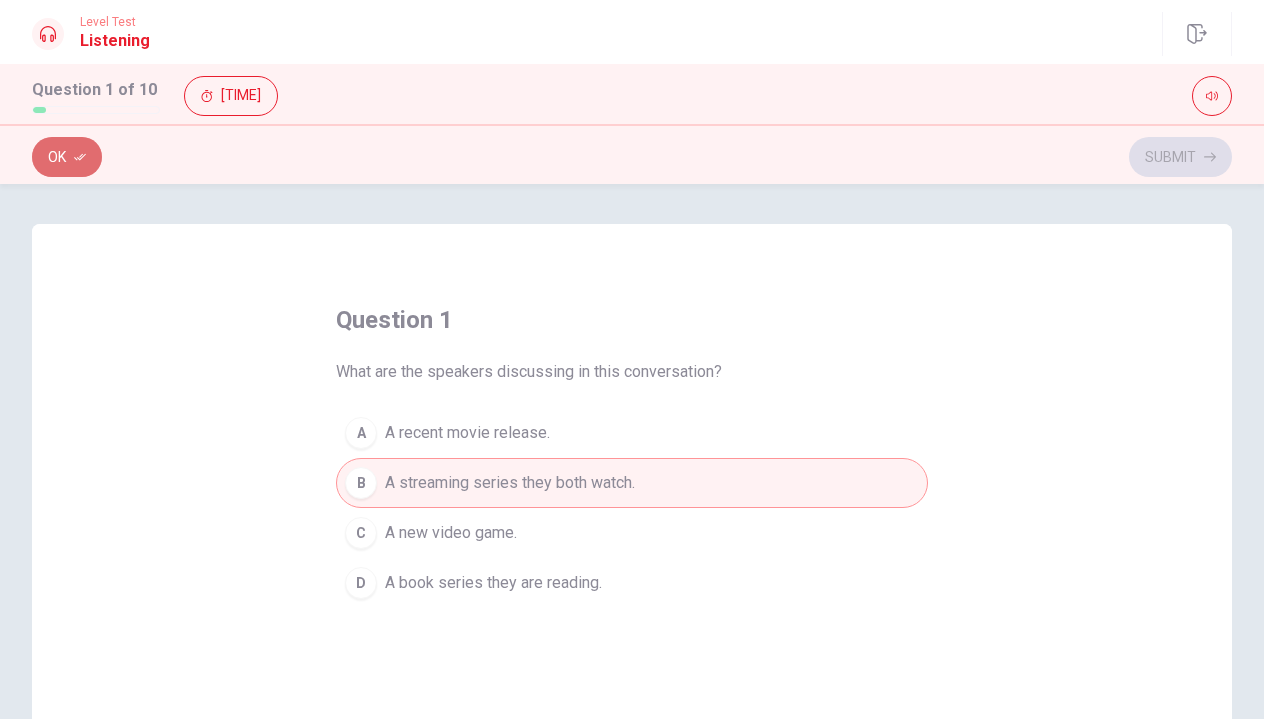 click on "Ok" at bounding box center (67, 157) 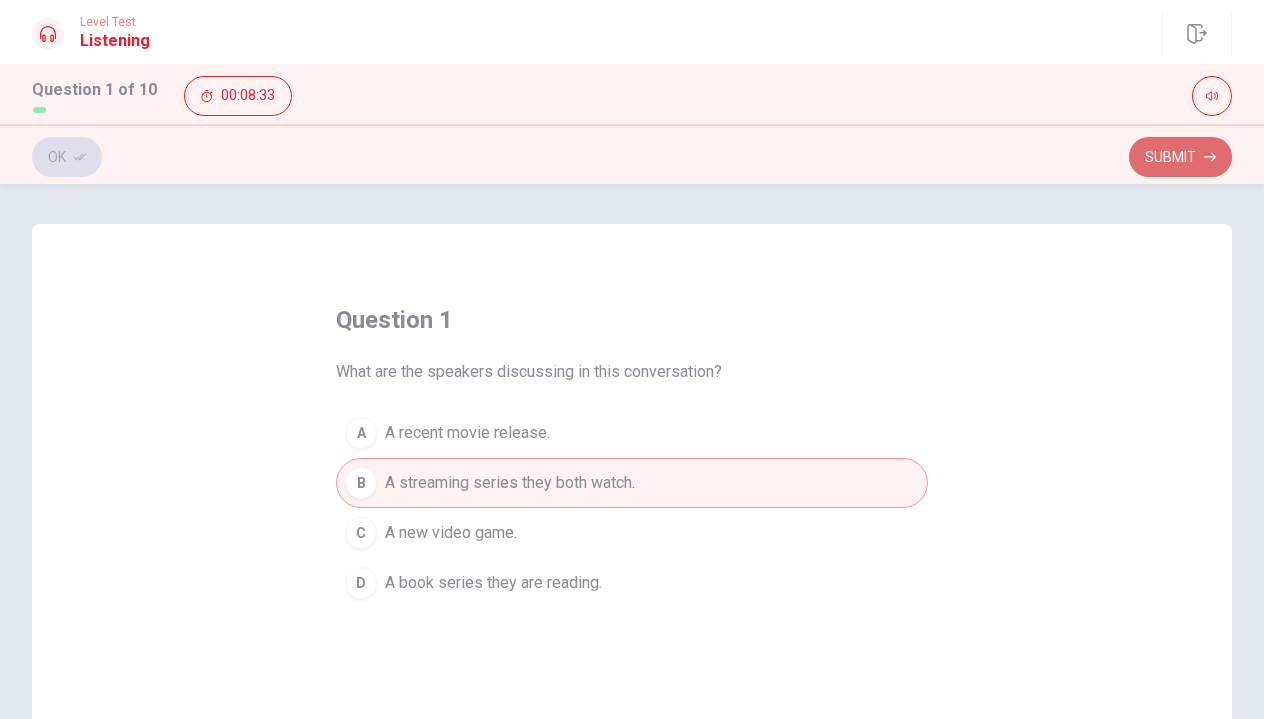 click on "Submit" at bounding box center (1180, 157) 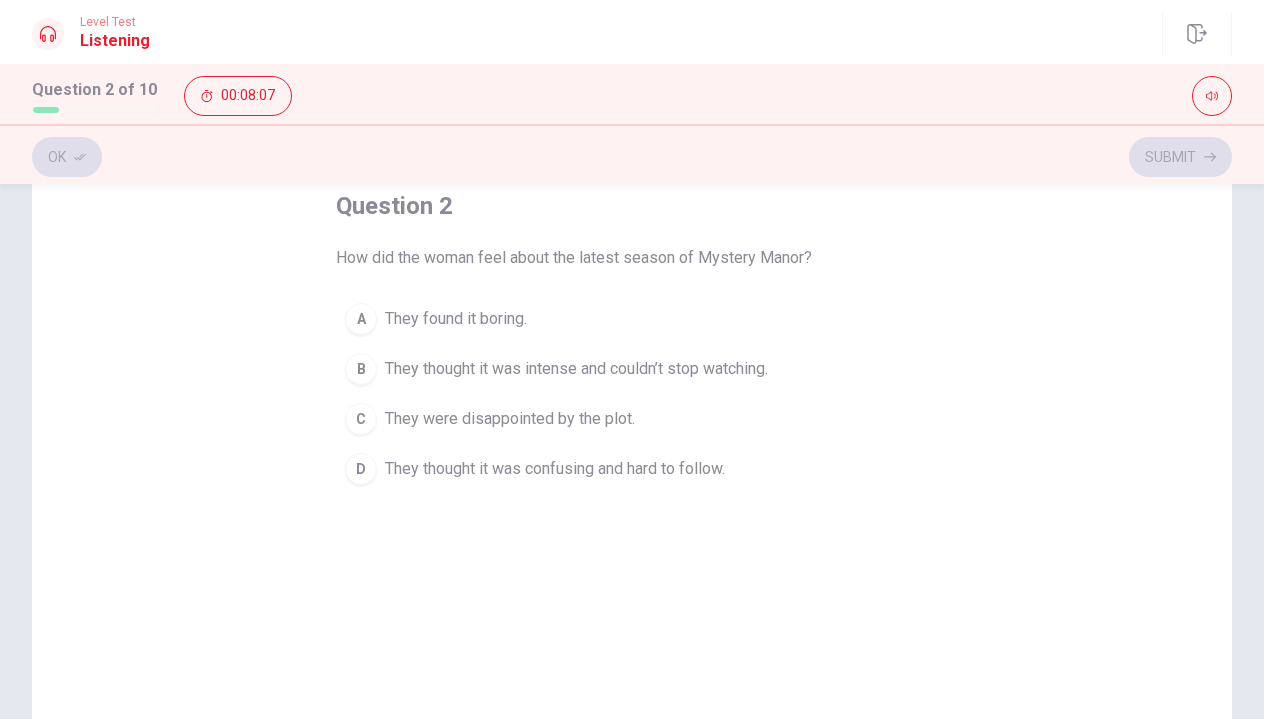 scroll, scrollTop: 116, scrollLeft: 0, axis: vertical 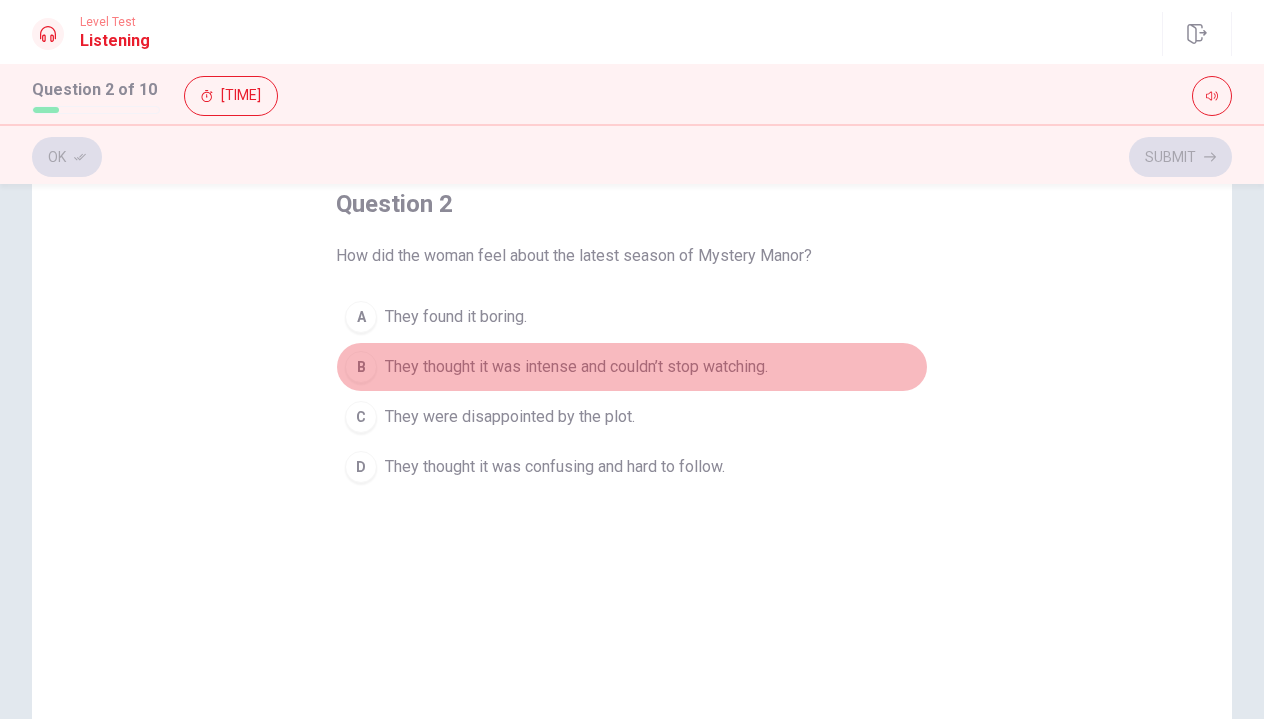 click on "B" at bounding box center [361, 317] 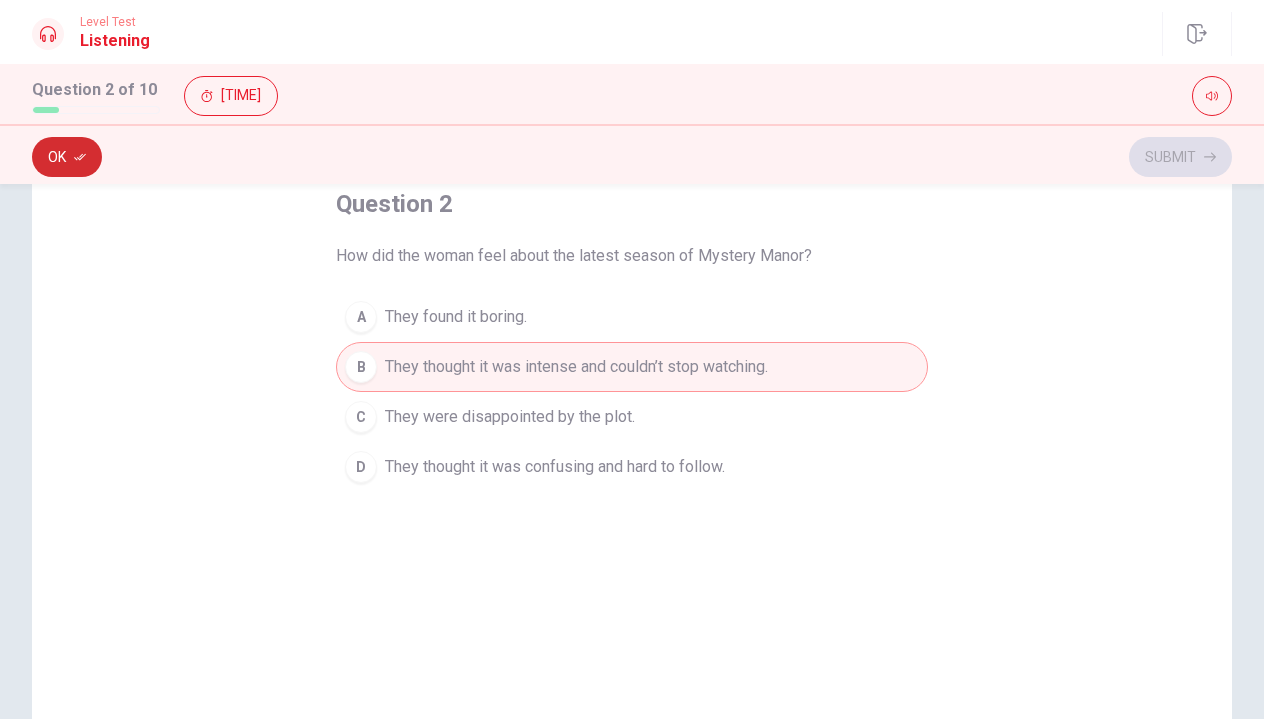 click on "Ok" at bounding box center (67, 157) 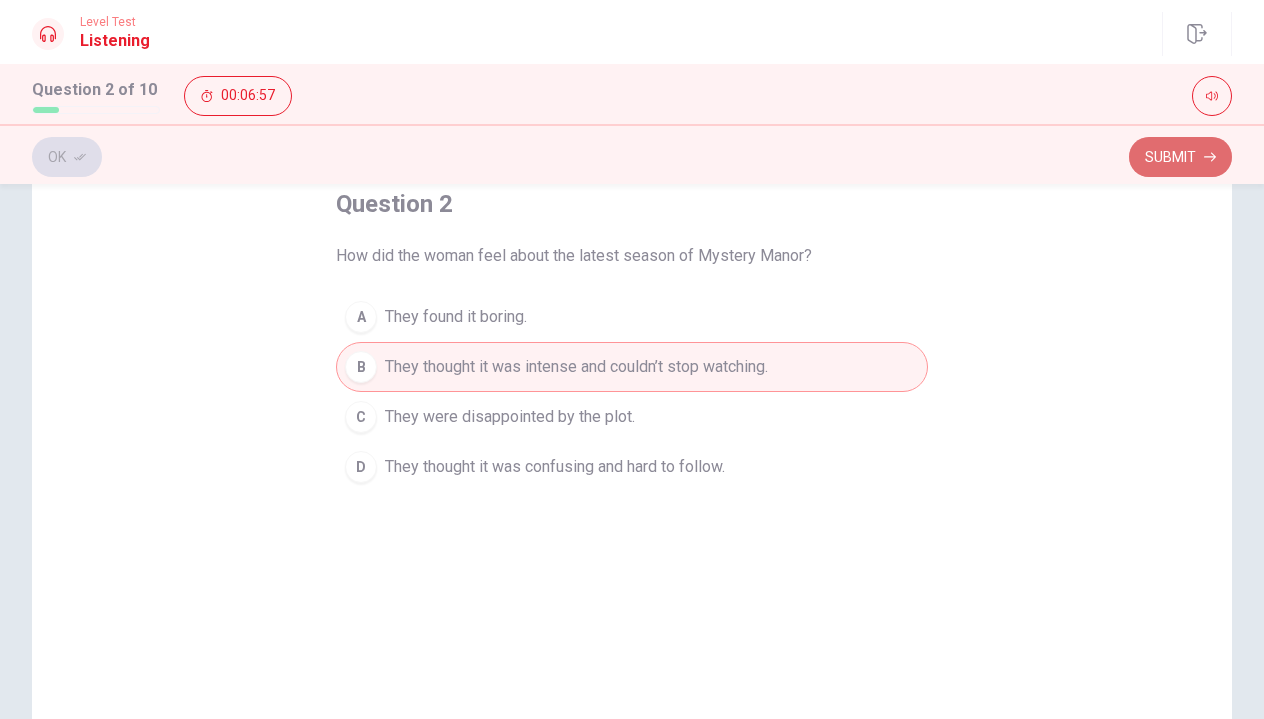 click on "Submit" at bounding box center [1180, 157] 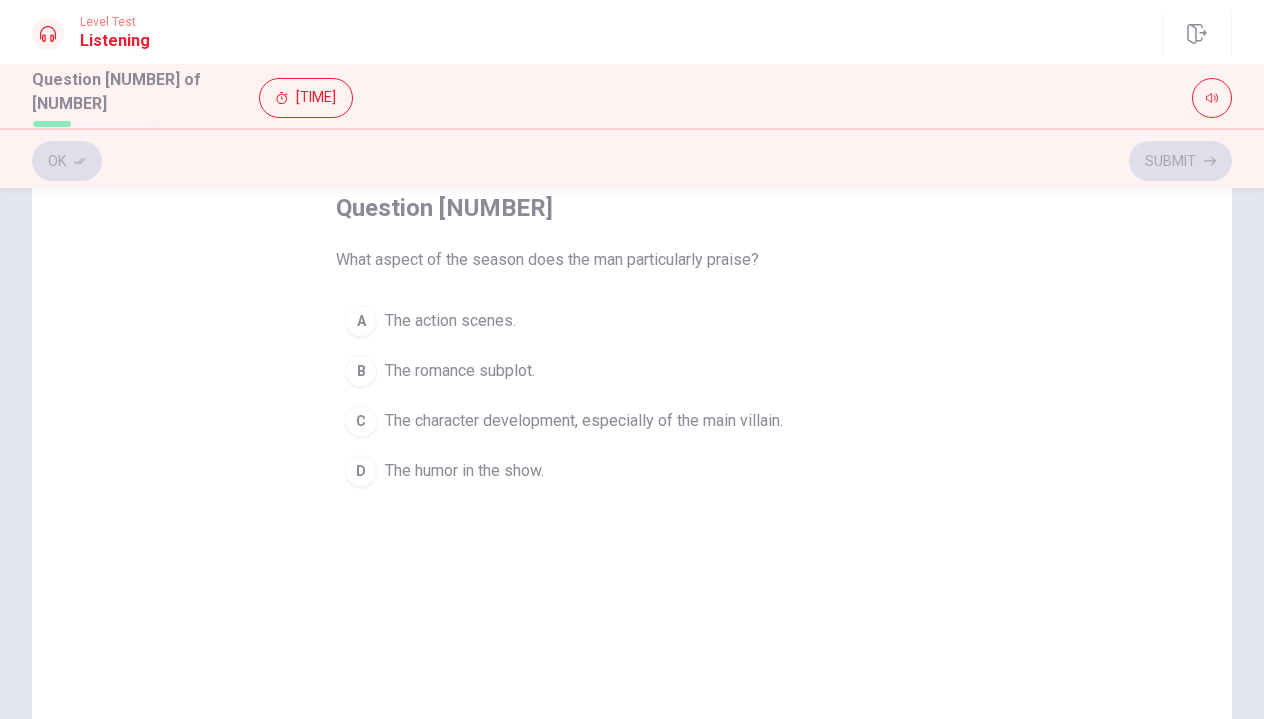 click on "The character development, especially of the main villain." at bounding box center [450, 321] 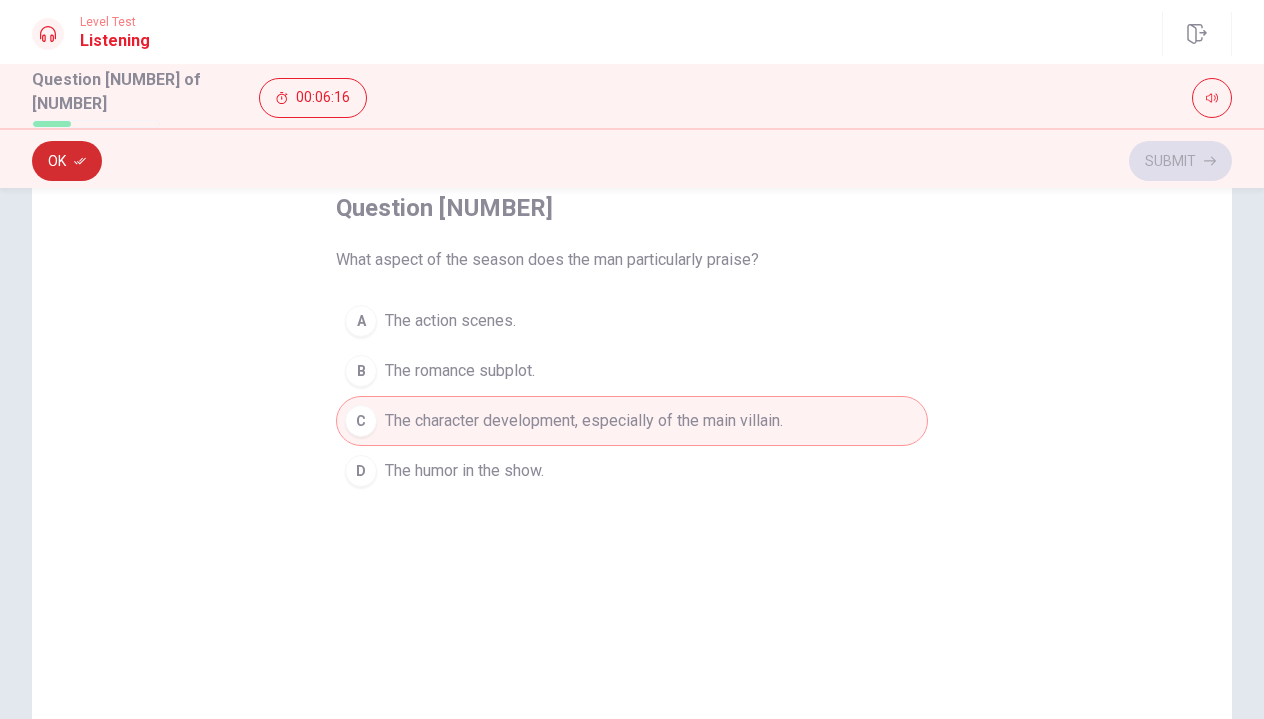 click on "Ok" at bounding box center [67, 161] 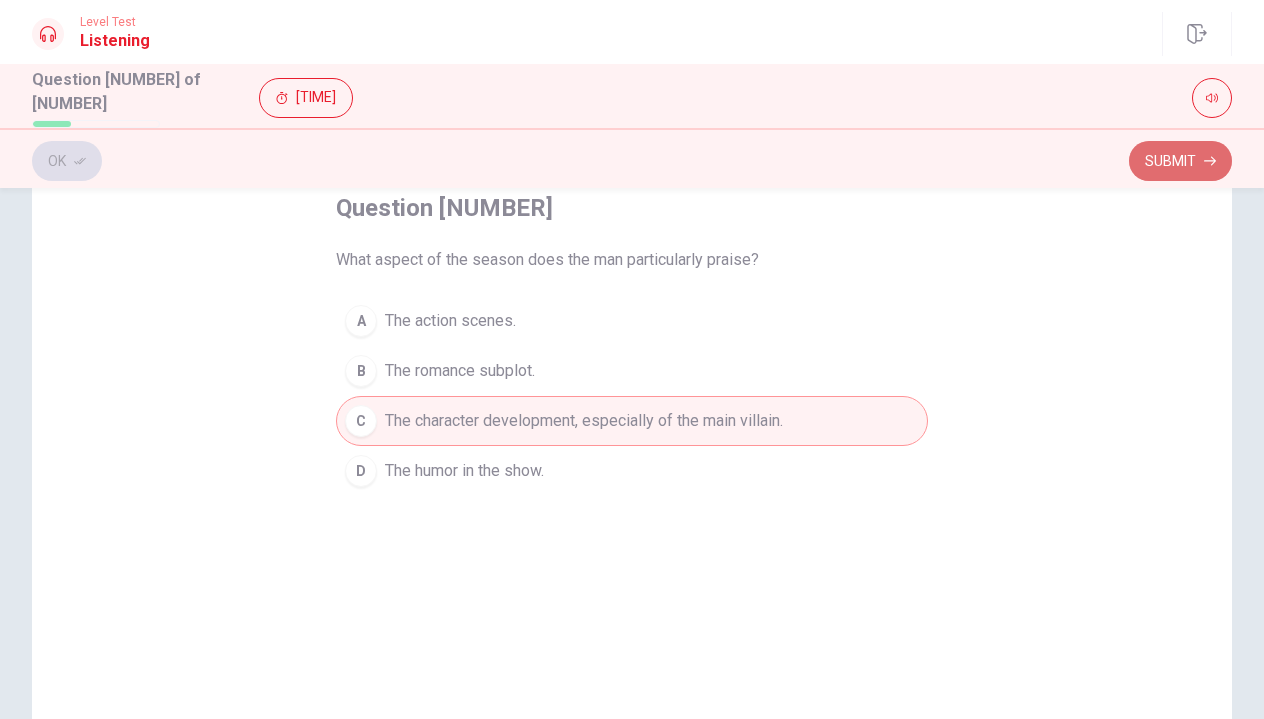 click on "Submit" at bounding box center (1180, 161) 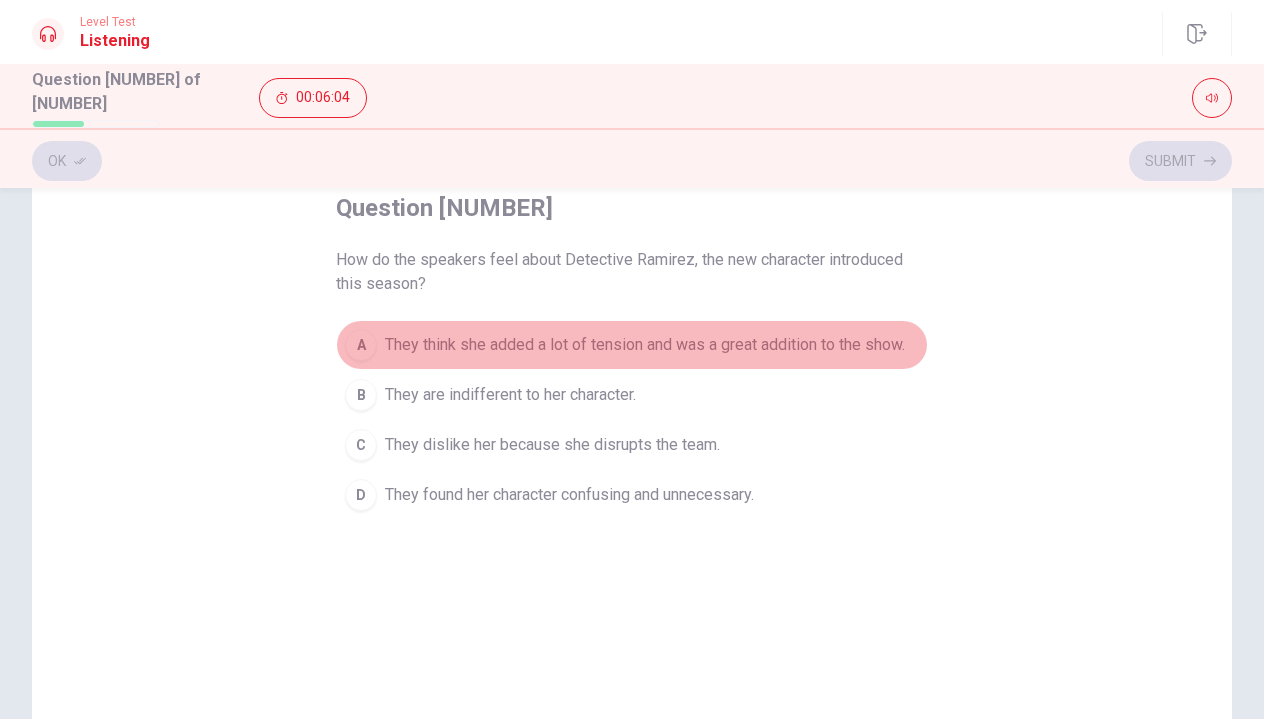 click on "They think she added a lot of tension and was a great addition to the show." at bounding box center (645, 345) 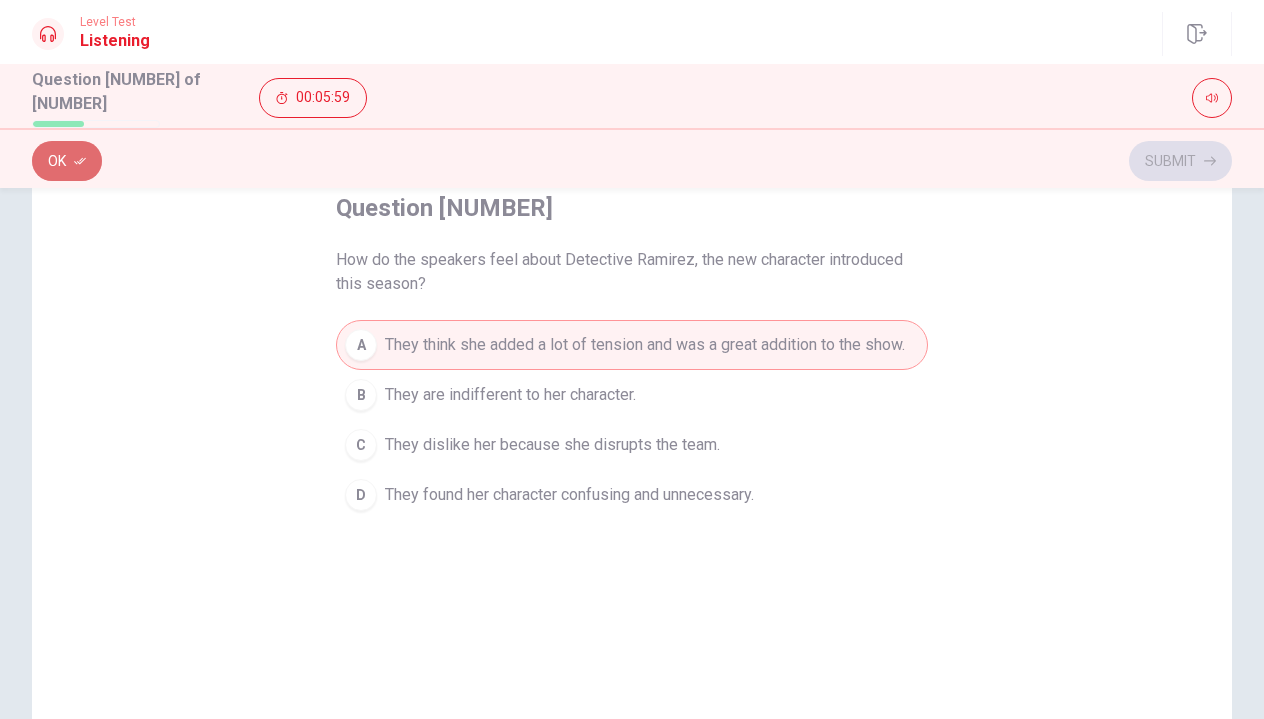 click on "Ok" at bounding box center [67, 161] 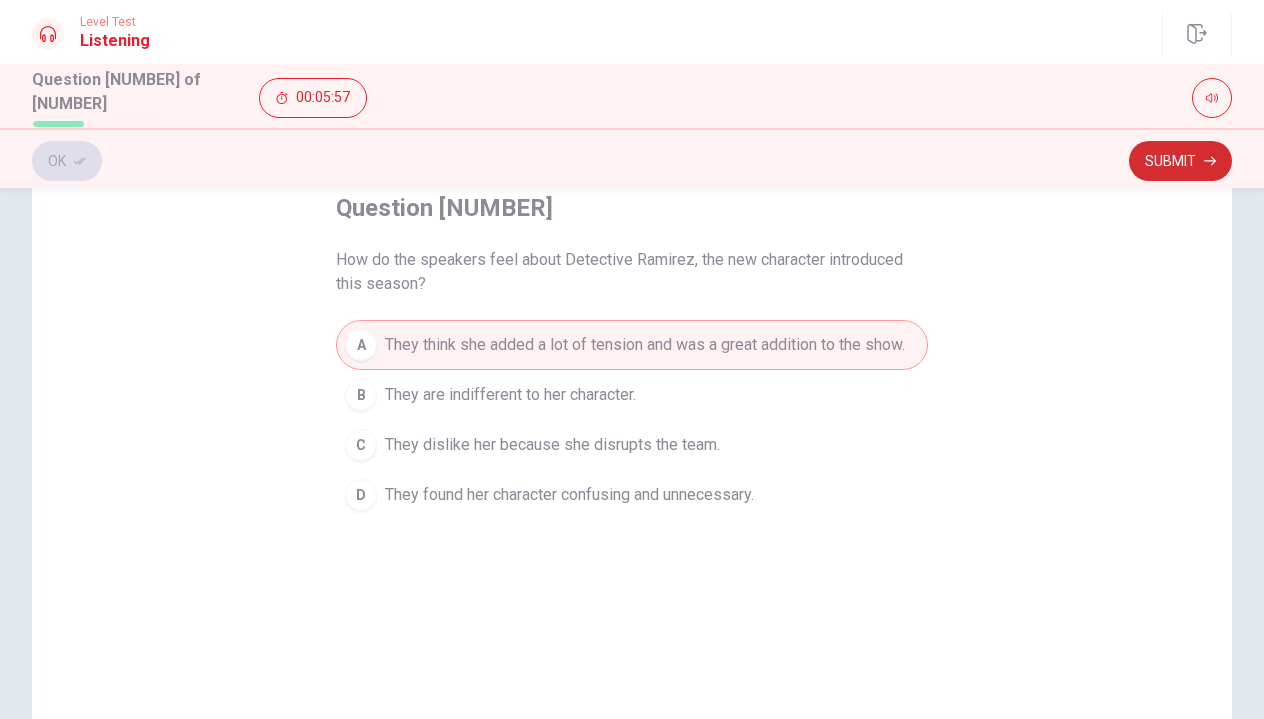 click on "Submit" at bounding box center (1180, 161) 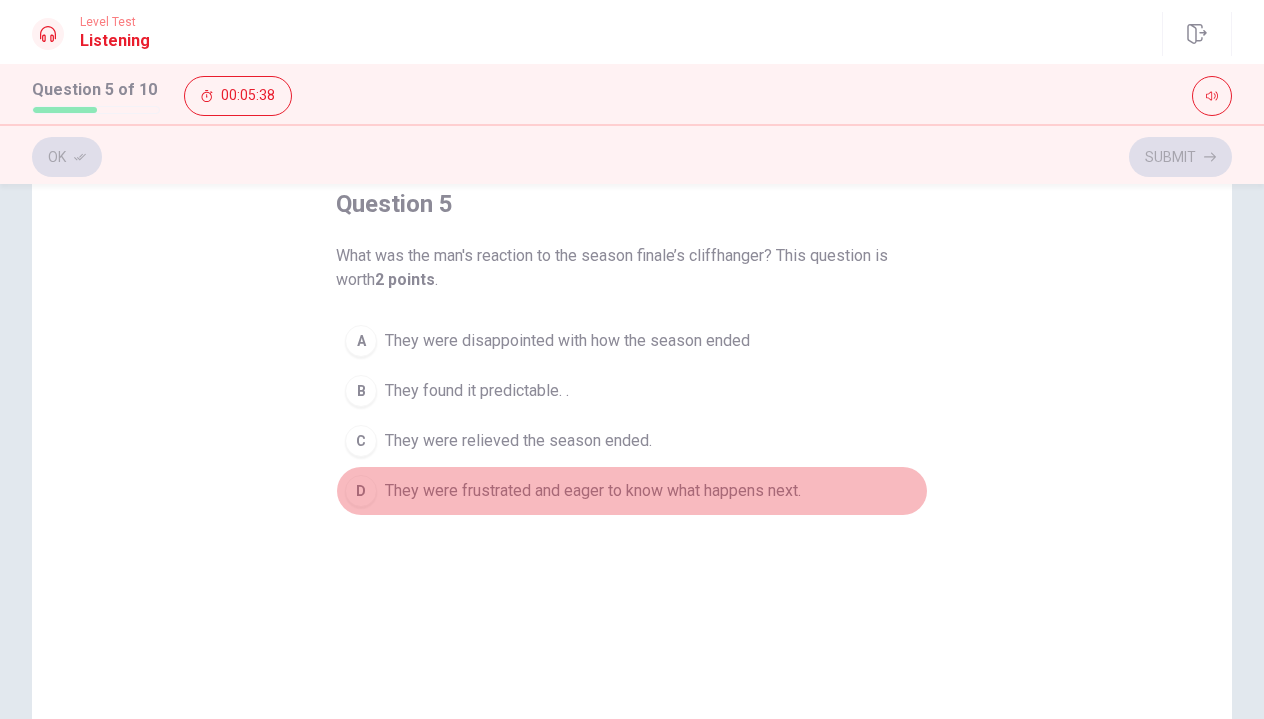 click on "They were frustrated and eager to know what happens next." at bounding box center (567, 341) 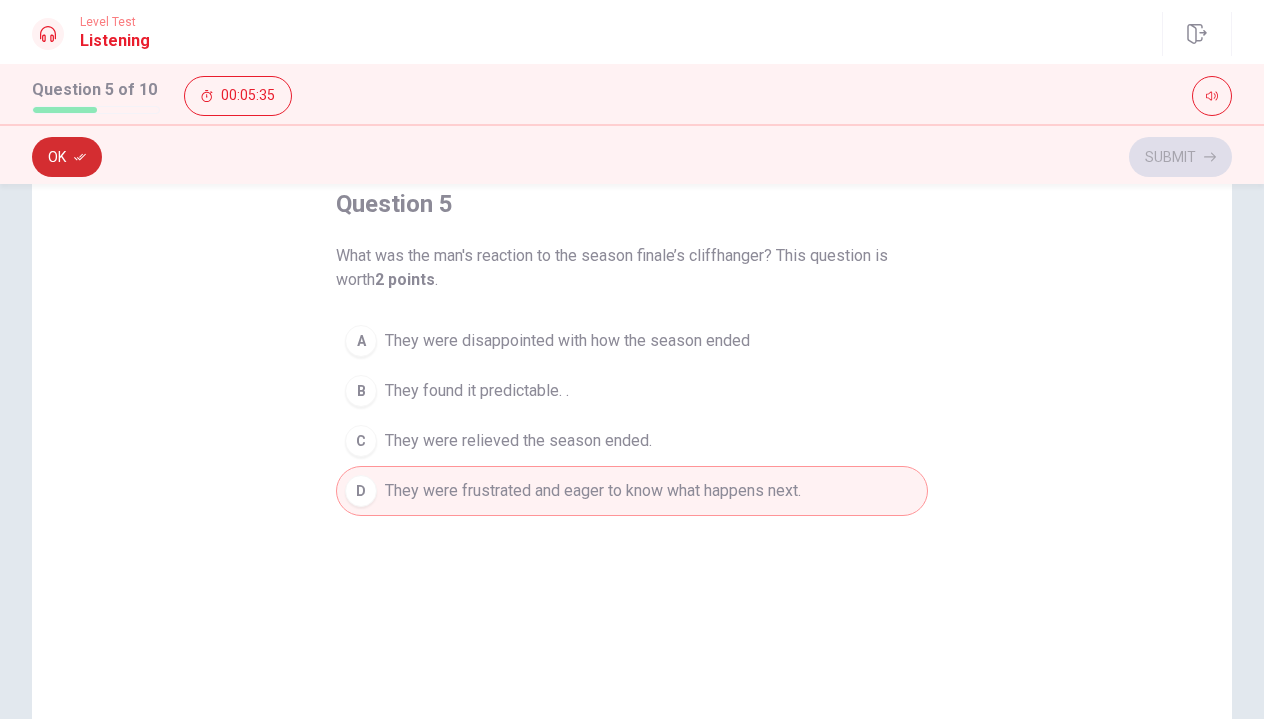 click at bounding box center [80, 157] 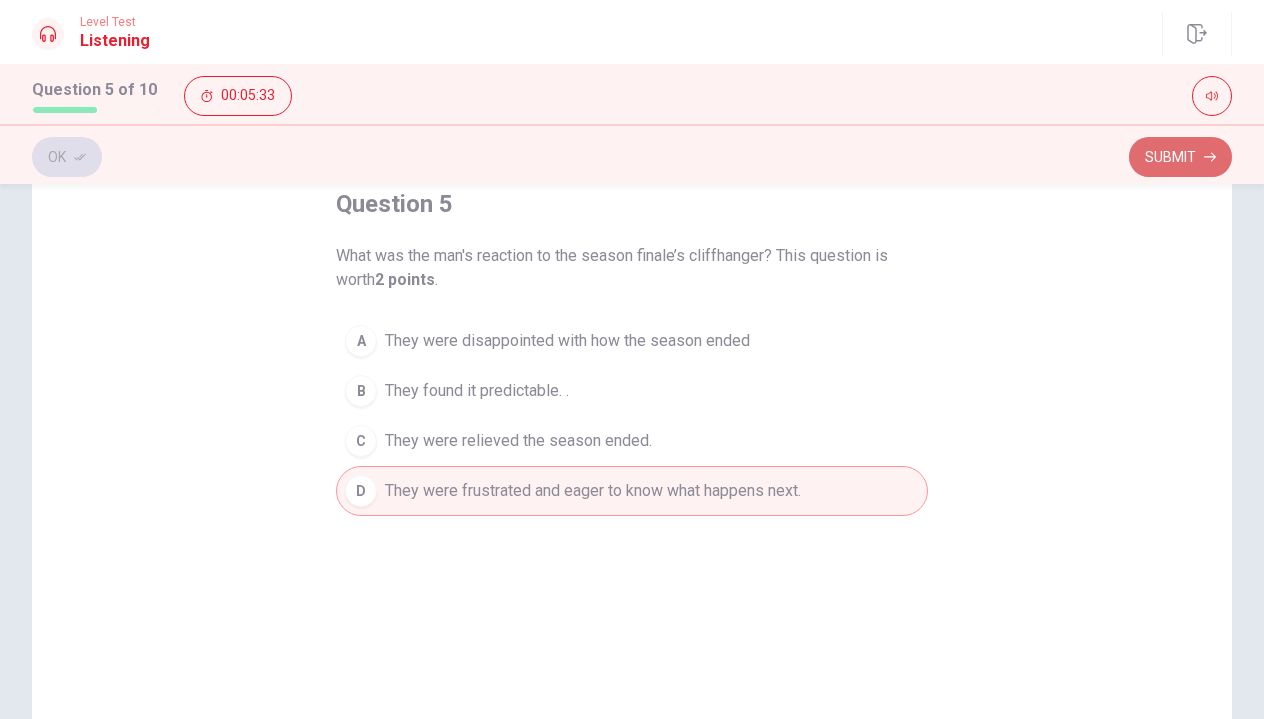 click on "Submit" at bounding box center (1180, 157) 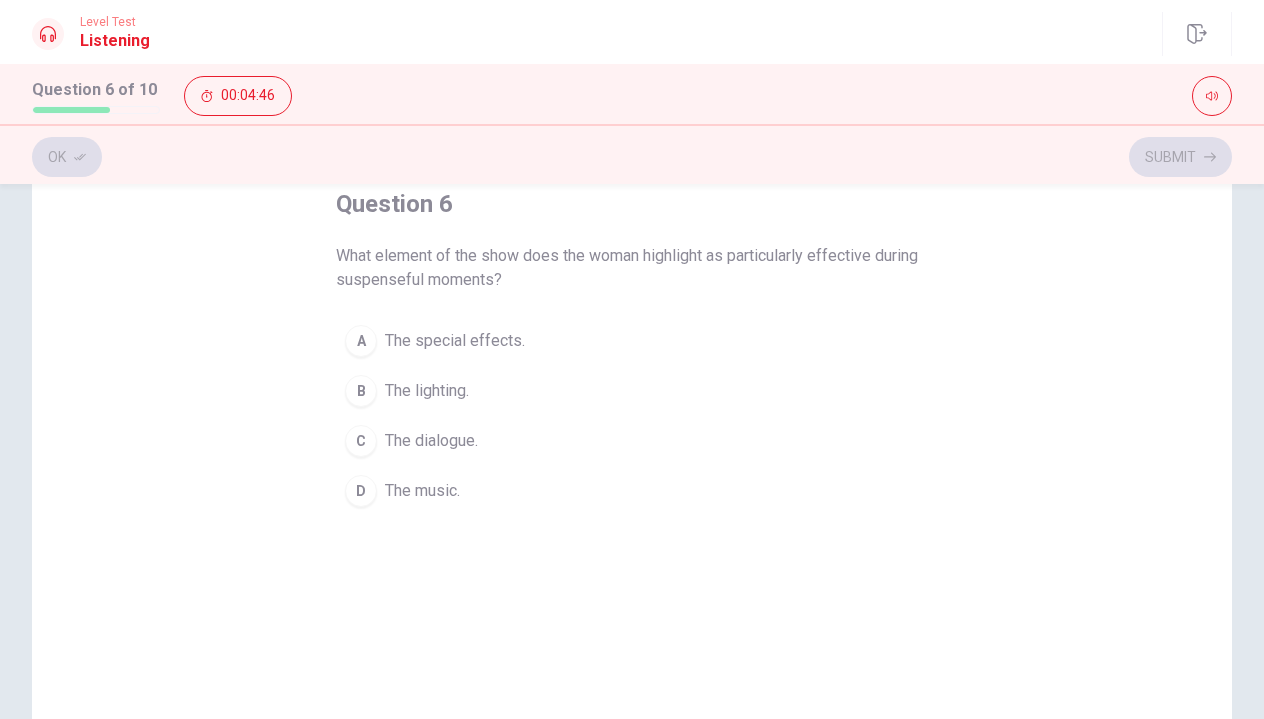 click on "D" at bounding box center (361, 341) 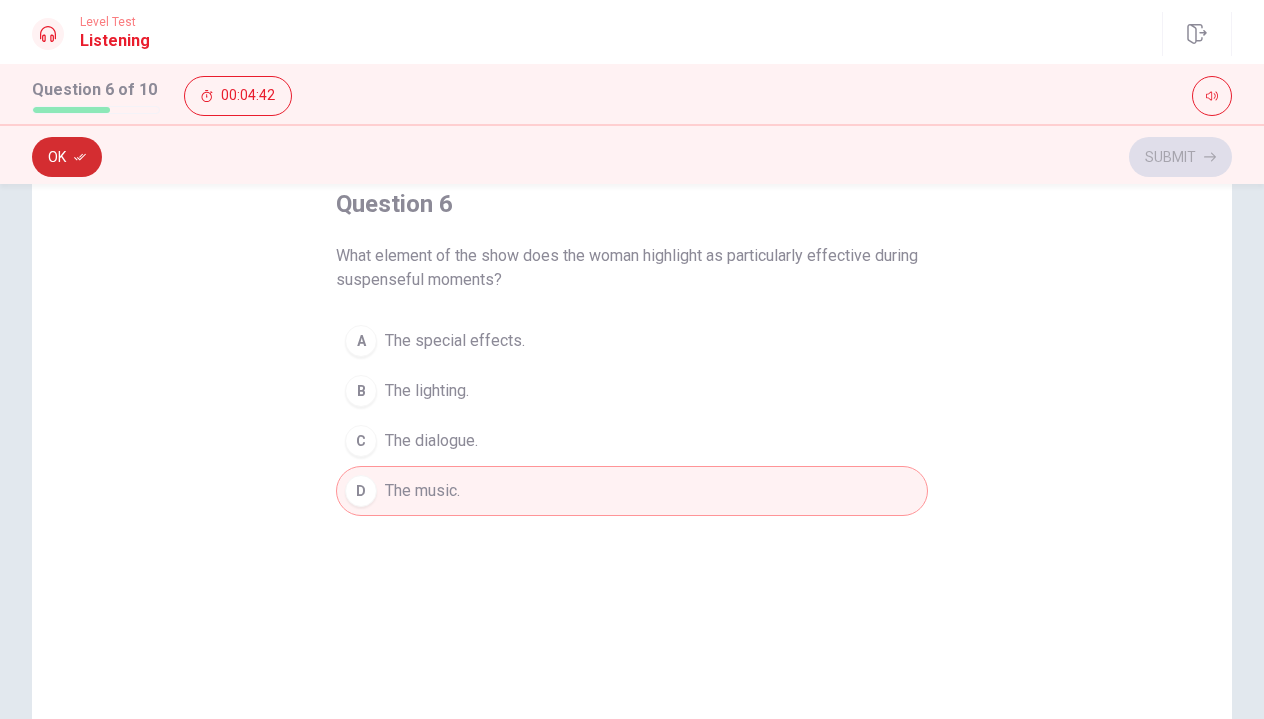 click on "Ok" at bounding box center [67, 157] 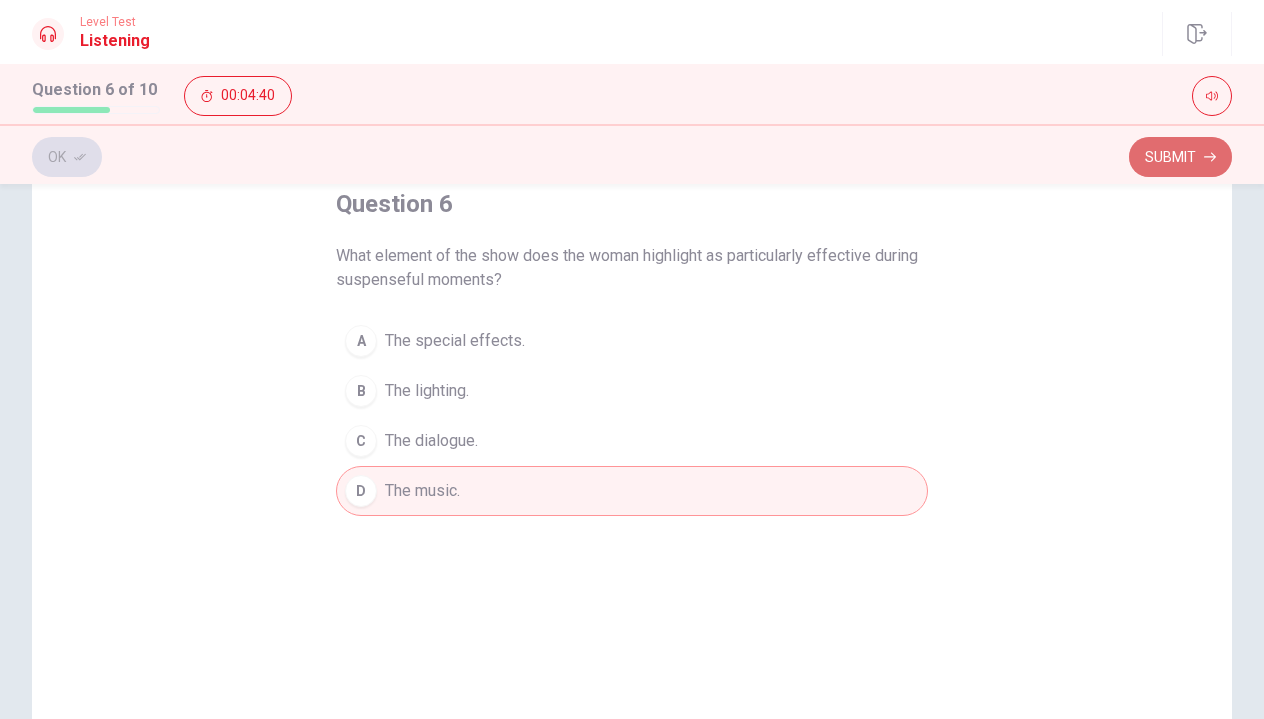 click on "Submit" at bounding box center [1180, 157] 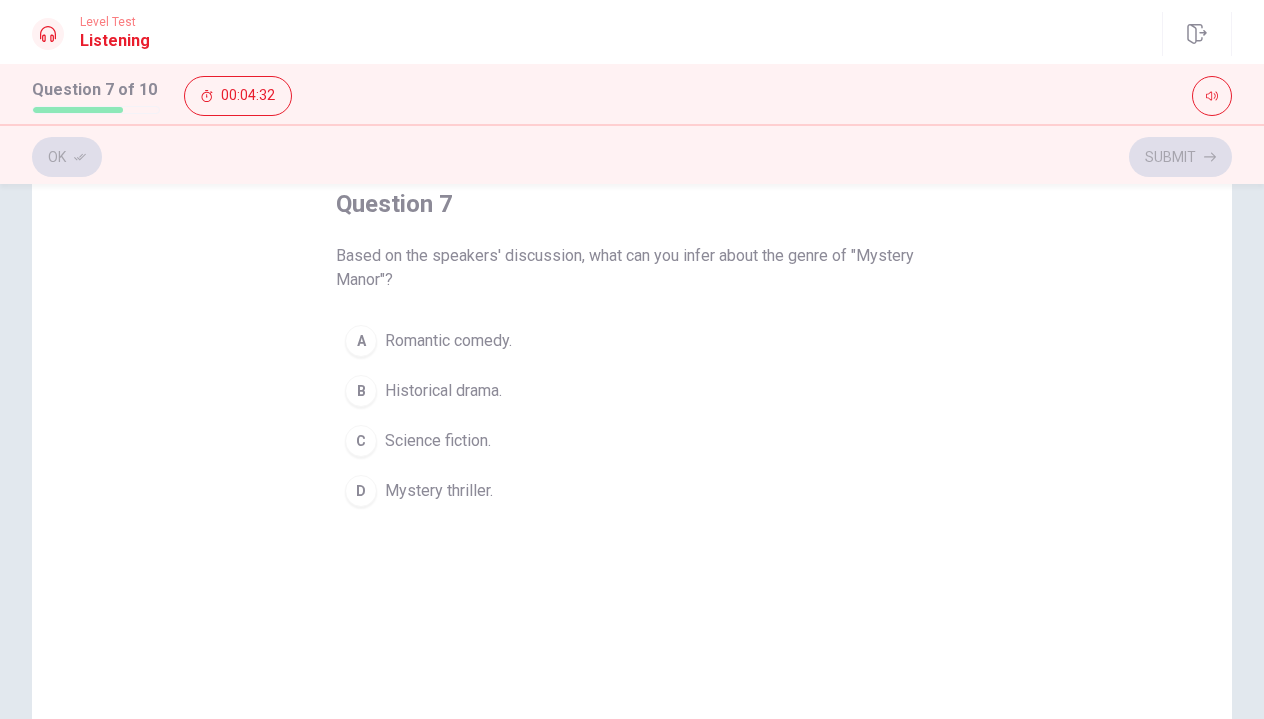 click on "D" at bounding box center (361, 341) 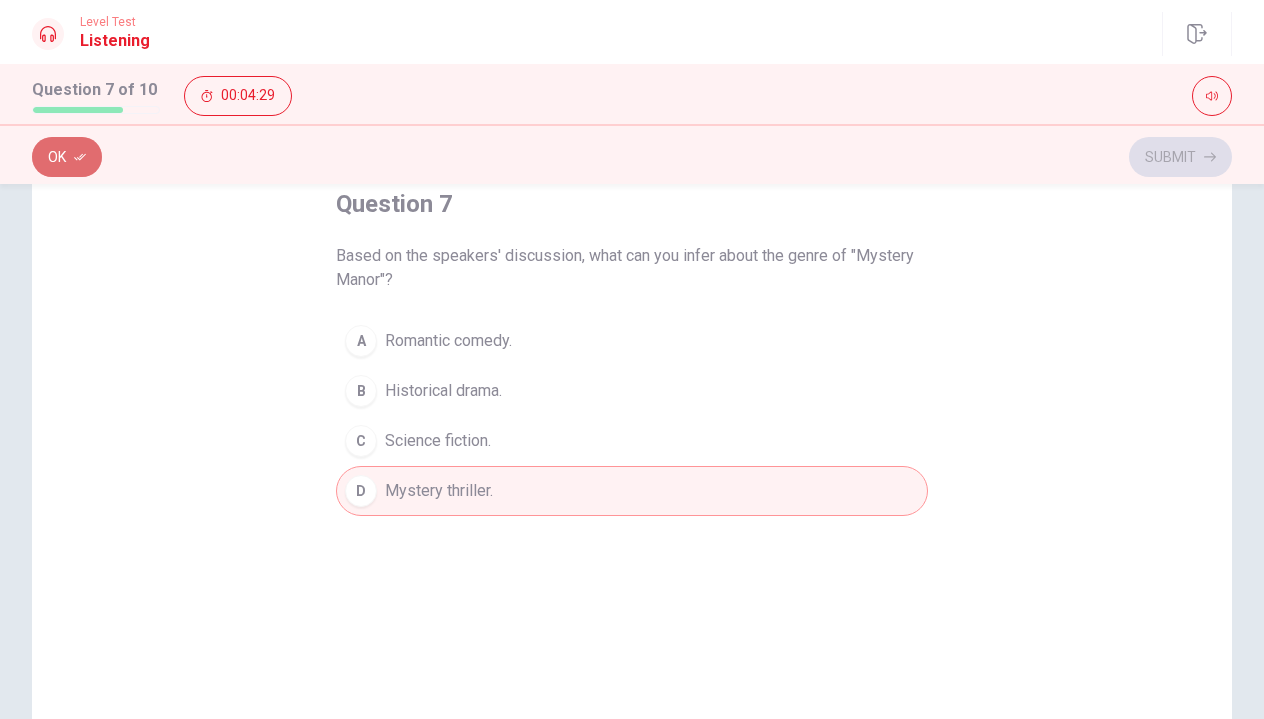 click on "Ok" at bounding box center (67, 157) 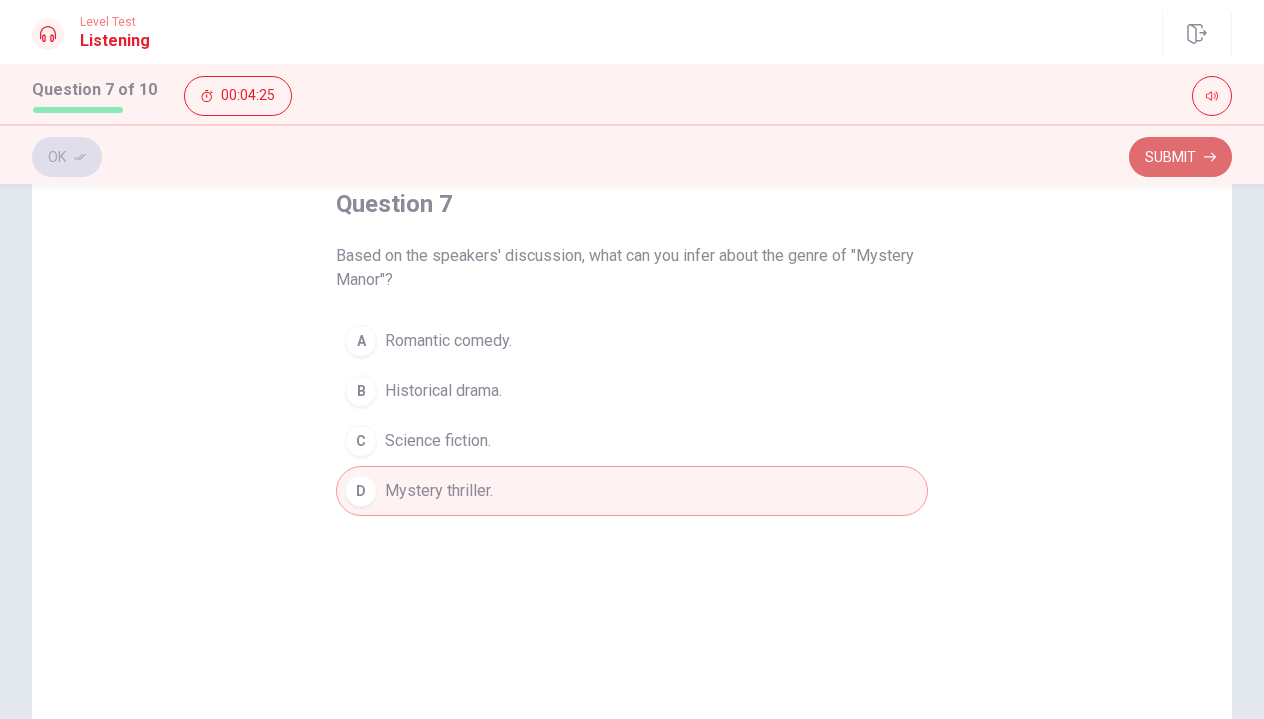 click on "Submit" at bounding box center (1180, 157) 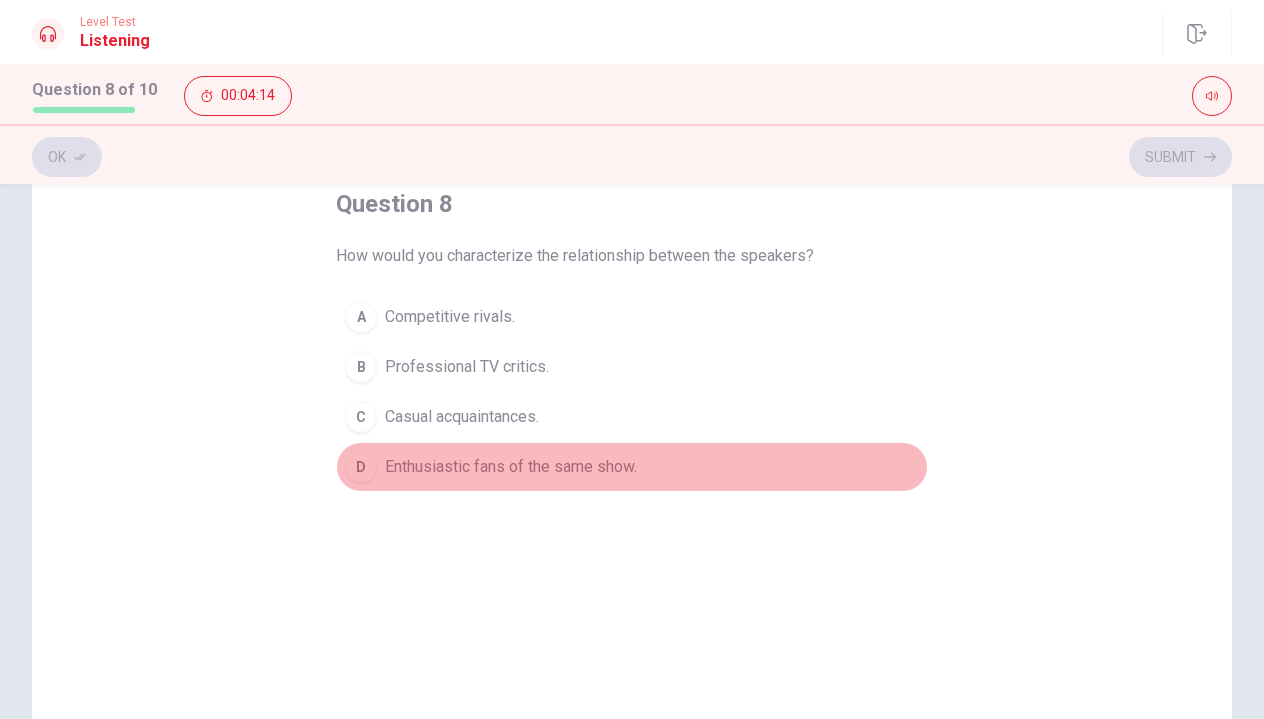click on "D" at bounding box center (361, 317) 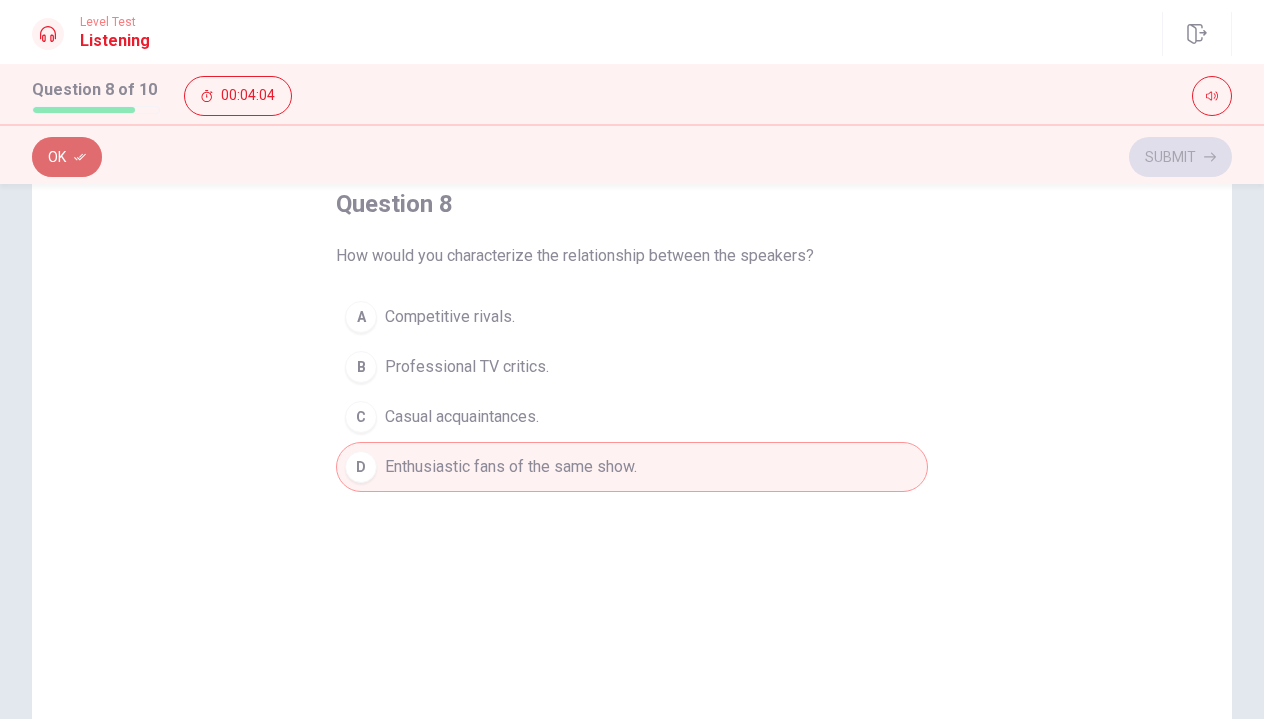 click on "Ok" at bounding box center [67, 157] 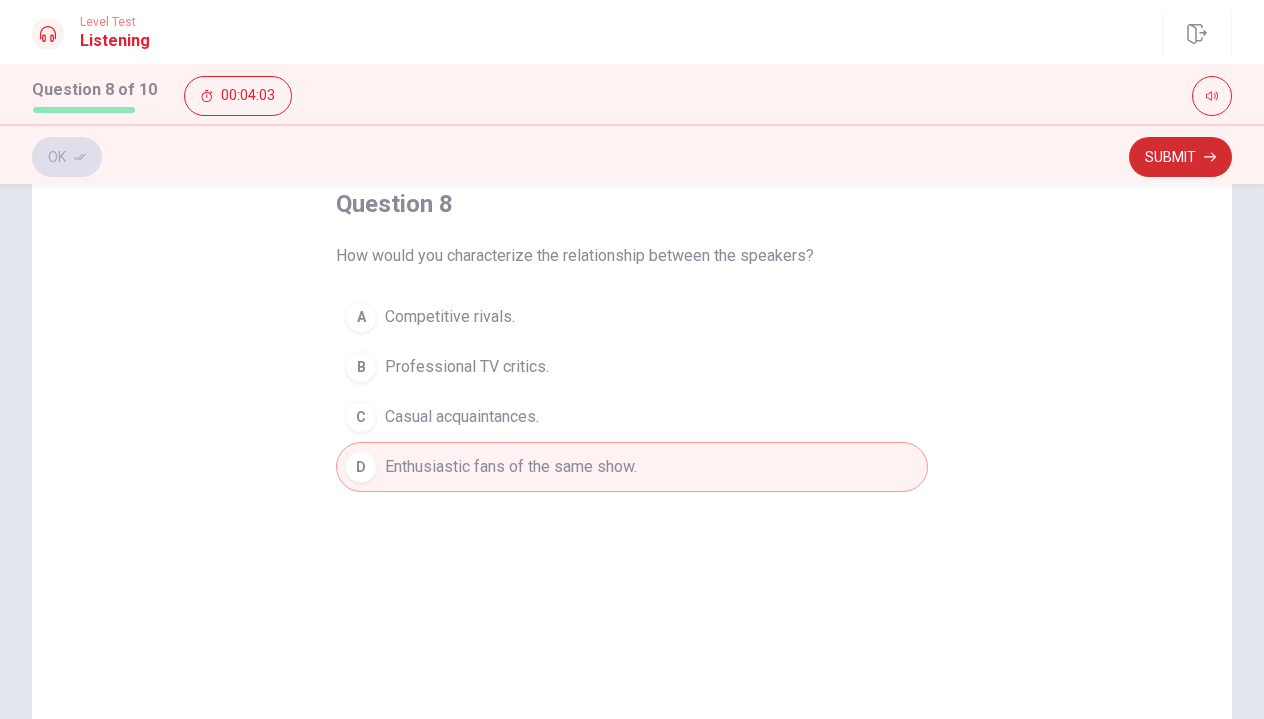 click on "Submit" at bounding box center [1180, 157] 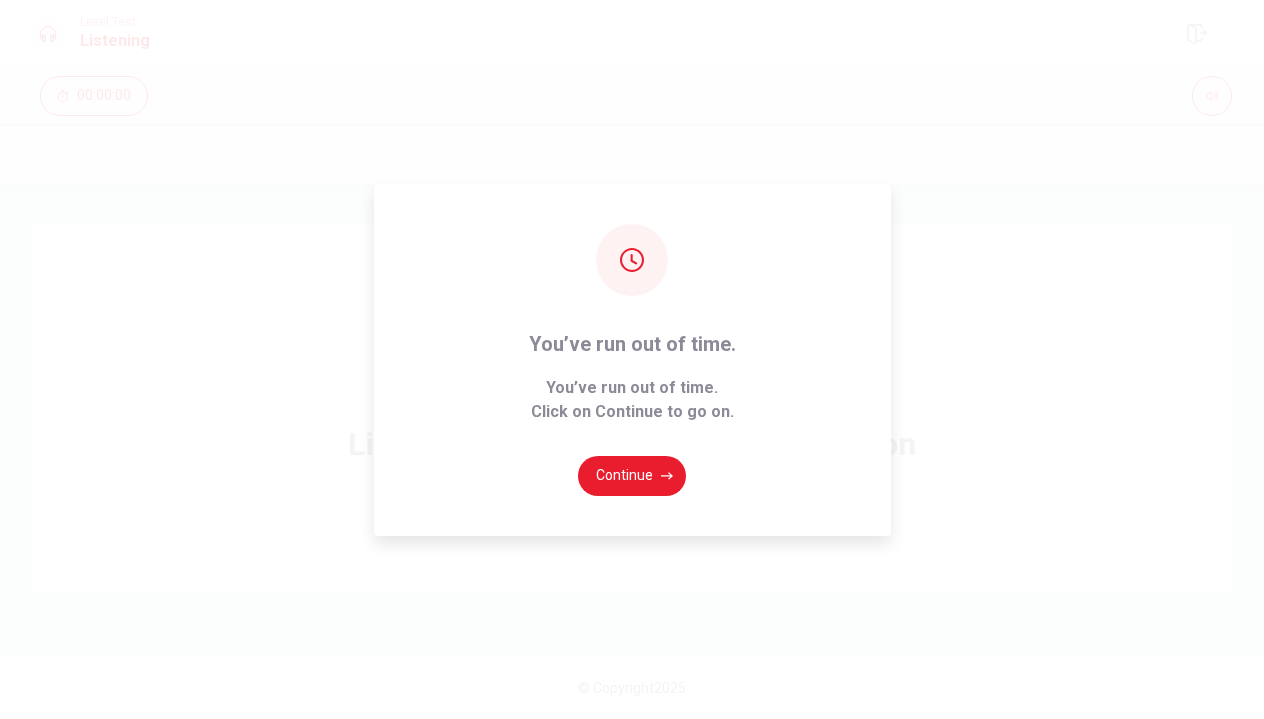 scroll, scrollTop: 0, scrollLeft: 0, axis: both 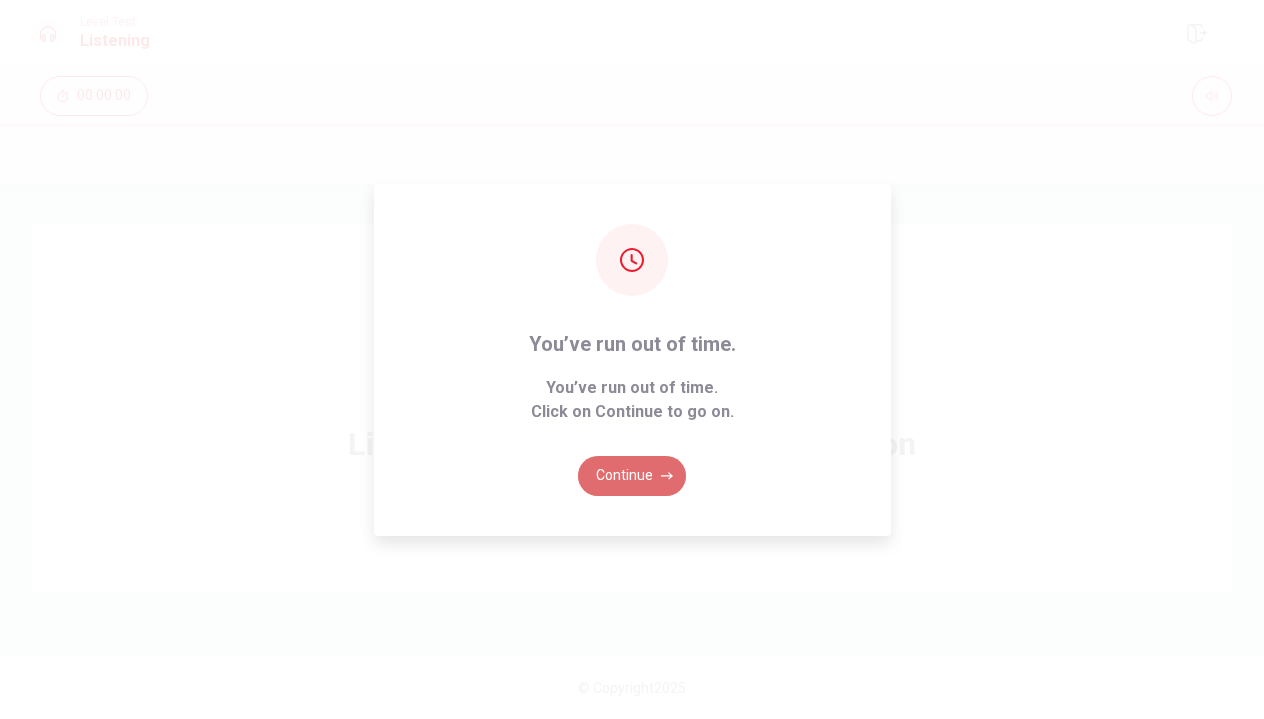 click on "Continue" at bounding box center [632, 476] 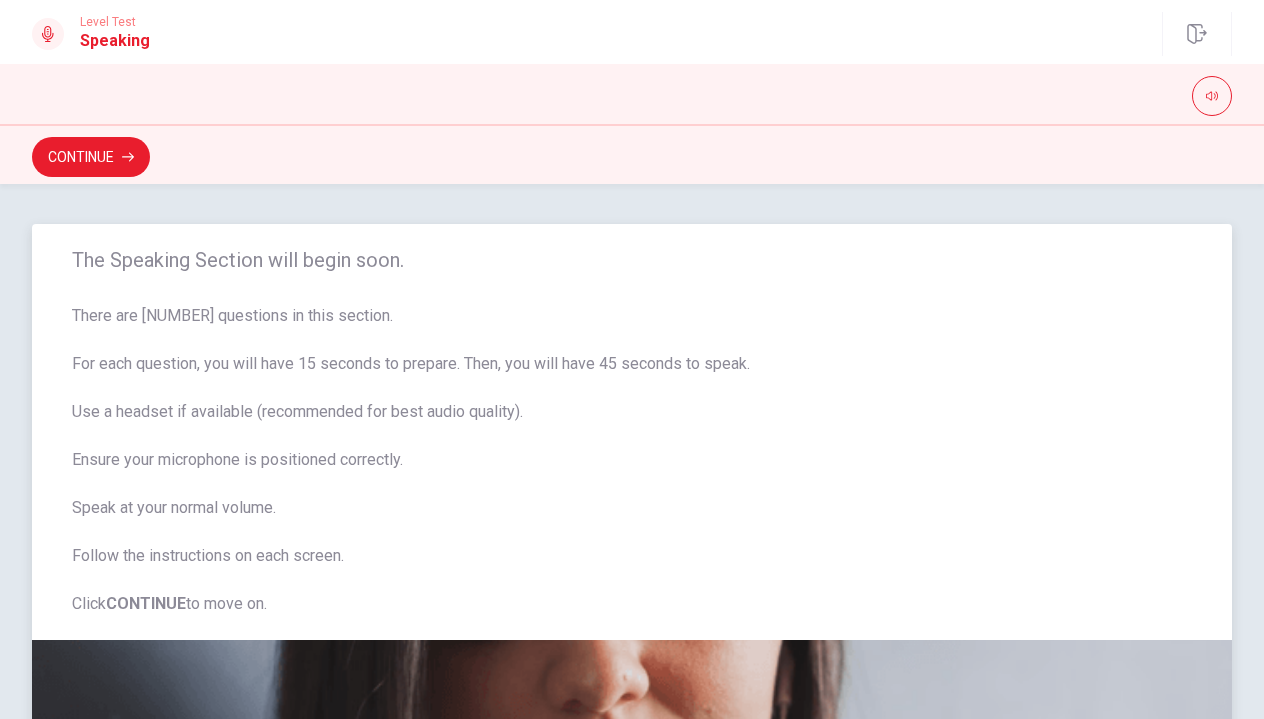 scroll, scrollTop: 0, scrollLeft: 0, axis: both 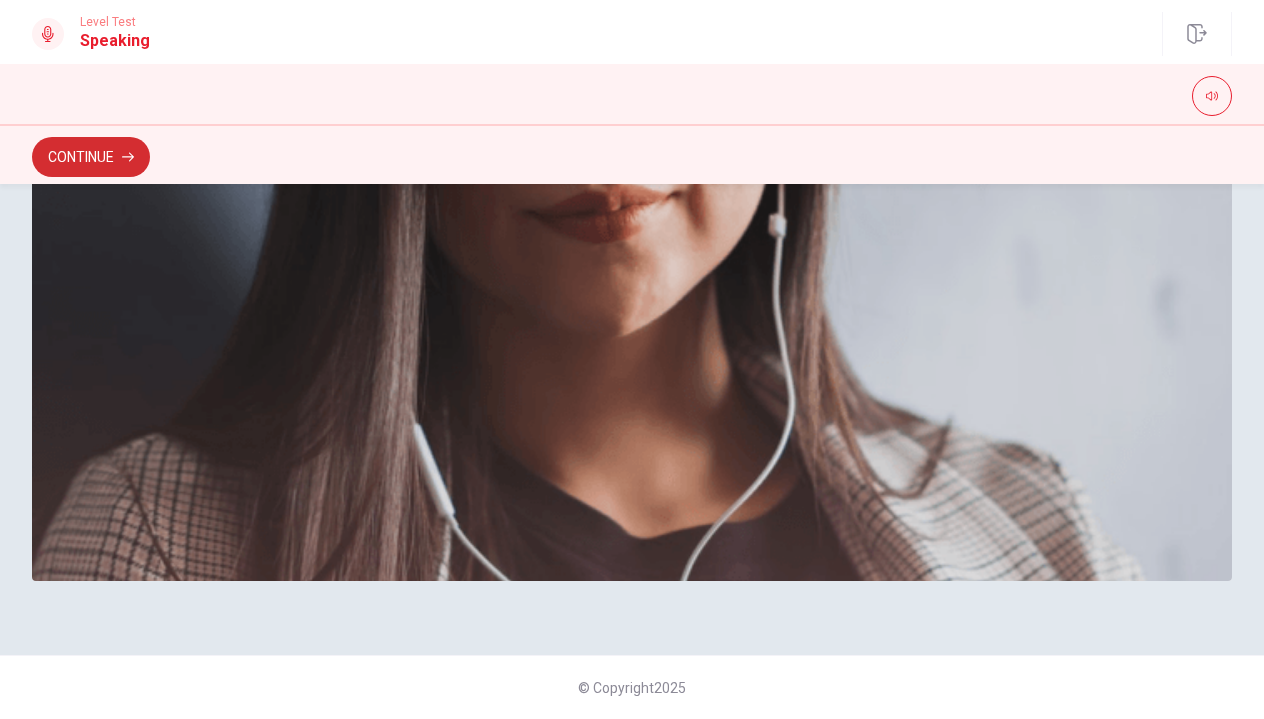 click on "Continue" at bounding box center (91, 157) 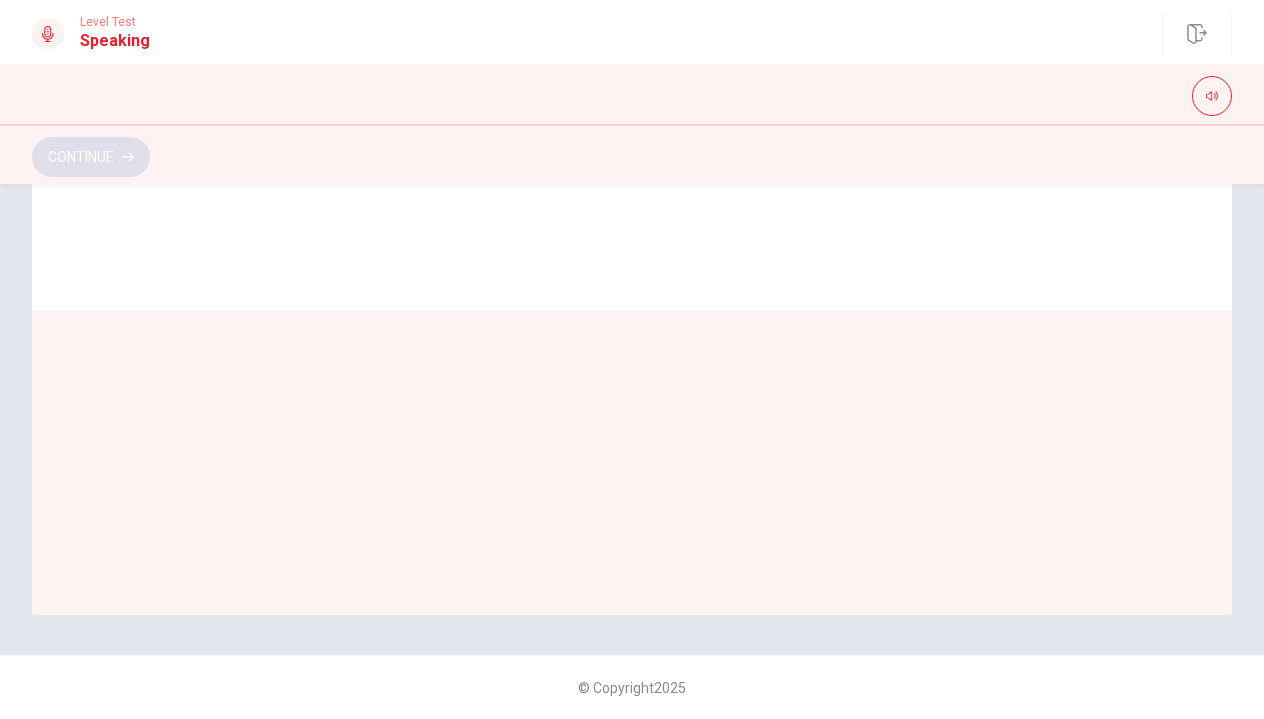 scroll, scrollTop: 481, scrollLeft: 0, axis: vertical 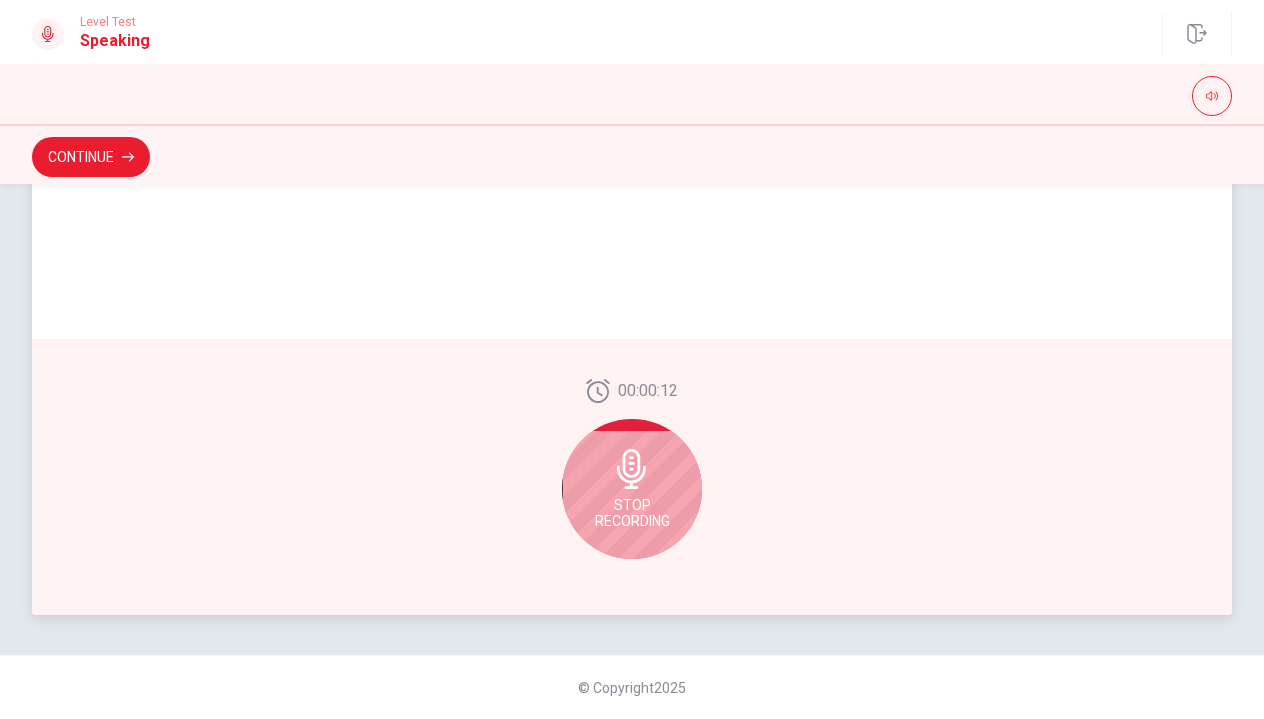 click at bounding box center [632, 469] 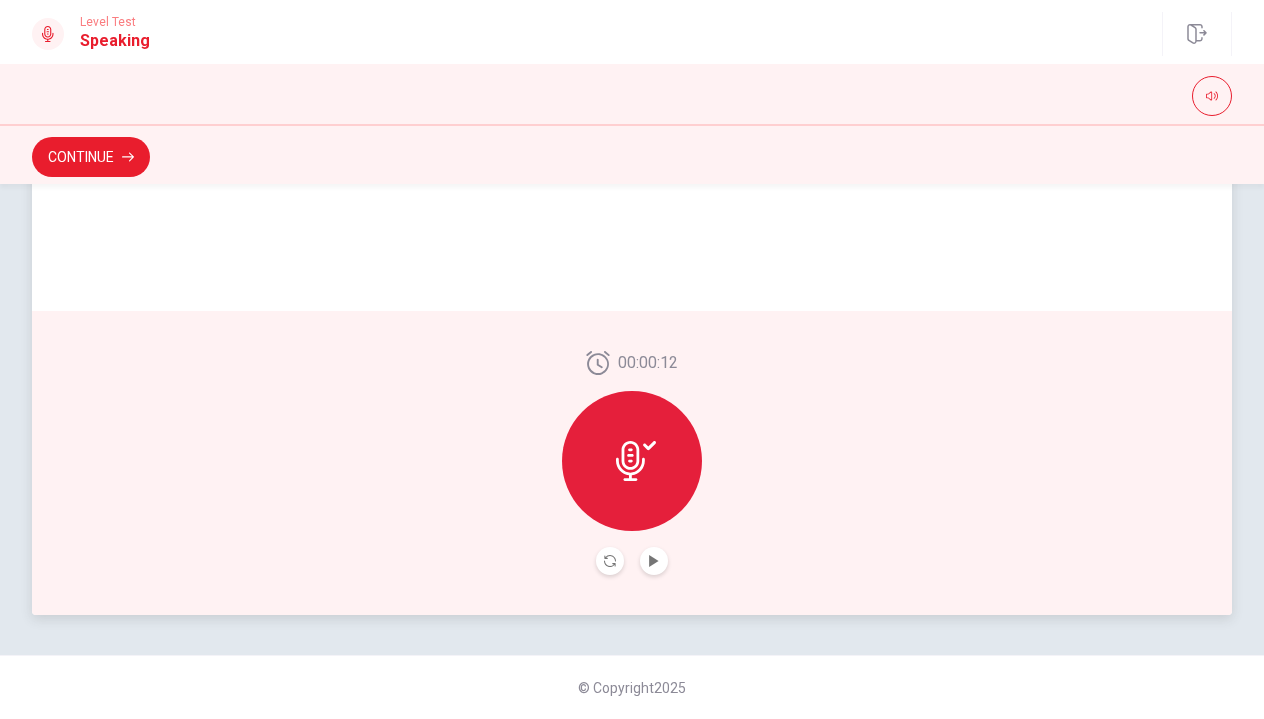 click at bounding box center [632, 461] 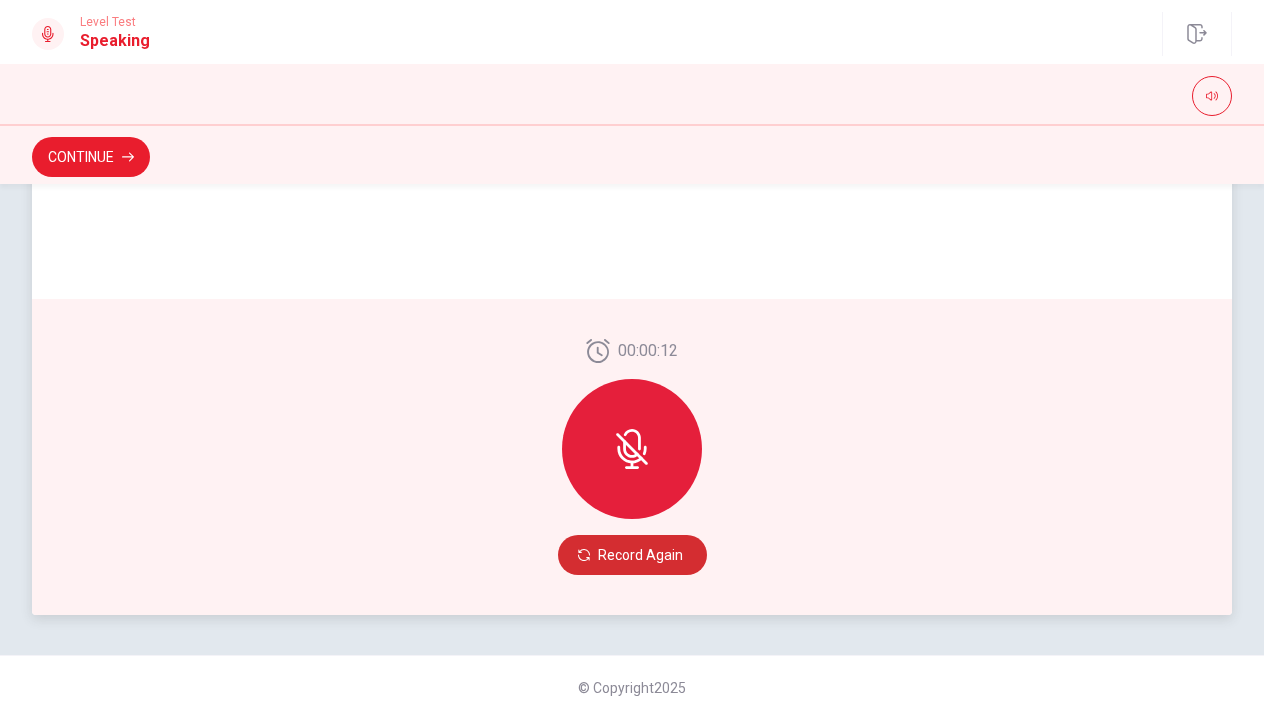 click on "Record Again" at bounding box center (632, 555) 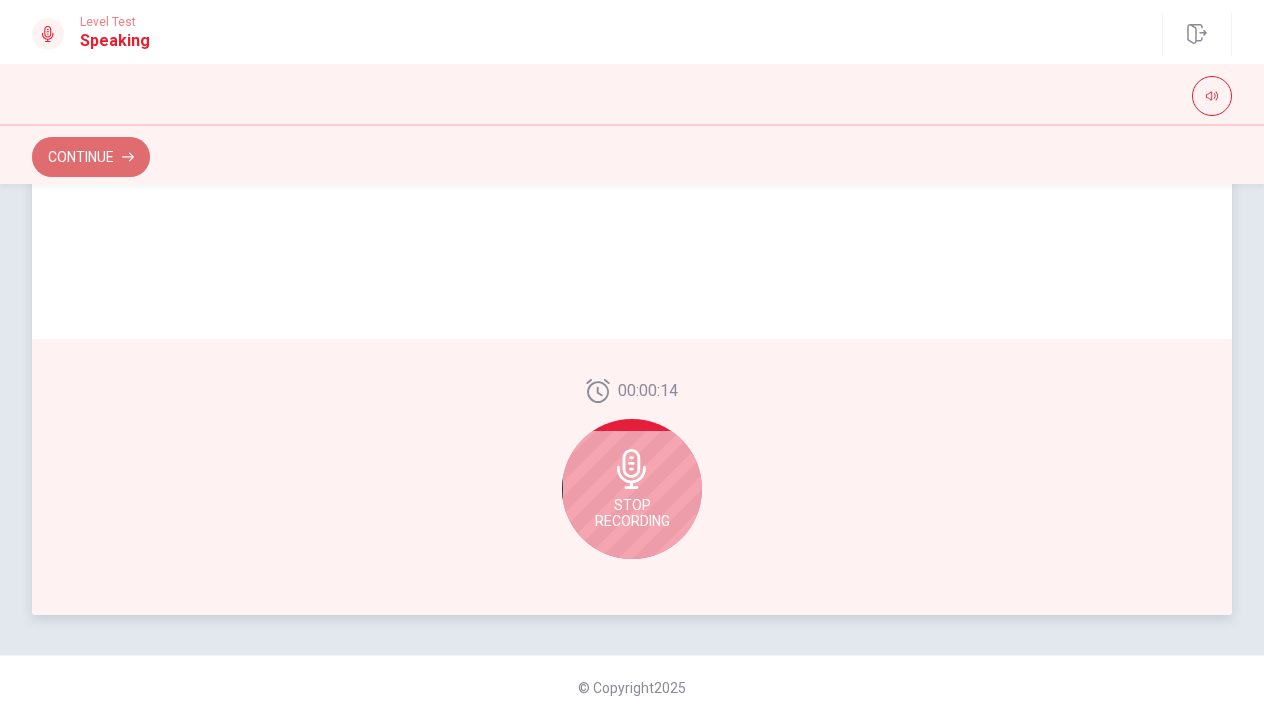 click on "Continue" at bounding box center (91, 157) 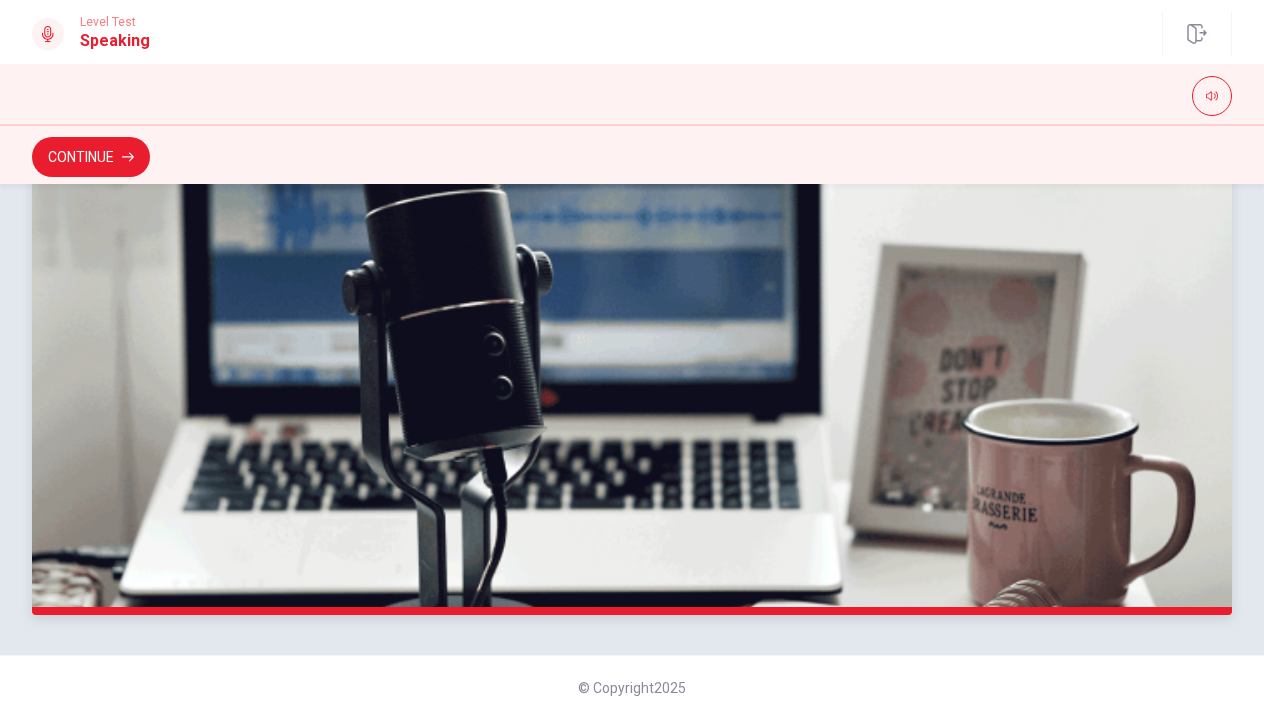 scroll, scrollTop: 481, scrollLeft: 0, axis: vertical 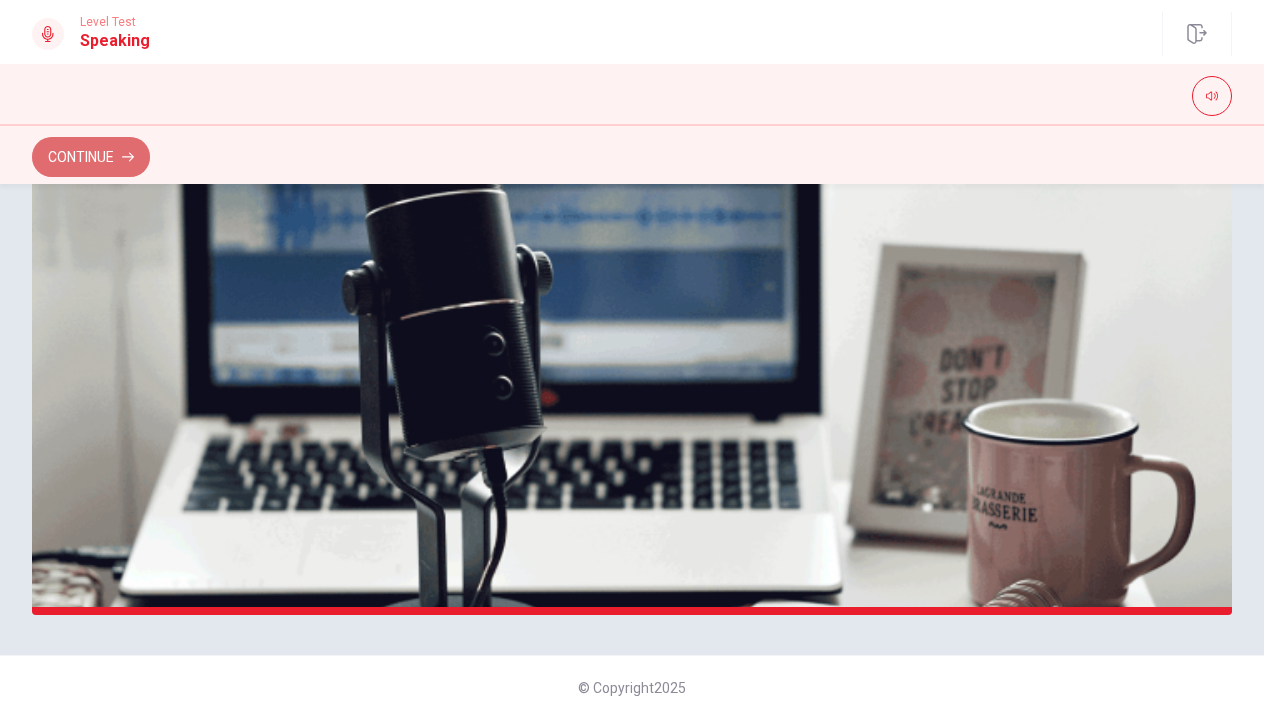click on "Continue" at bounding box center [91, 157] 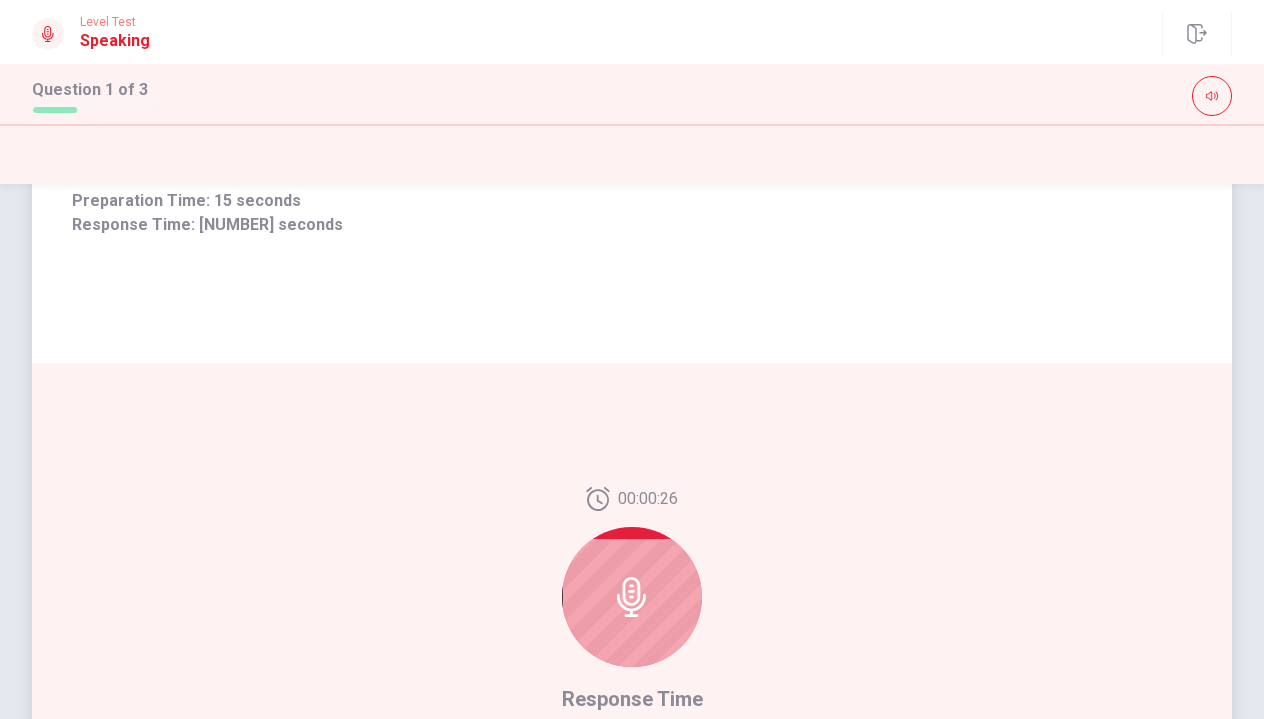 scroll, scrollTop: 261, scrollLeft: 0, axis: vertical 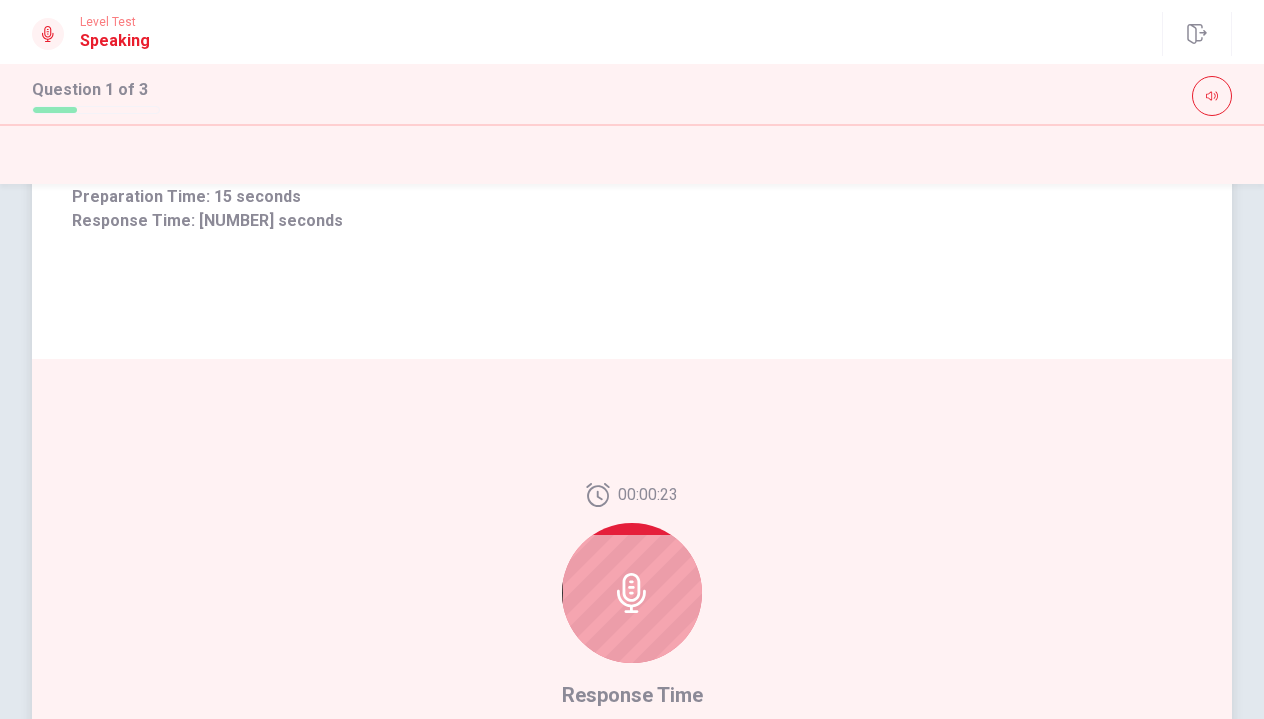 click at bounding box center (632, 593) 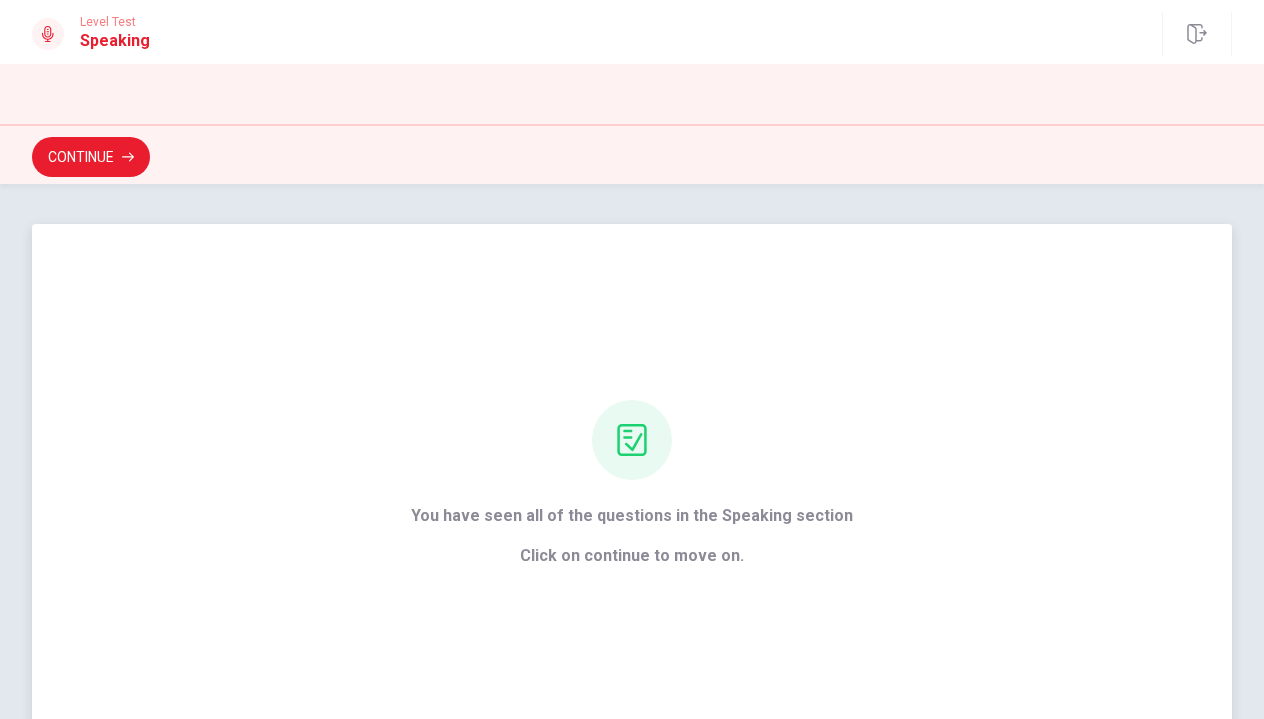 scroll, scrollTop: 0, scrollLeft: 0, axis: both 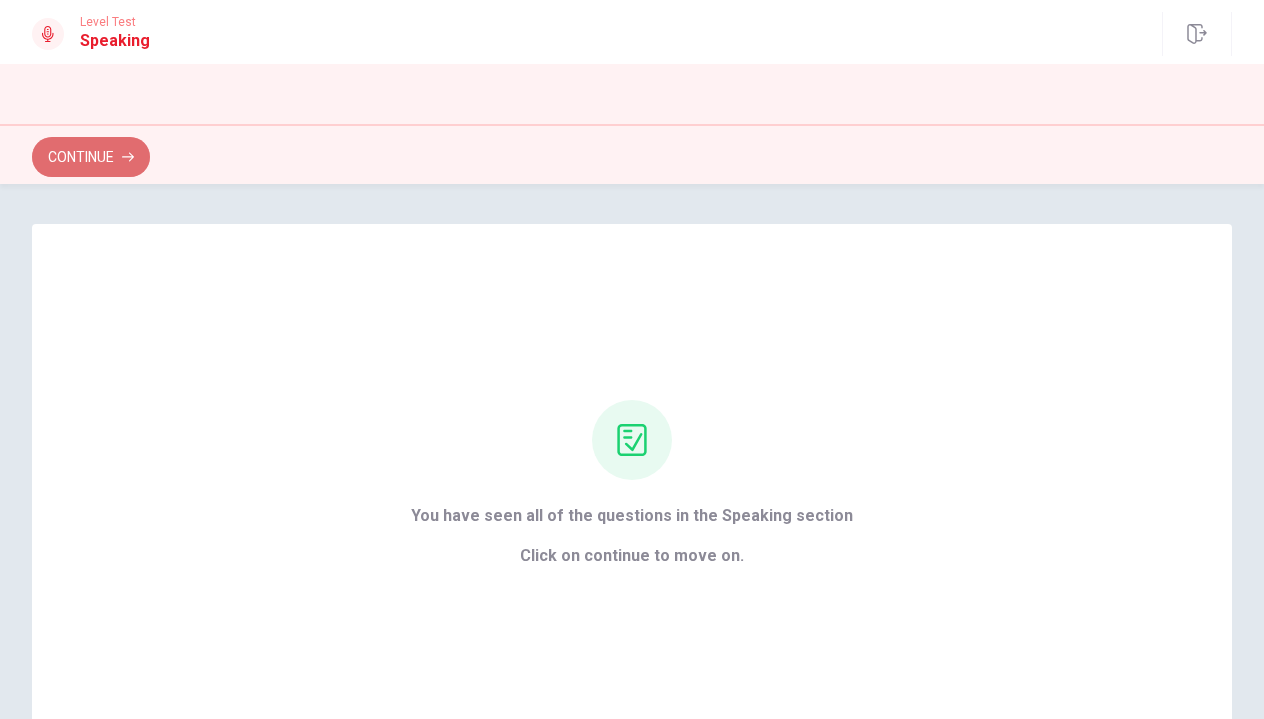 click on "Continue" at bounding box center [91, 157] 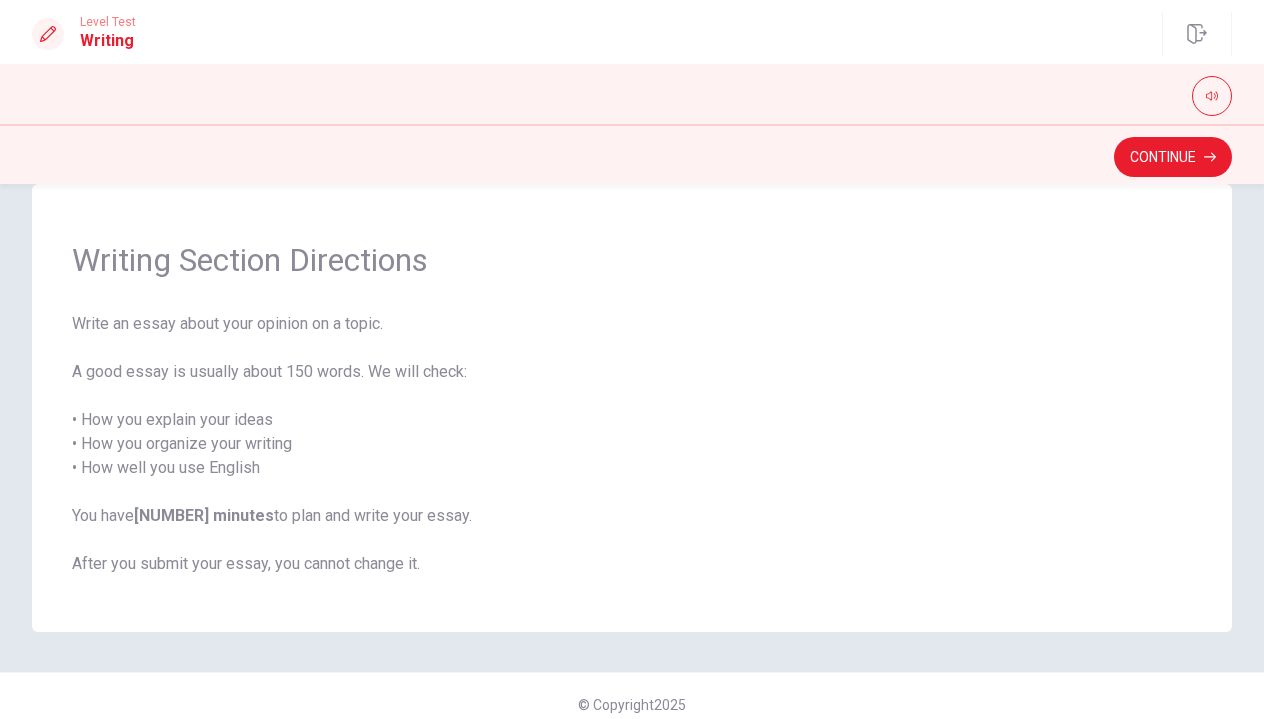 scroll, scrollTop: 53, scrollLeft: 0, axis: vertical 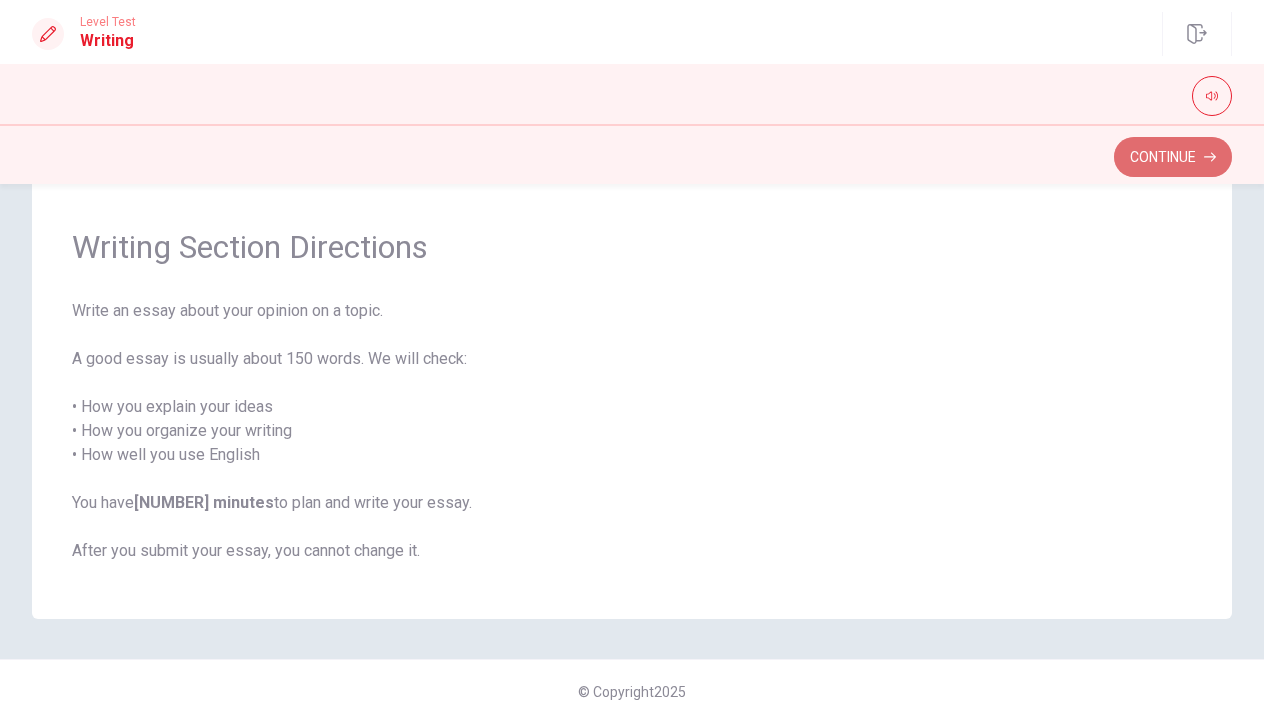 click on "Continue" at bounding box center [1173, 157] 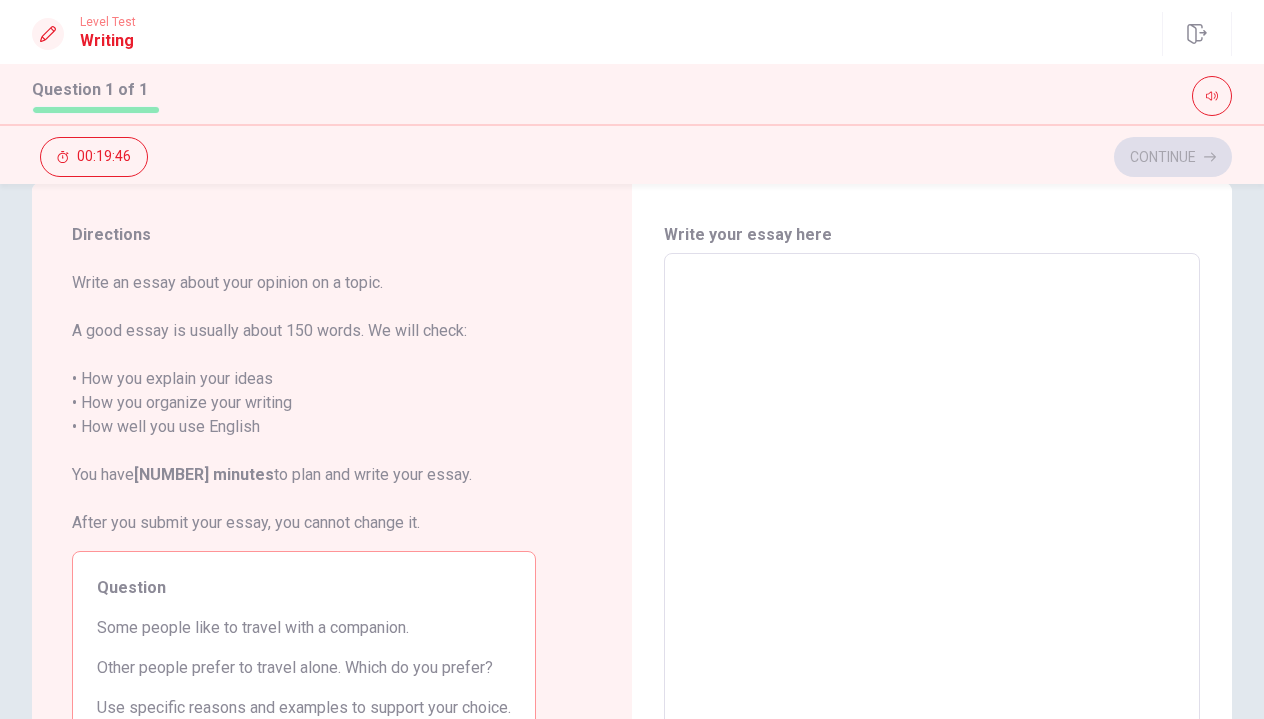 scroll, scrollTop: 38, scrollLeft: 0, axis: vertical 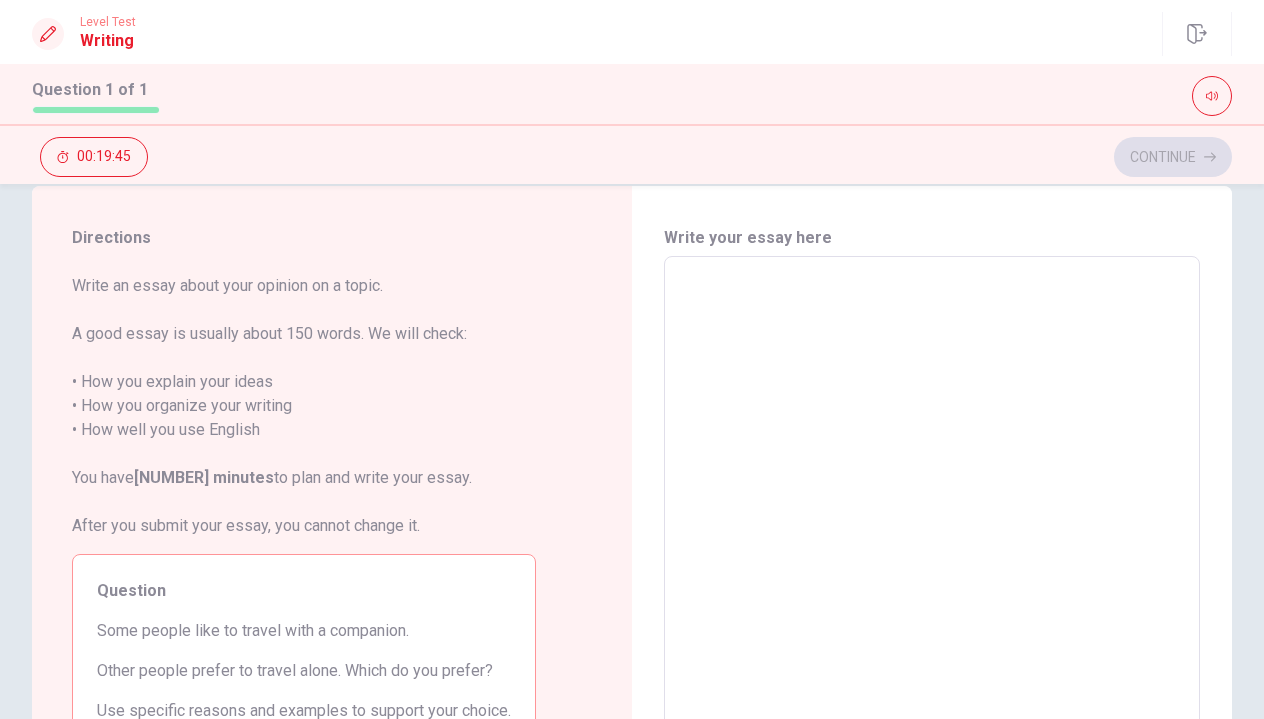 click at bounding box center (932, 533) 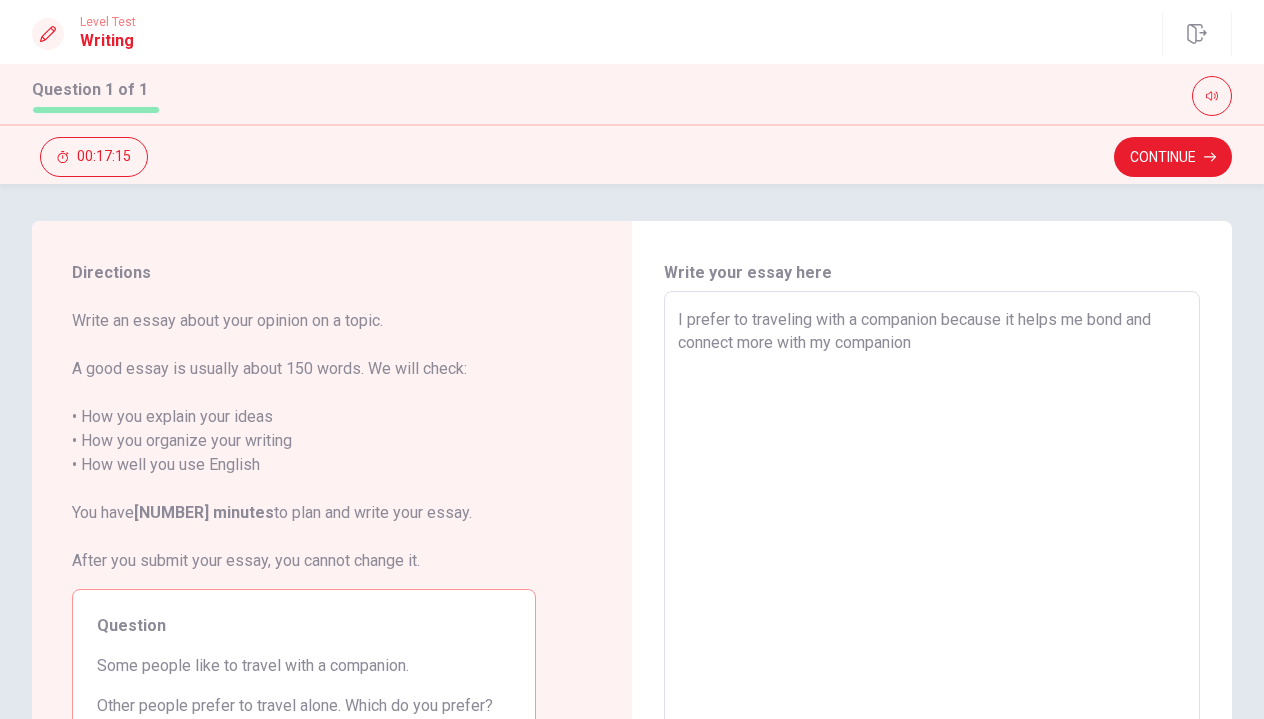 scroll, scrollTop: 0, scrollLeft: 0, axis: both 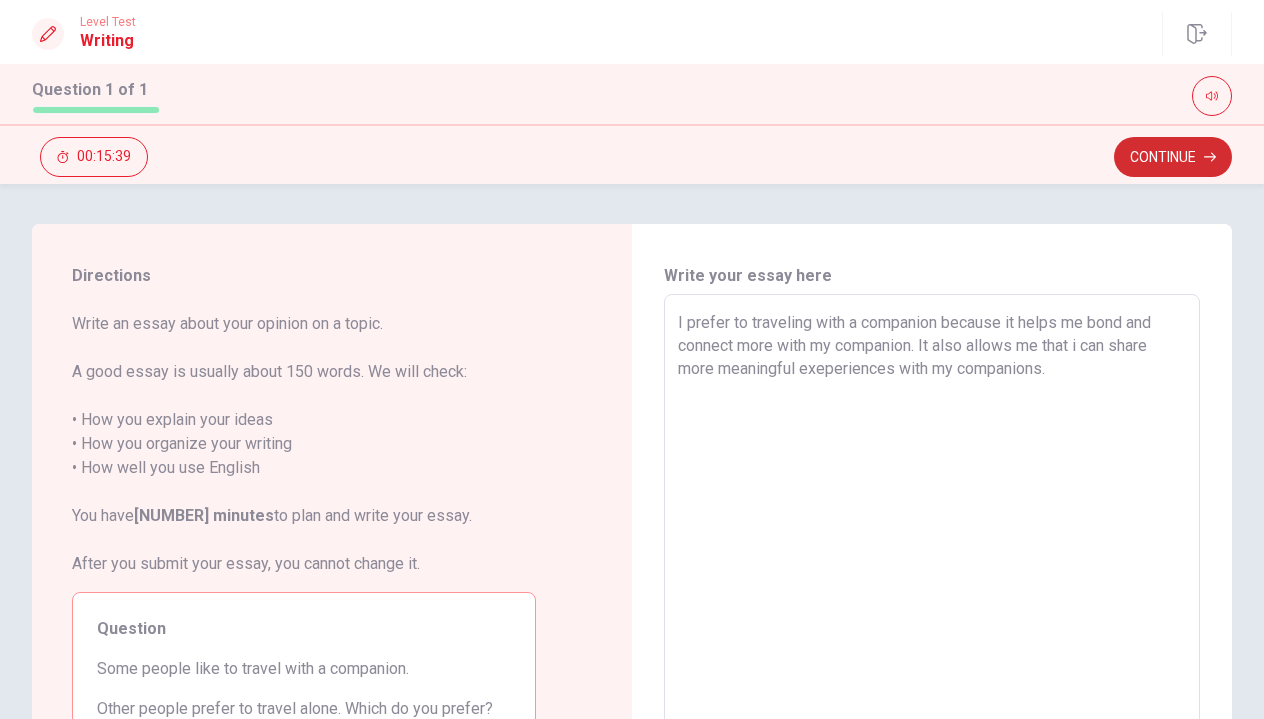 type on "I prefer to traveling with a companion because it helps me bond and connect more with my companion. It also allows me that i can share more meaningful exeperiences with my companions." 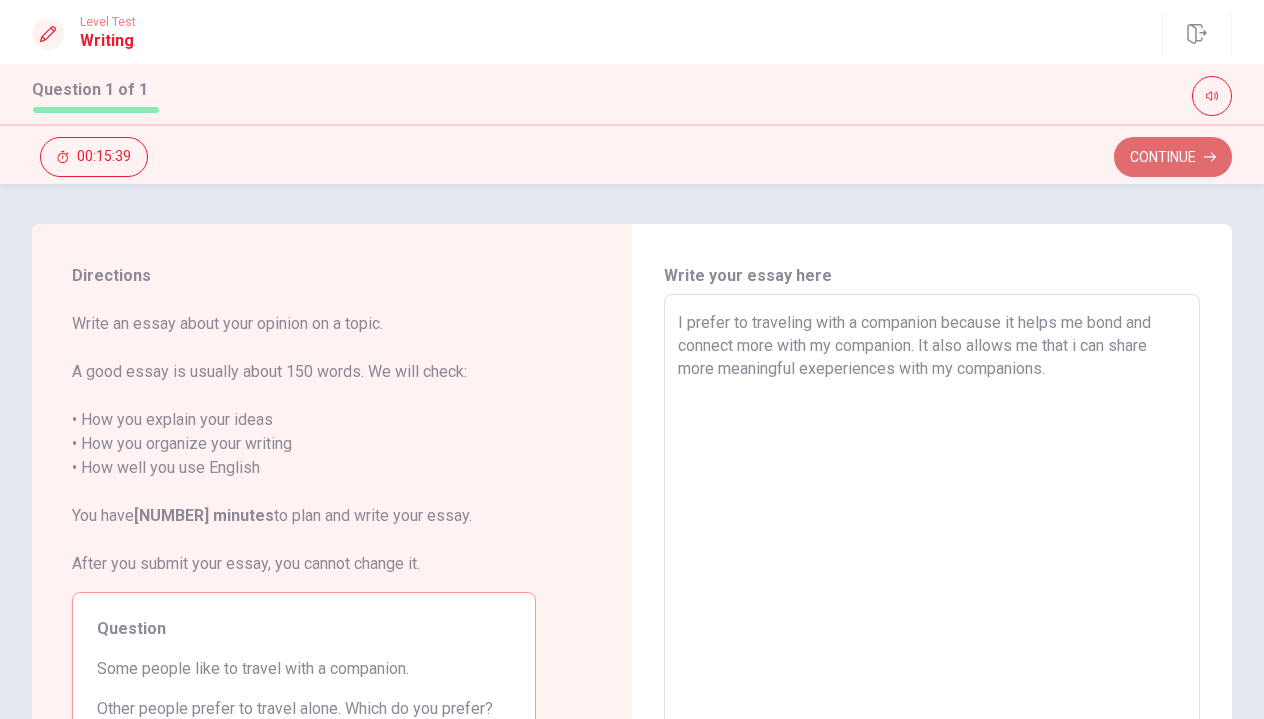 click on "Continue" at bounding box center [1173, 157] 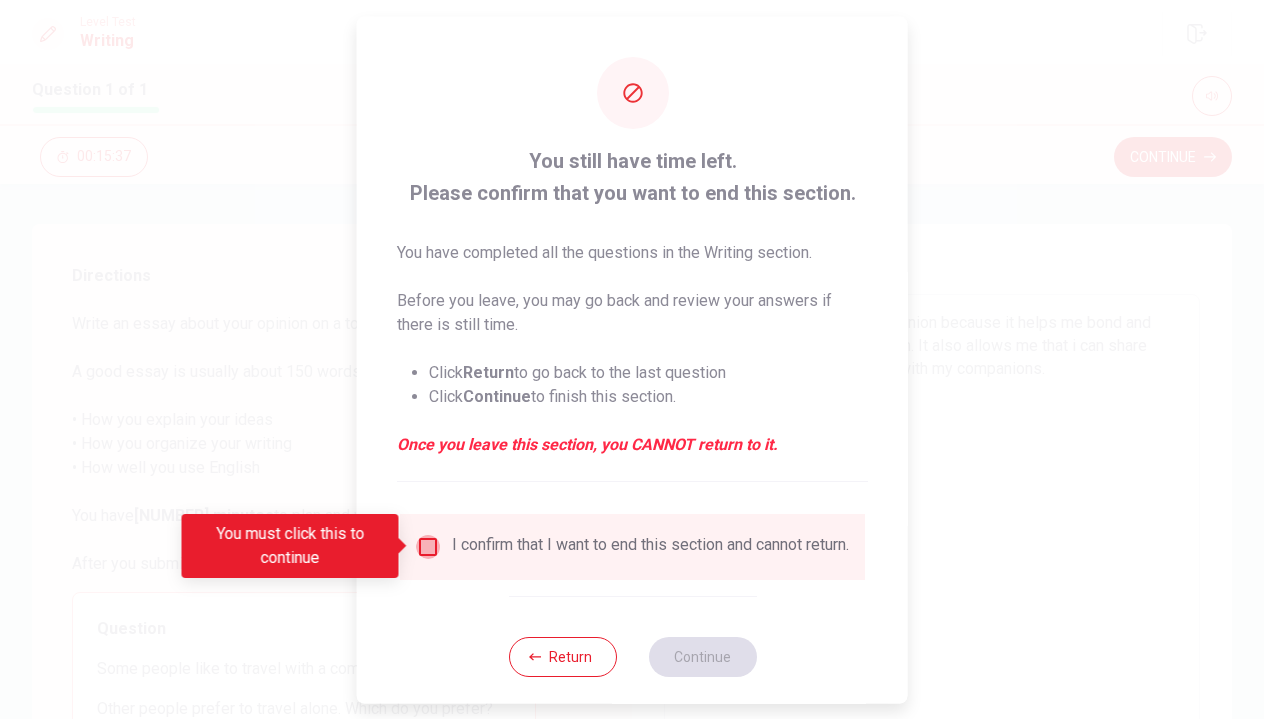 click at bounding box center (428, 546) 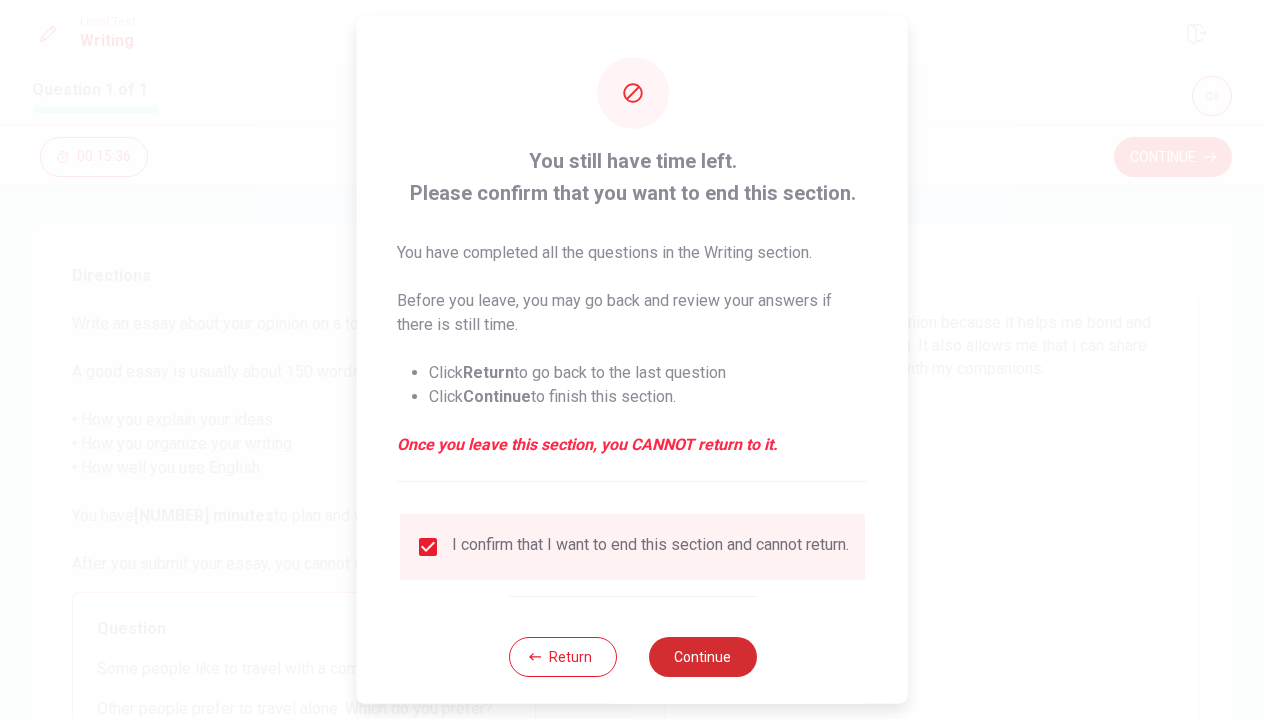 click on "Continue" at bounding box center (702, 656) 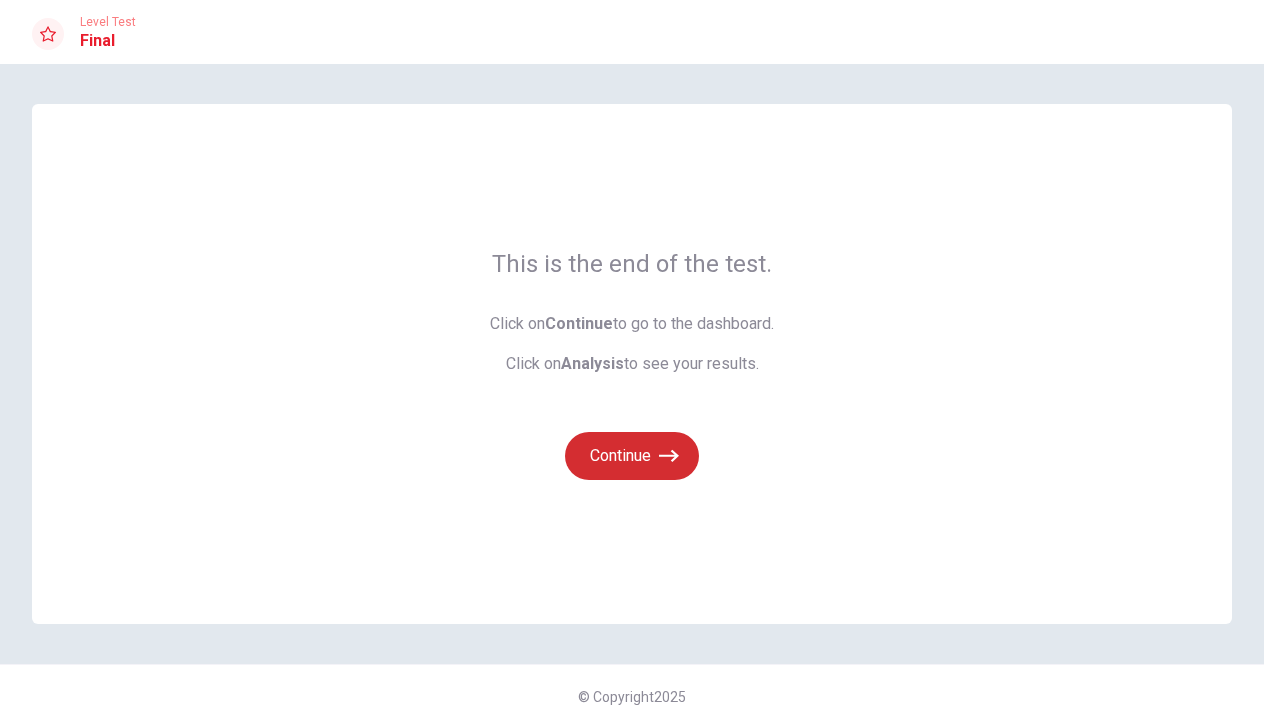 click on "Continue" at bounding box center (632, 456) 